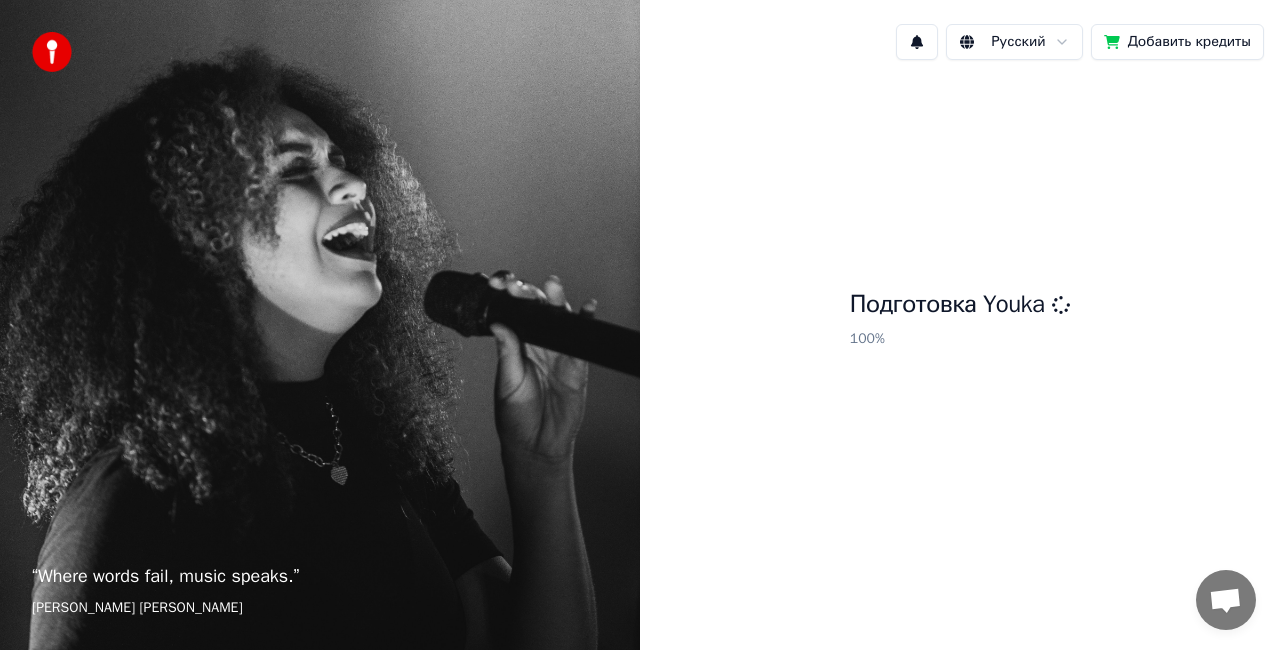 scroll, scrollTop: 0, scrollLeft: 0, axis: both 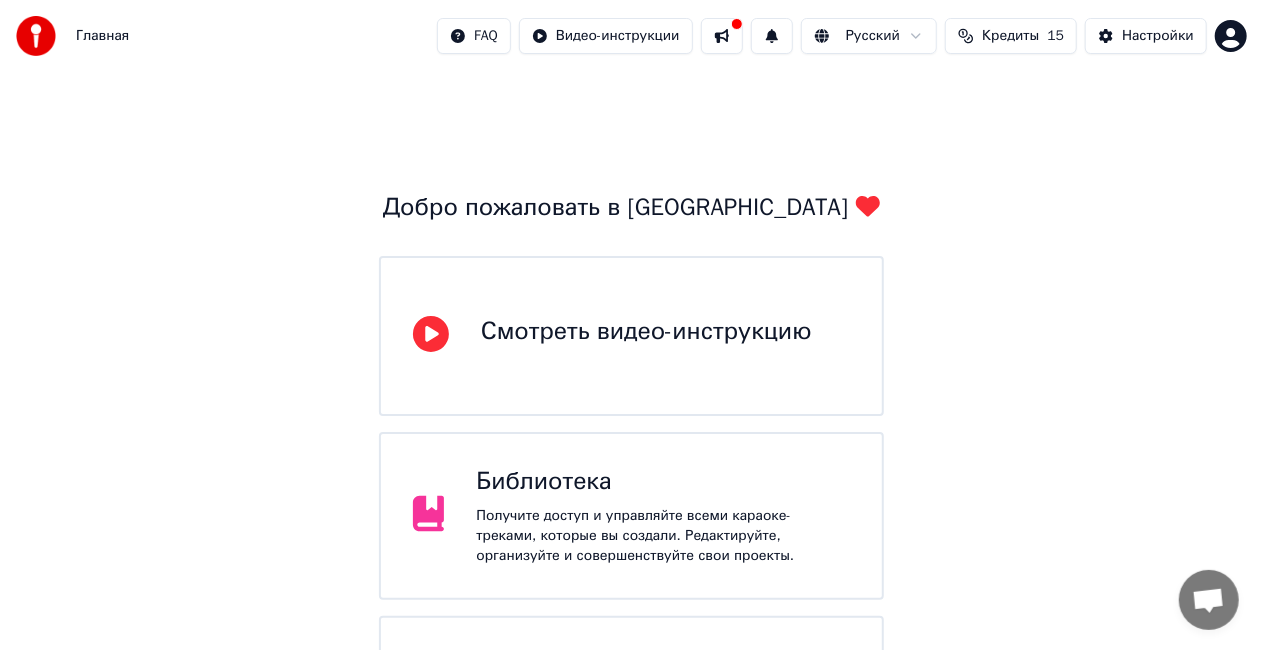 click on "Получите доступ и управляйте всеми караоке-треками, которые вы создали. Редактируйте, организуйте и совершенствуйте свои проекты." at bounding box center (663, 536) 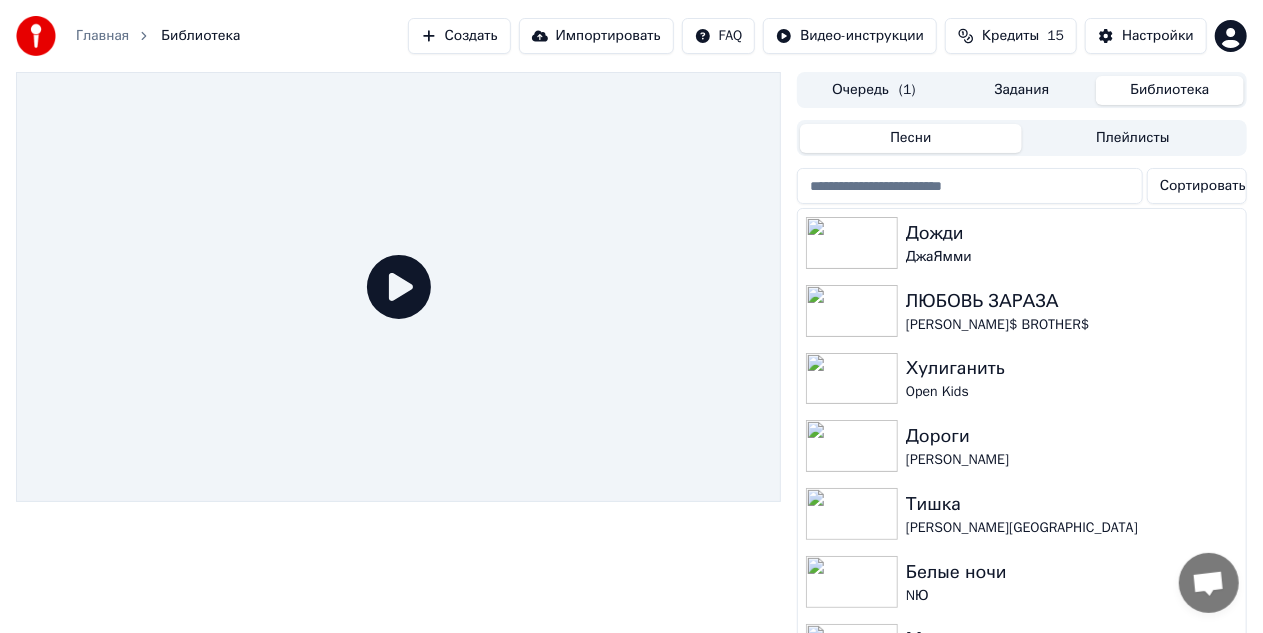 click on "Создать" at bounding box center [459, 36] 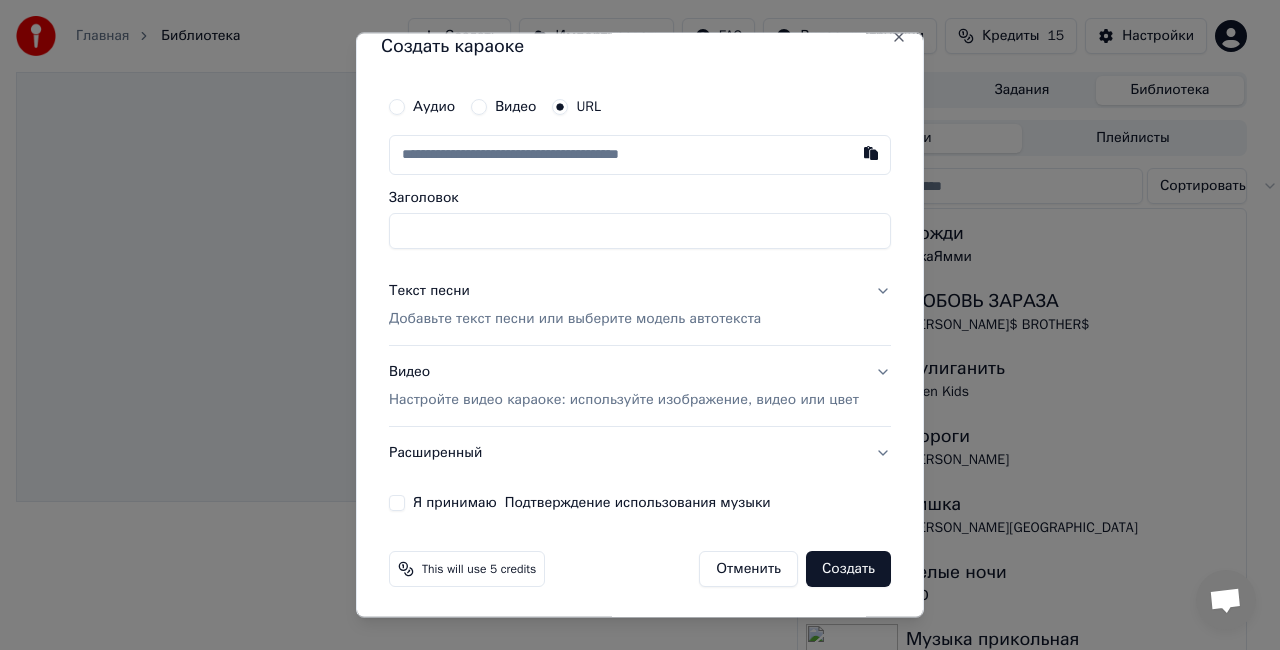 scroll, scrollTop: 0, scrollLeft: 0, axis: both 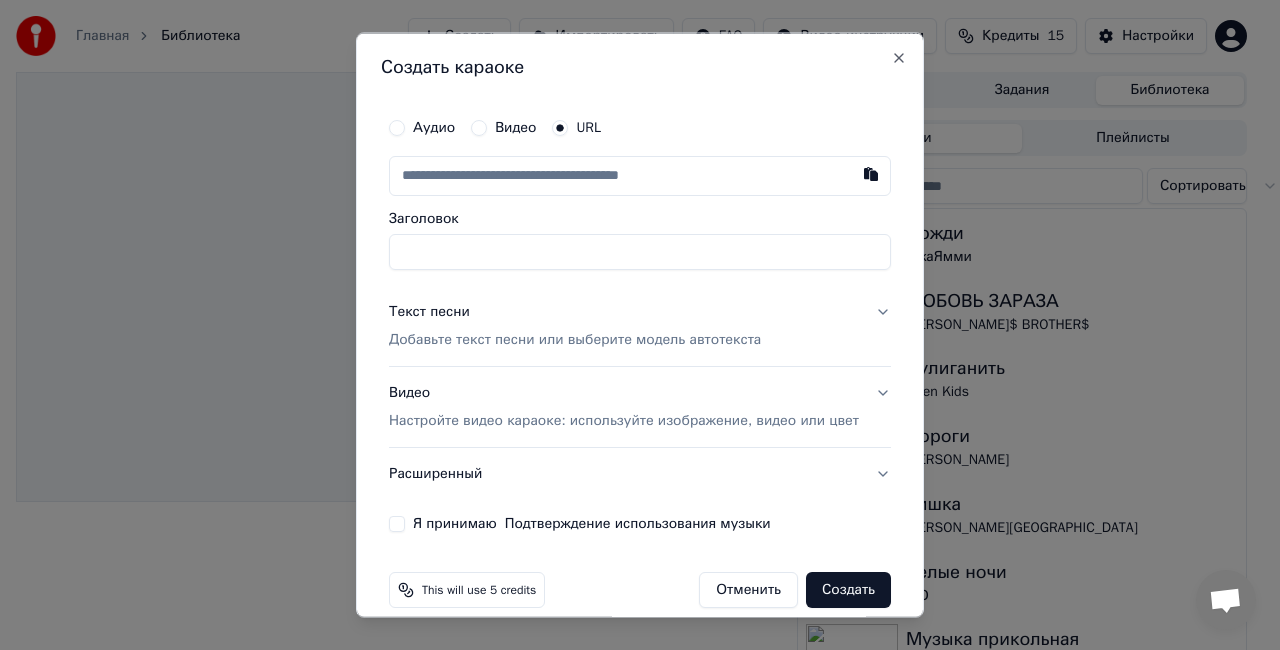 click at bounding box center (640, 176) 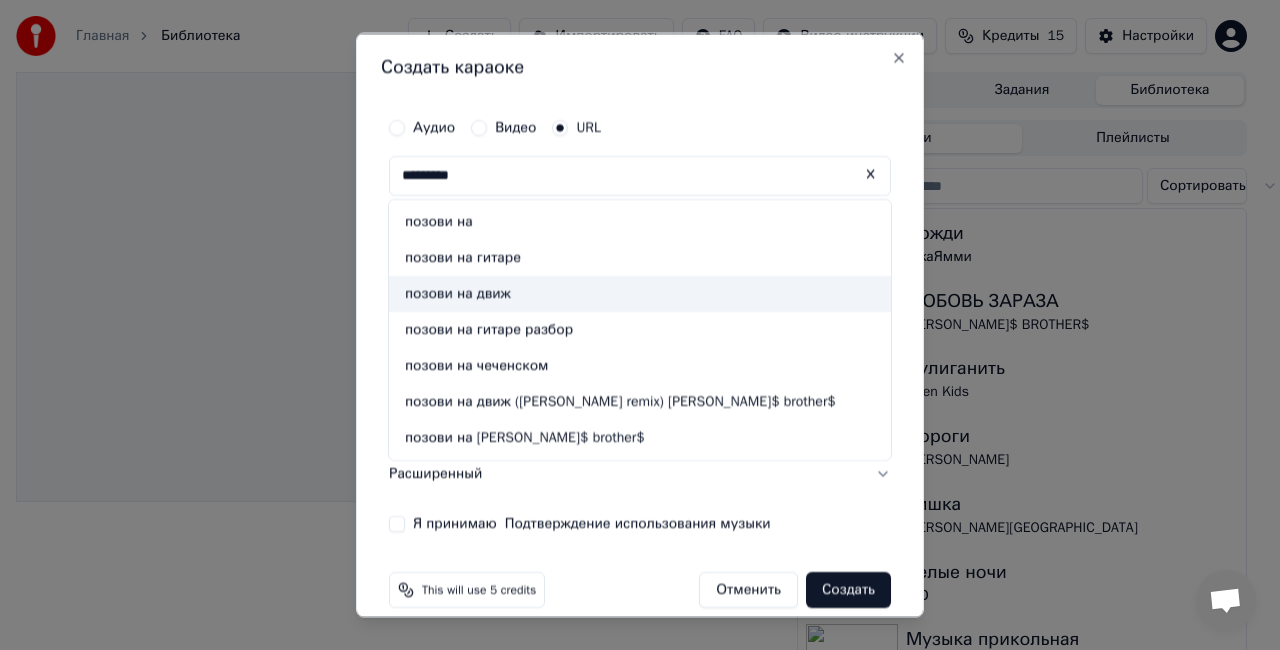 click on "позови на движ" at bounding box center [640, 293] 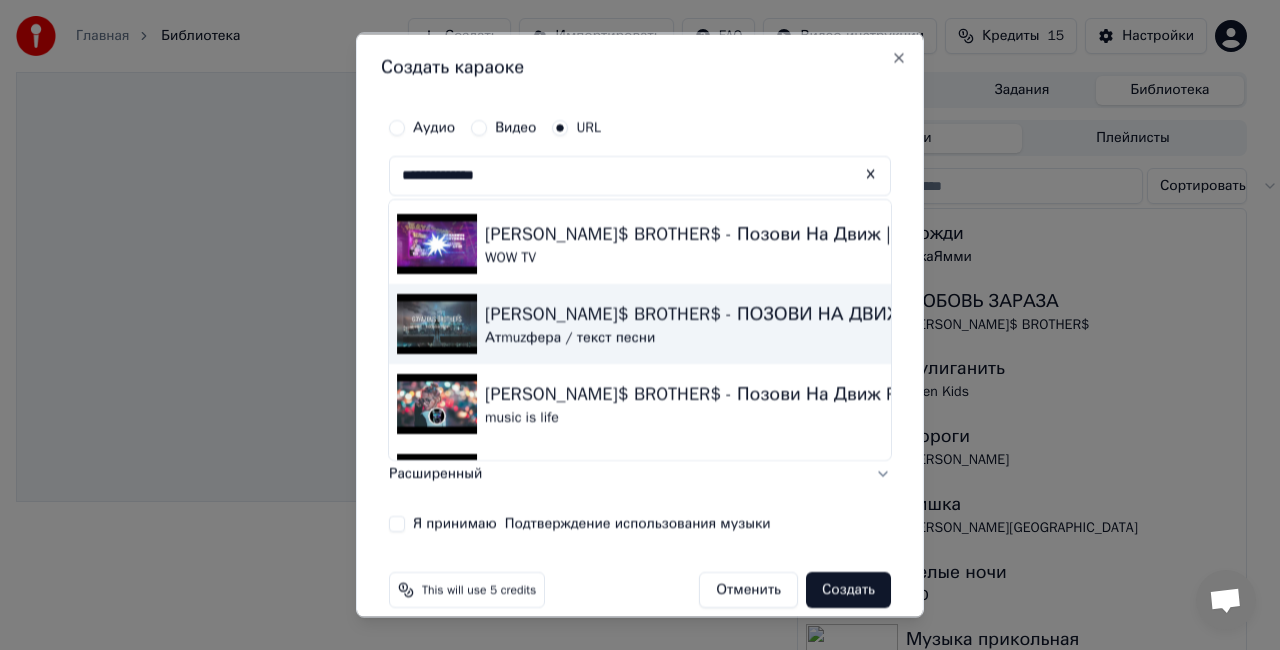 click on "[PERSON_NAME]$ BROTHER$ - ПОЗОВИ НА ДВИЖ" at bounding box center (694, 314) 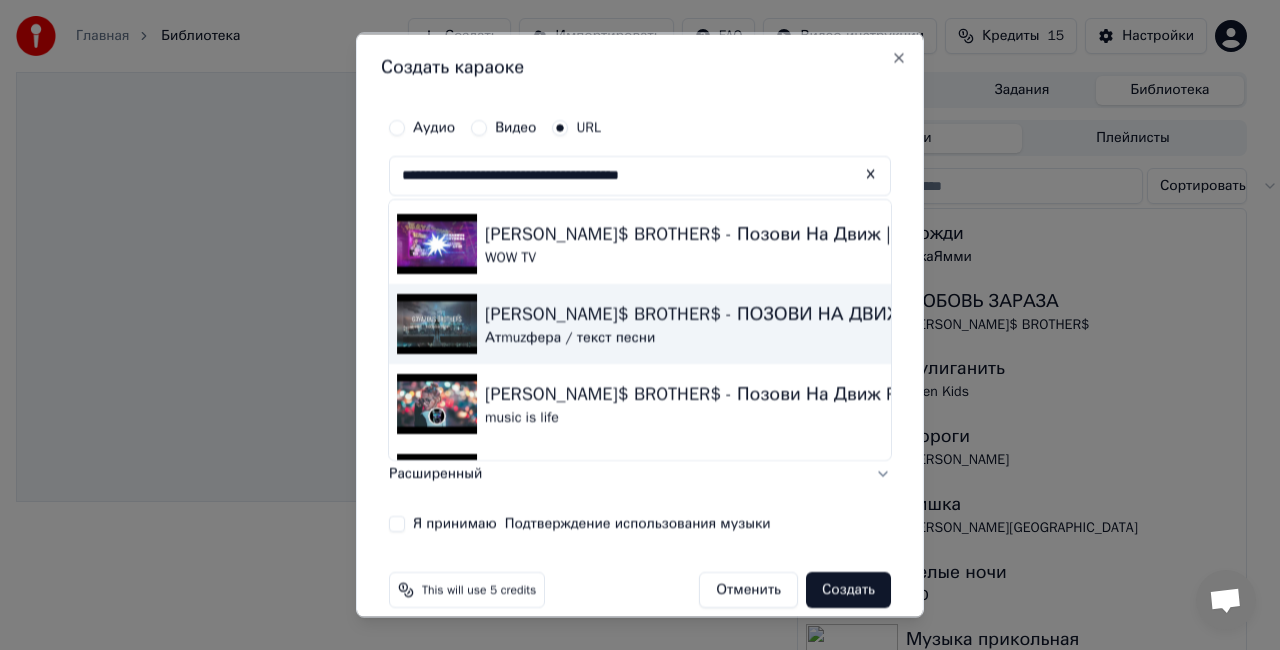 type on "**********" 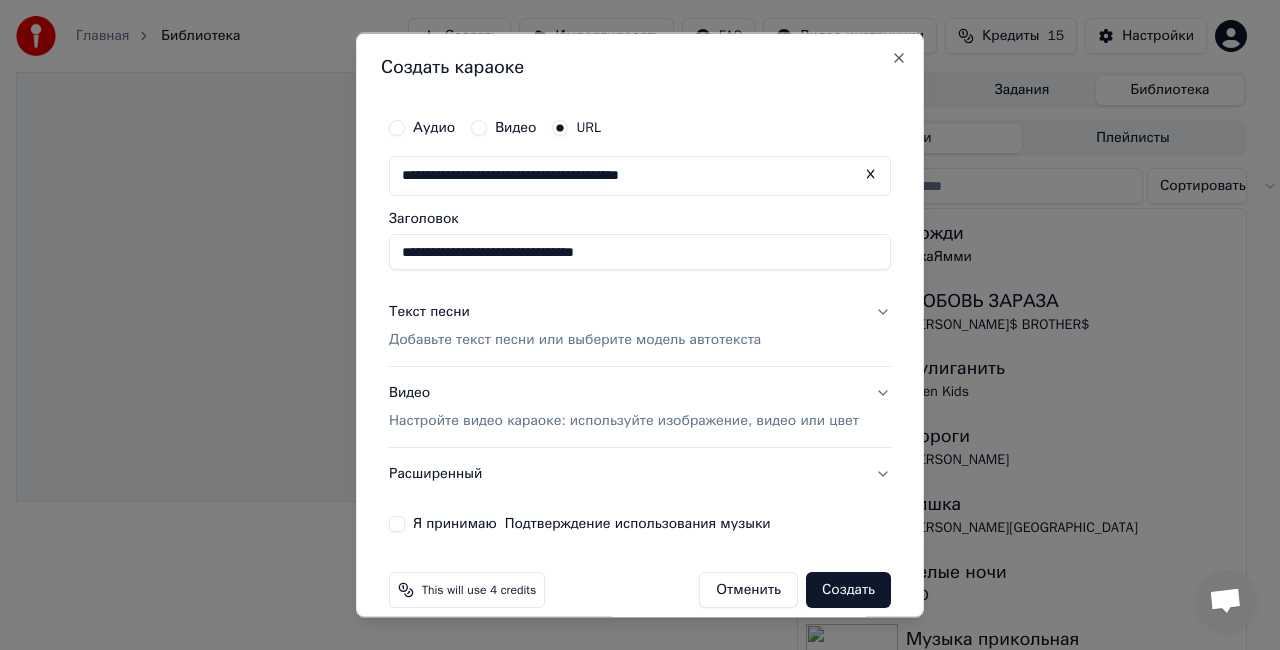 click on "Настройте видео караоке: используйте изображение, видео или цвет" at bounding box center [624, 420] 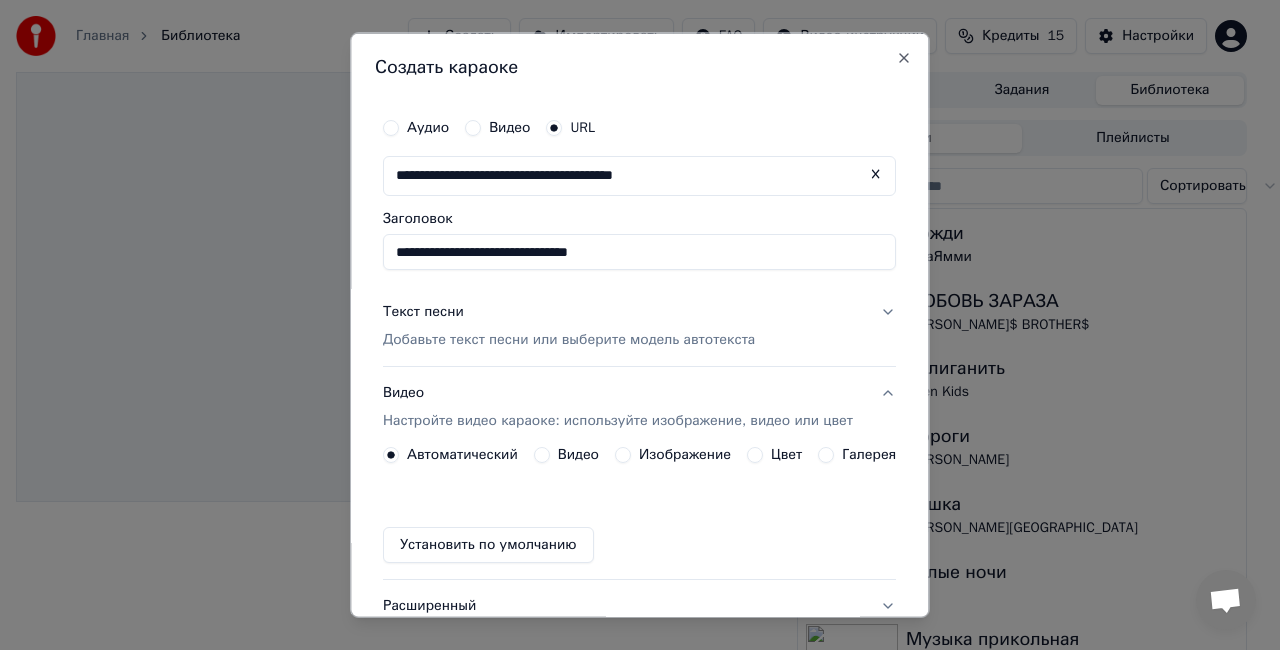 click on "Добавьте текст песни или выберите модель автотекста" at bounding box center (569, 339) 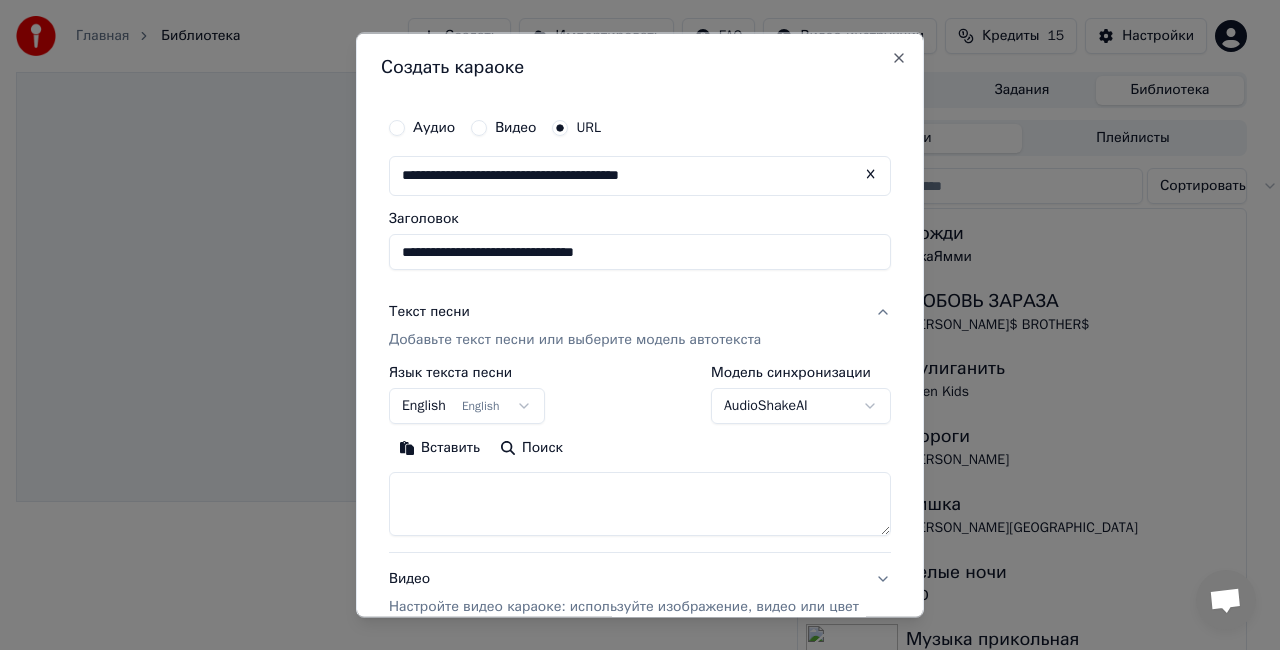 click on "Поиск" at bounding box center (531, 447) 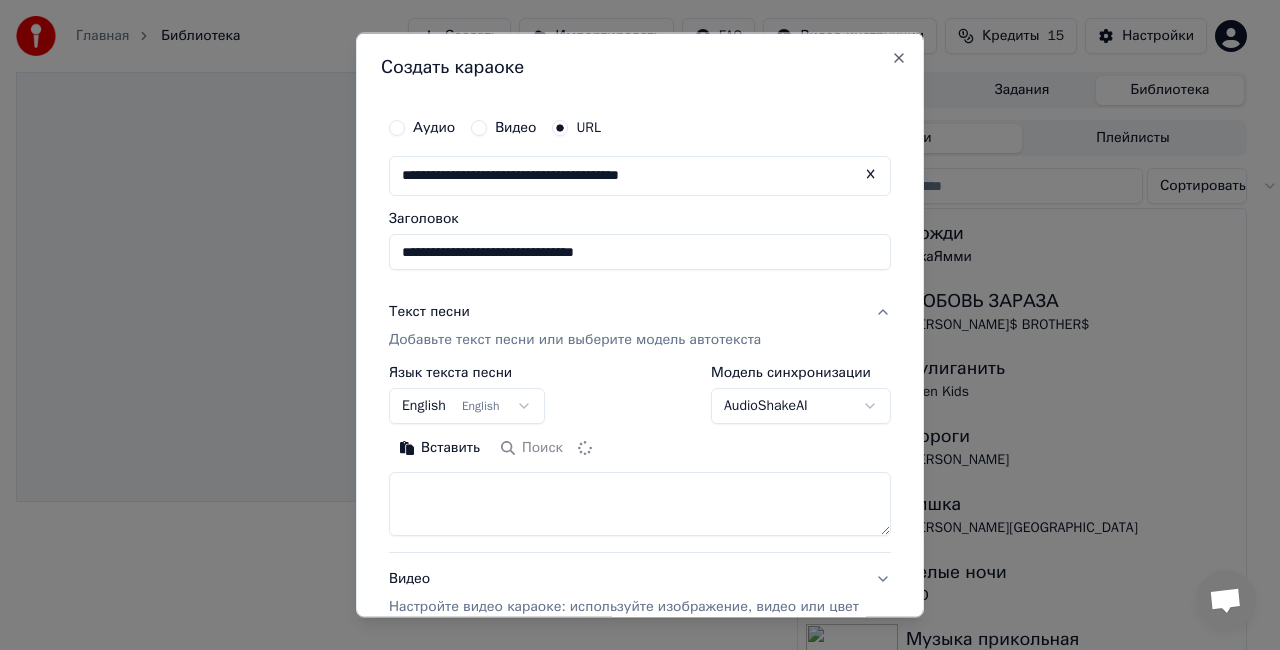 type on "**********" 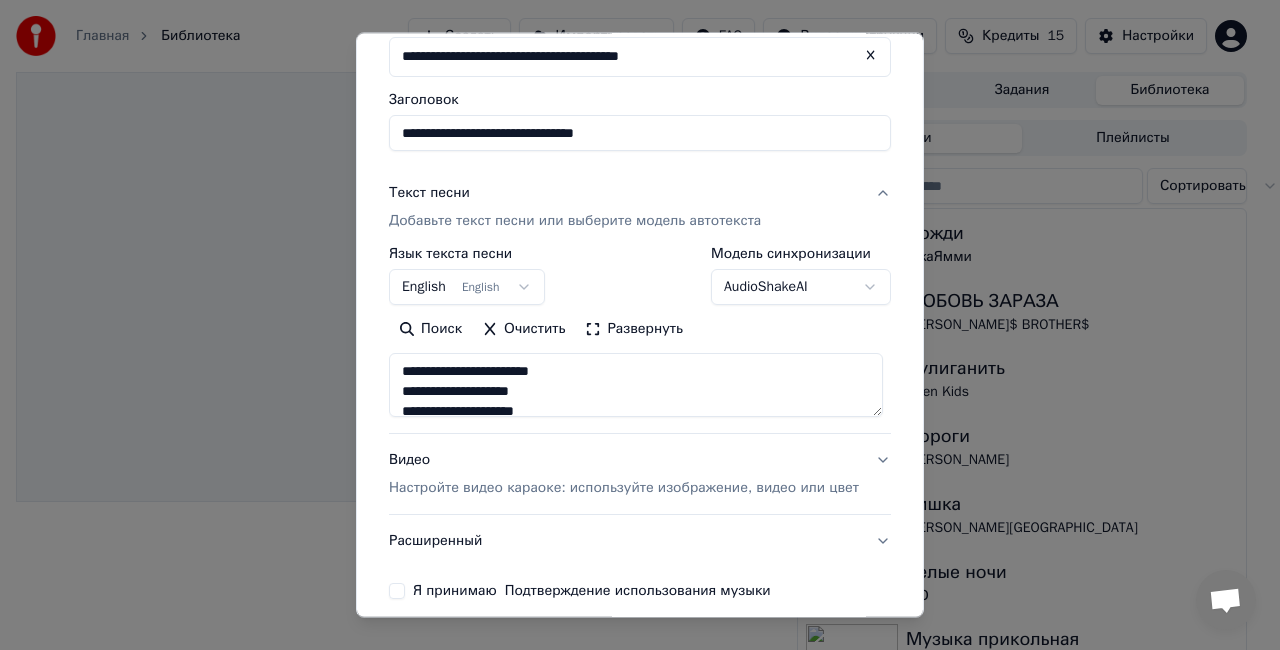 scroll, scrollTop: 200, scrollLeft: 0, axis: vertical 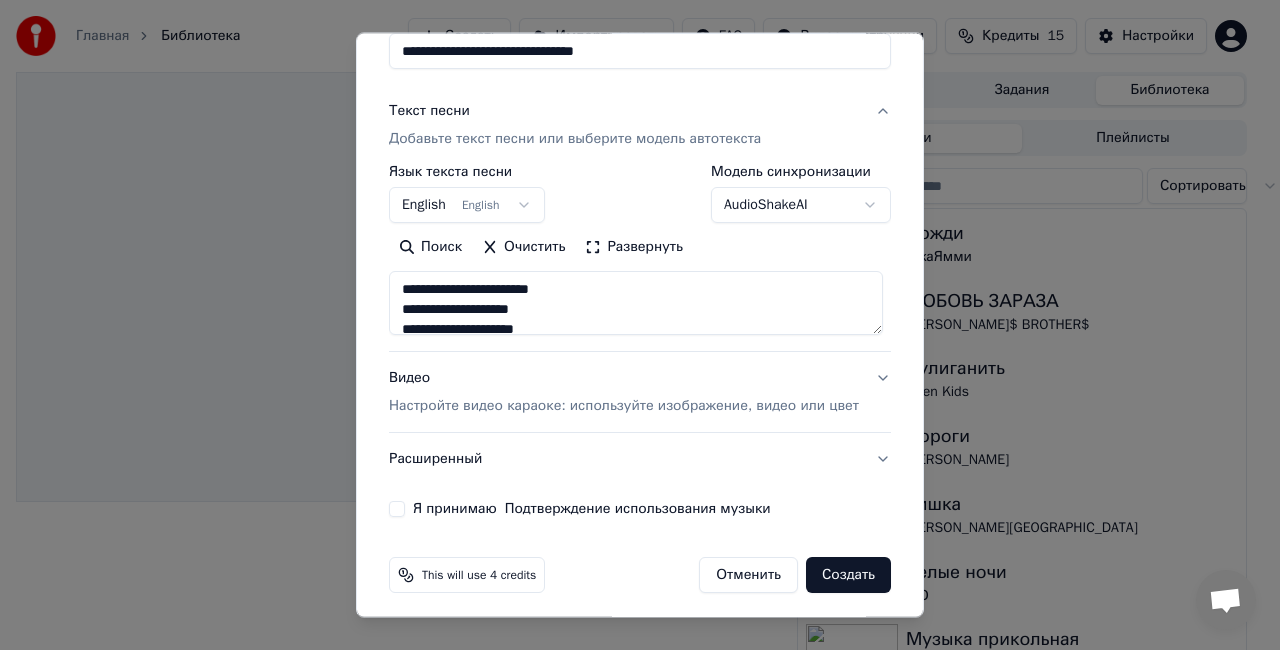 click on "Настройте видео караоке: используйте изображение, видео или цвет" at bounding box center [624, 406] 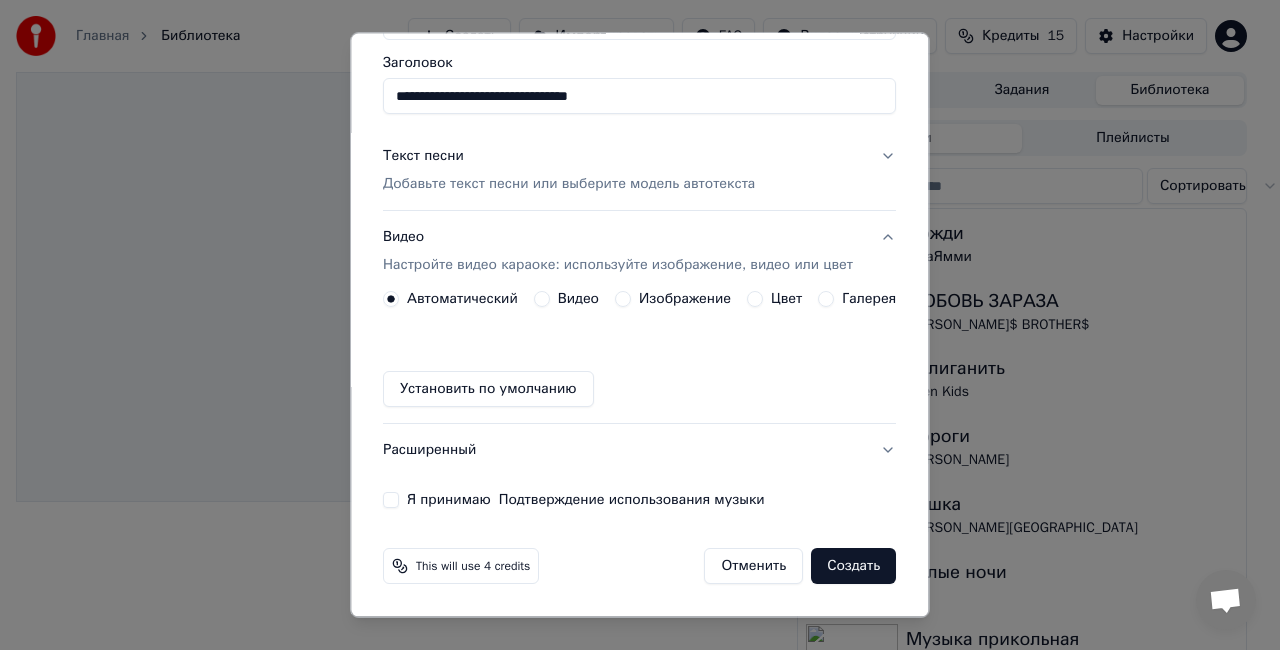 scroll, scrollTop: 153, scrollLeft: 0, axis: vertical 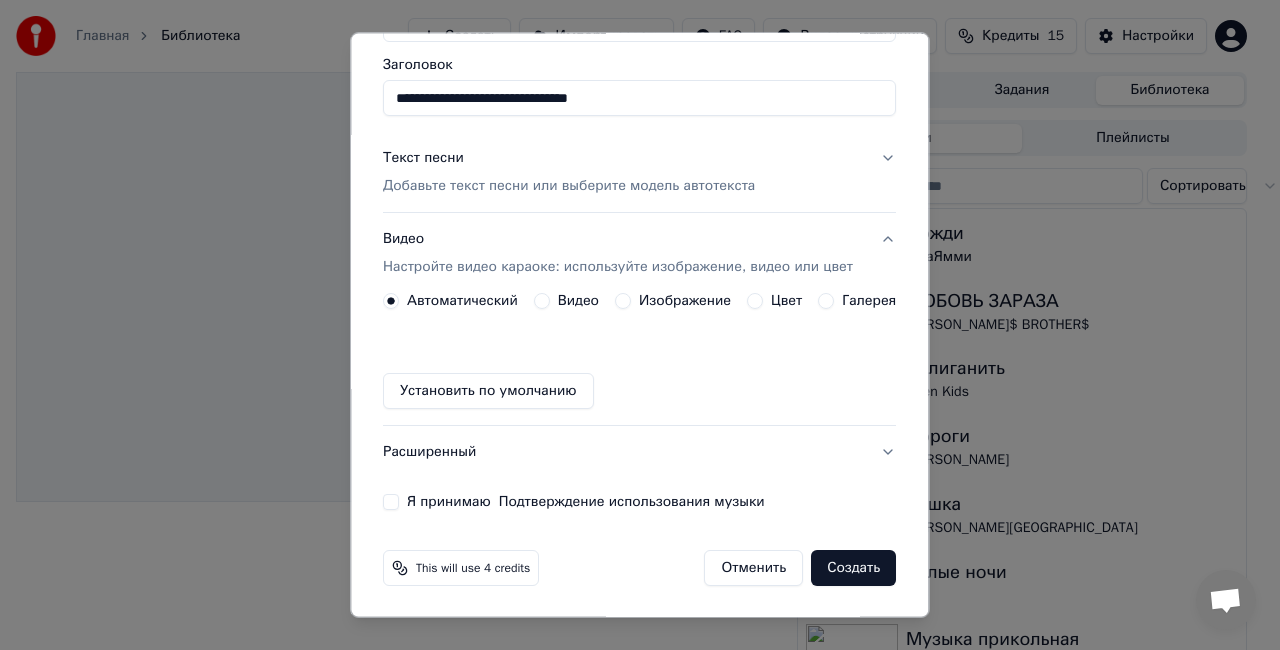 click on "Галерея" at bounding box center [827, 301] 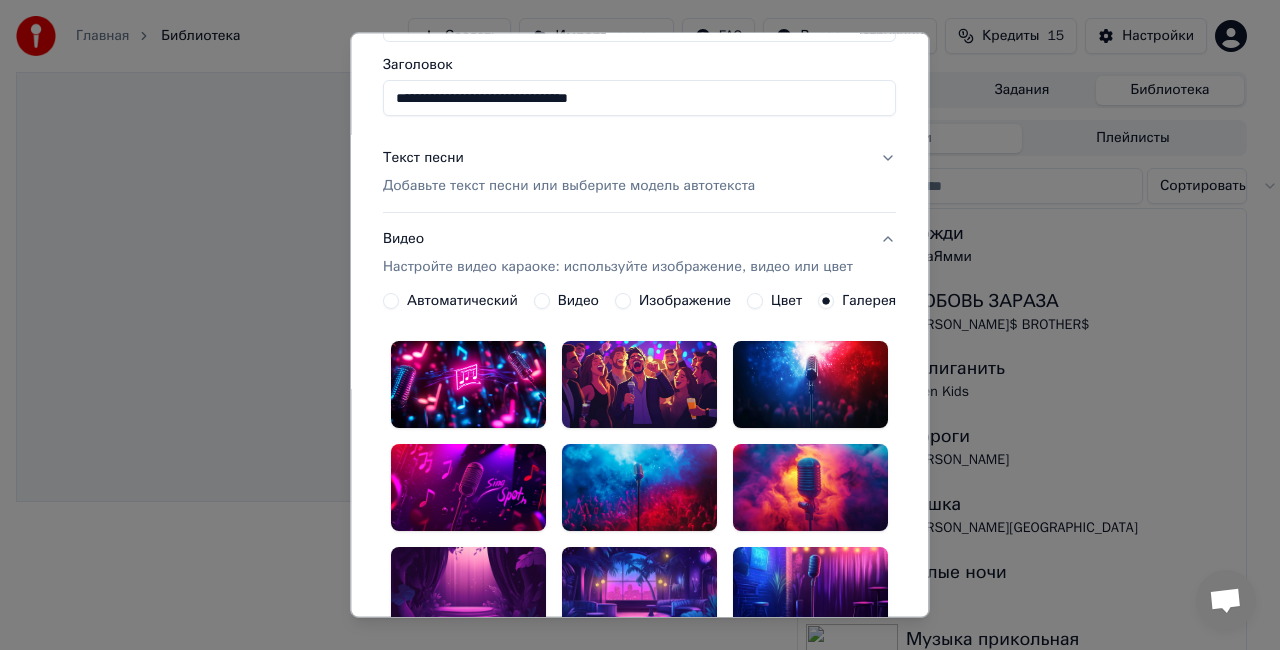 click at bounding box center [468, 488] 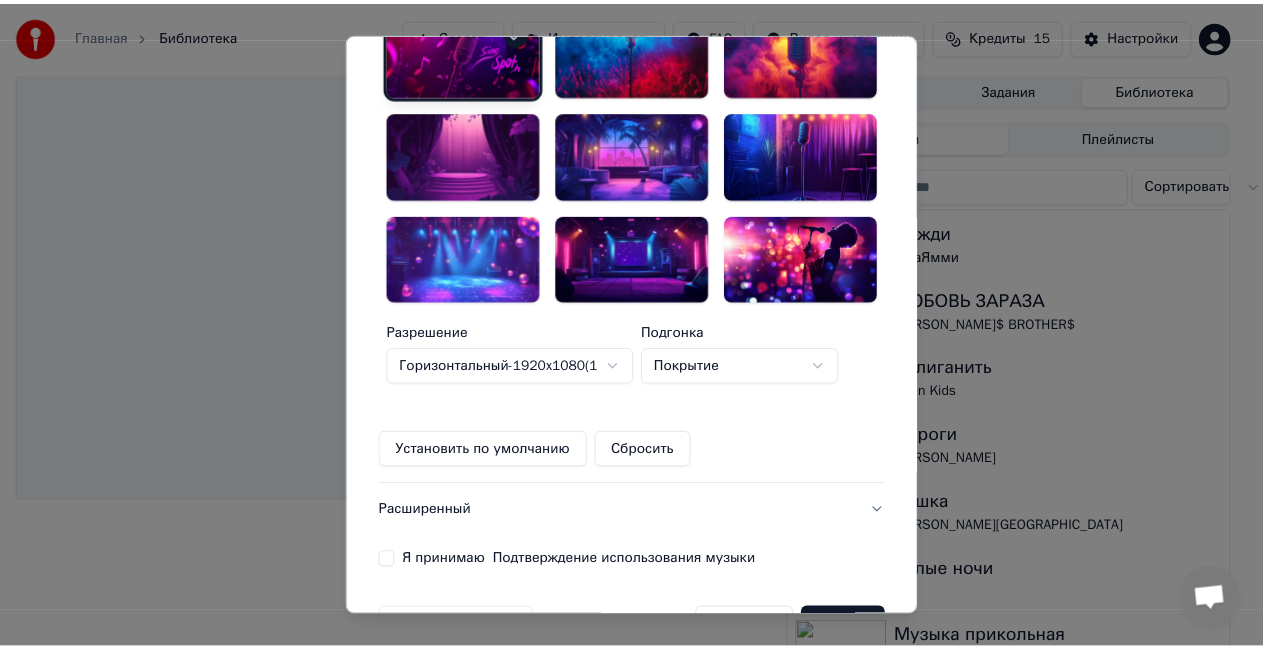 scroll, scrollTop: 645, scrollLeft: 0, axis: vertical 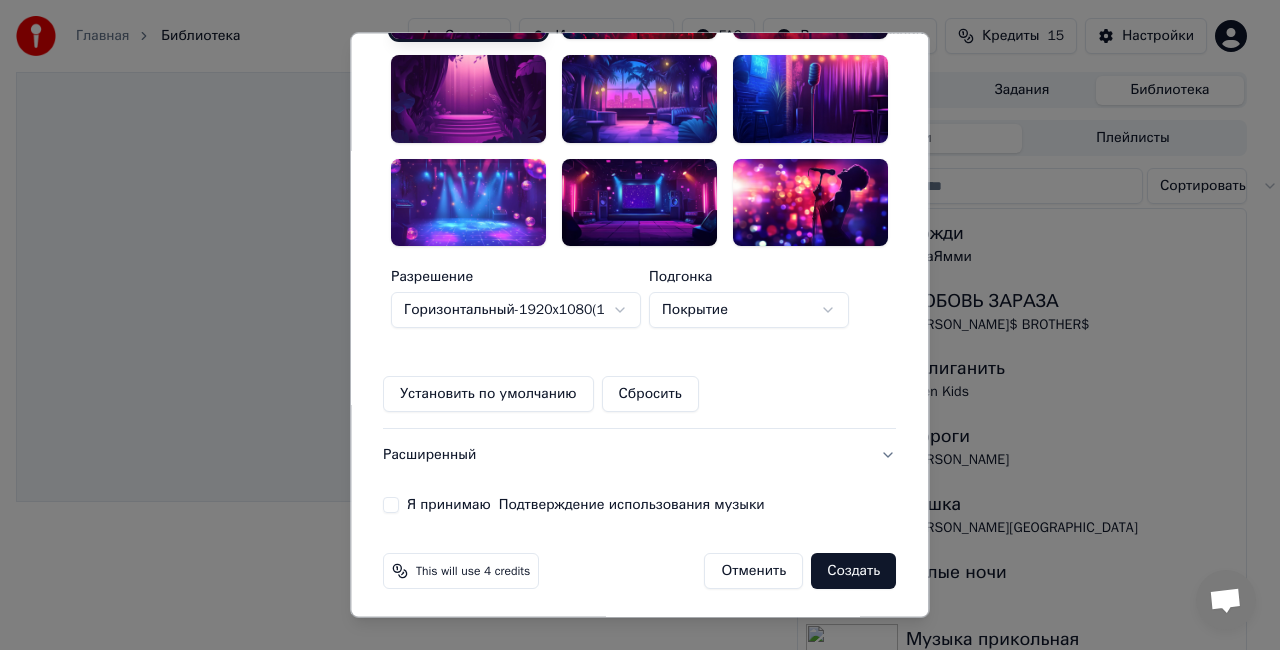 click on "**********" at bounding box center (639, -12) 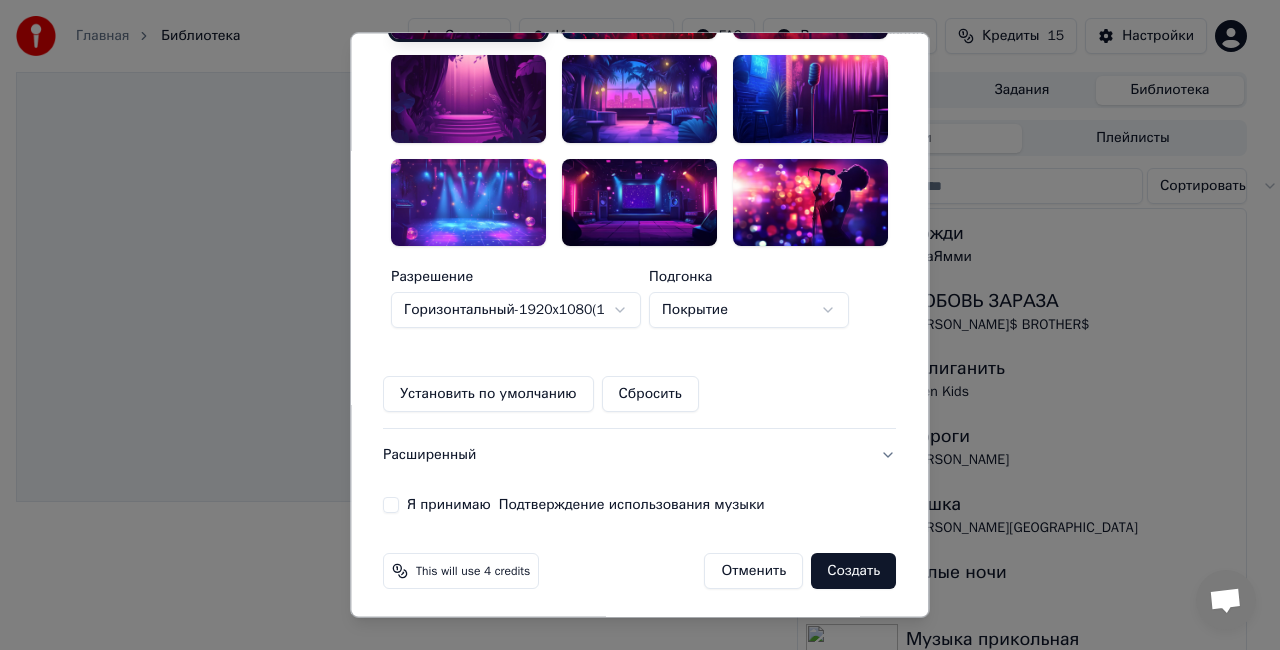 click on "Я принимаю   Подтверждение использования музыки" at bounding box center (391, 505) 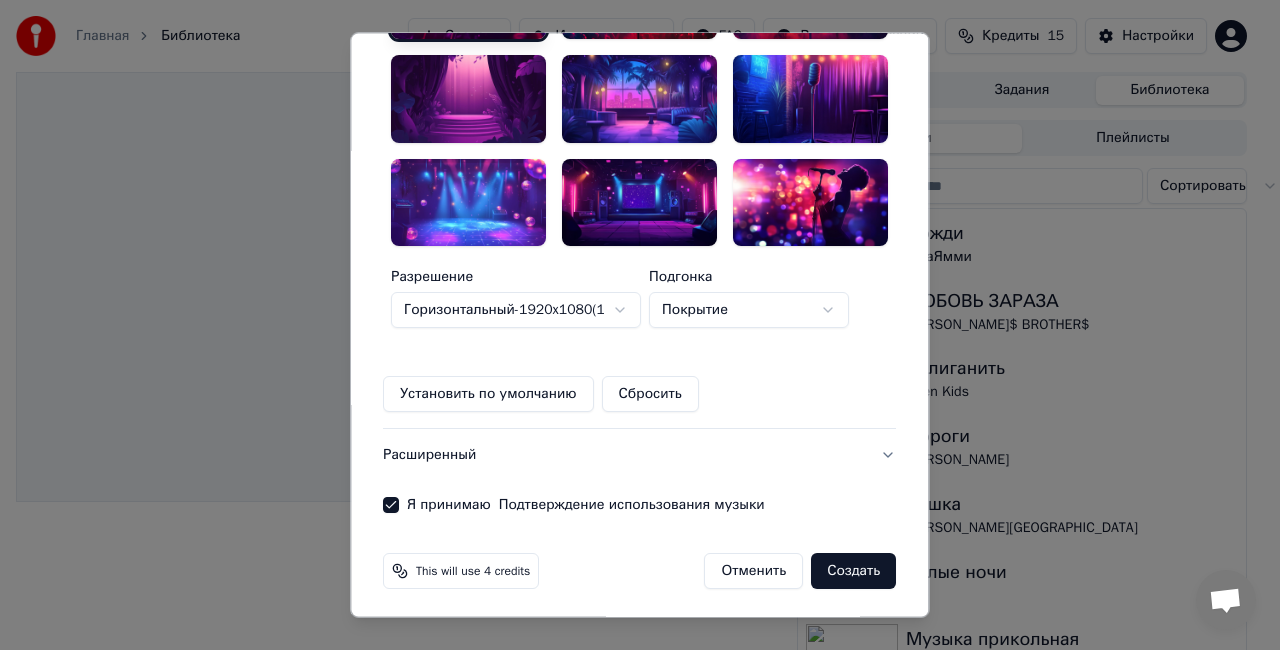 click on "Создать" at bounding box center (854, 571) 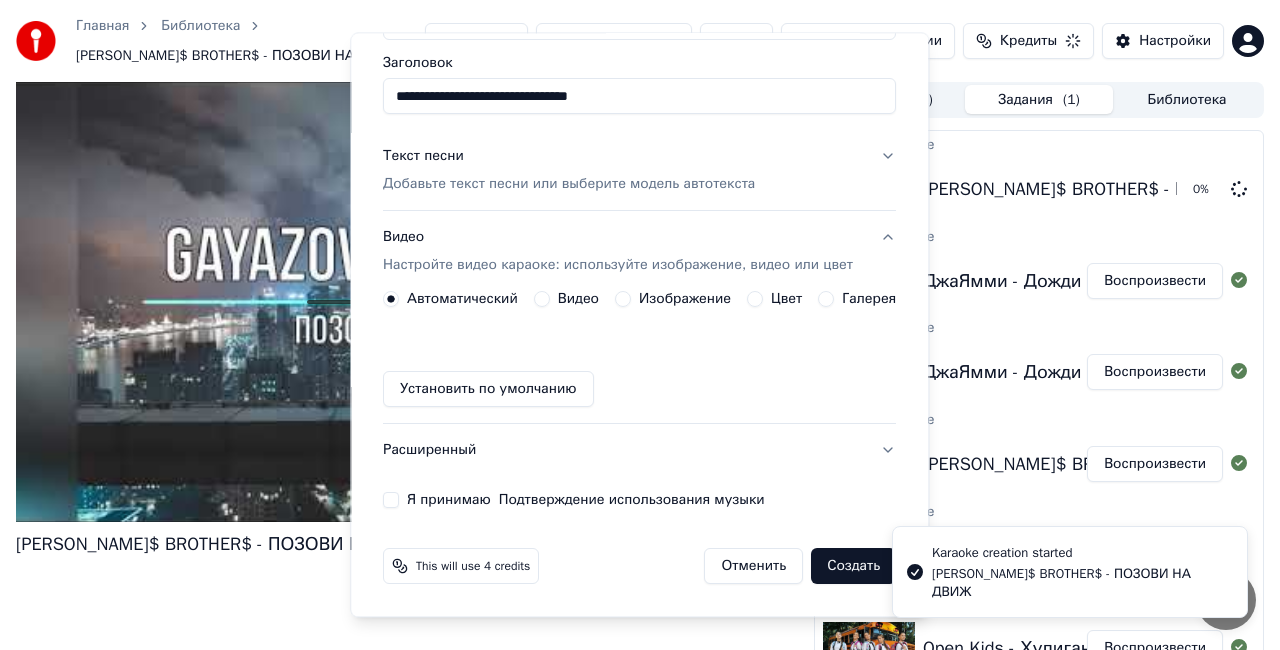 type 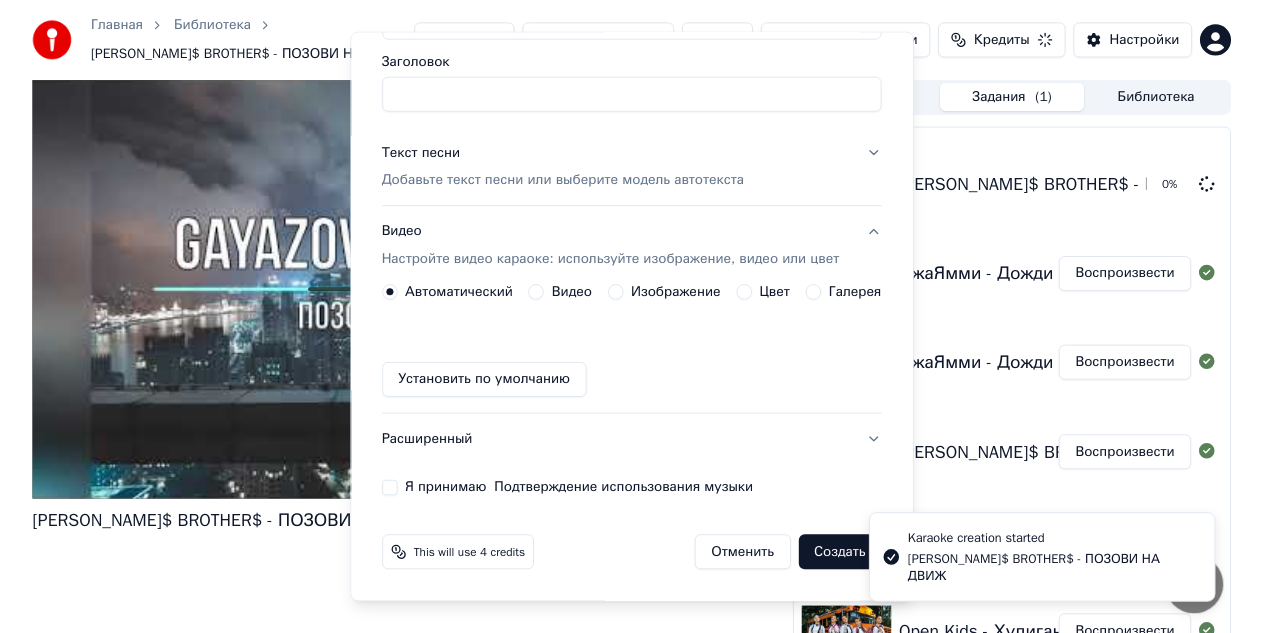 scroll, scrollTop: 153, scrollLeft: 0, axis: vertical 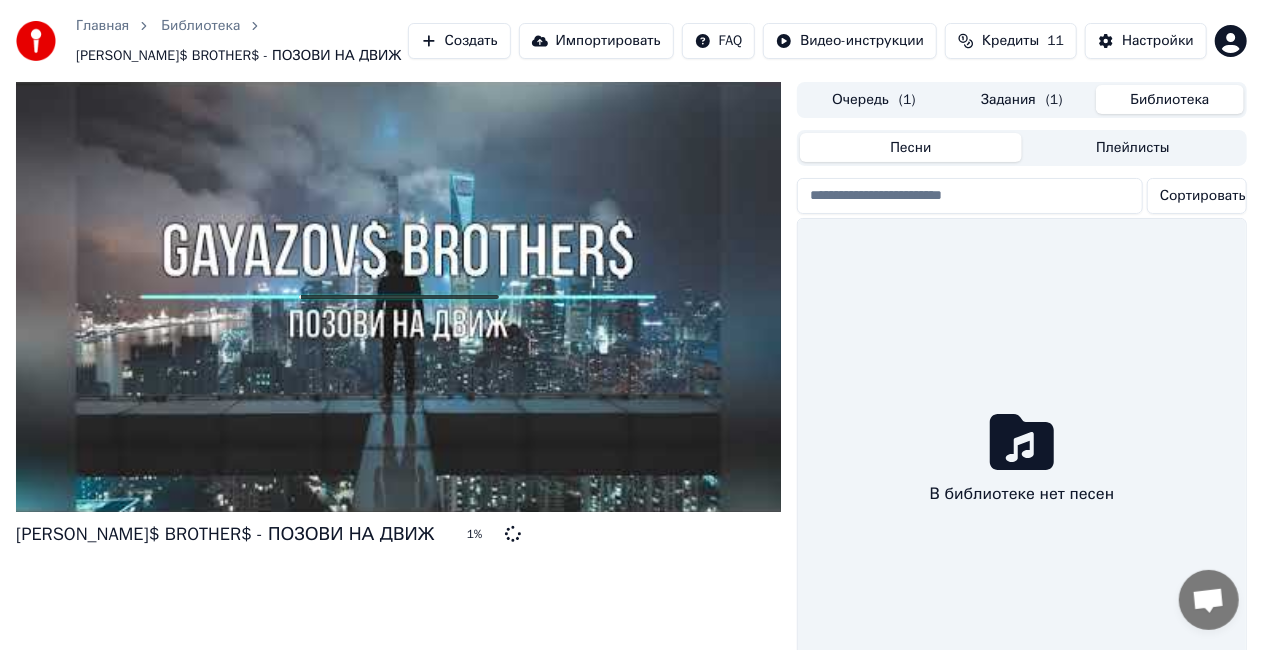 click on "Библиотека" at bounding box center [1170, 99] 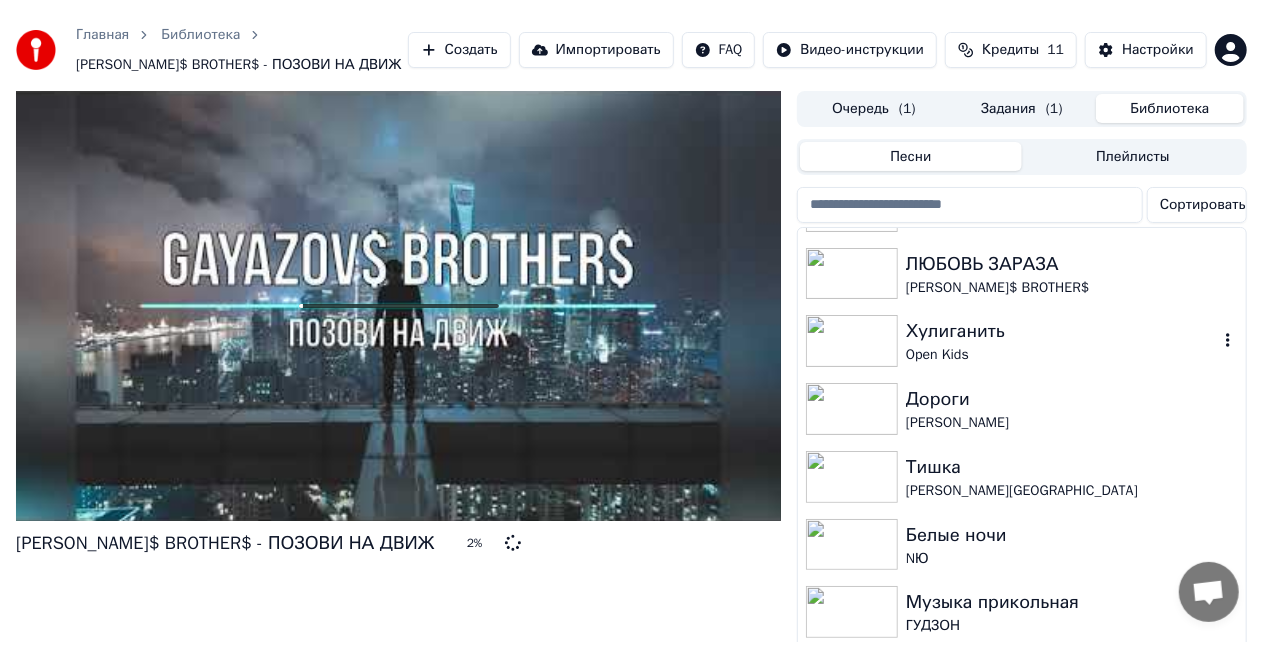 scroll, scrollTop: 0, scrollLeft: 0, axis: both 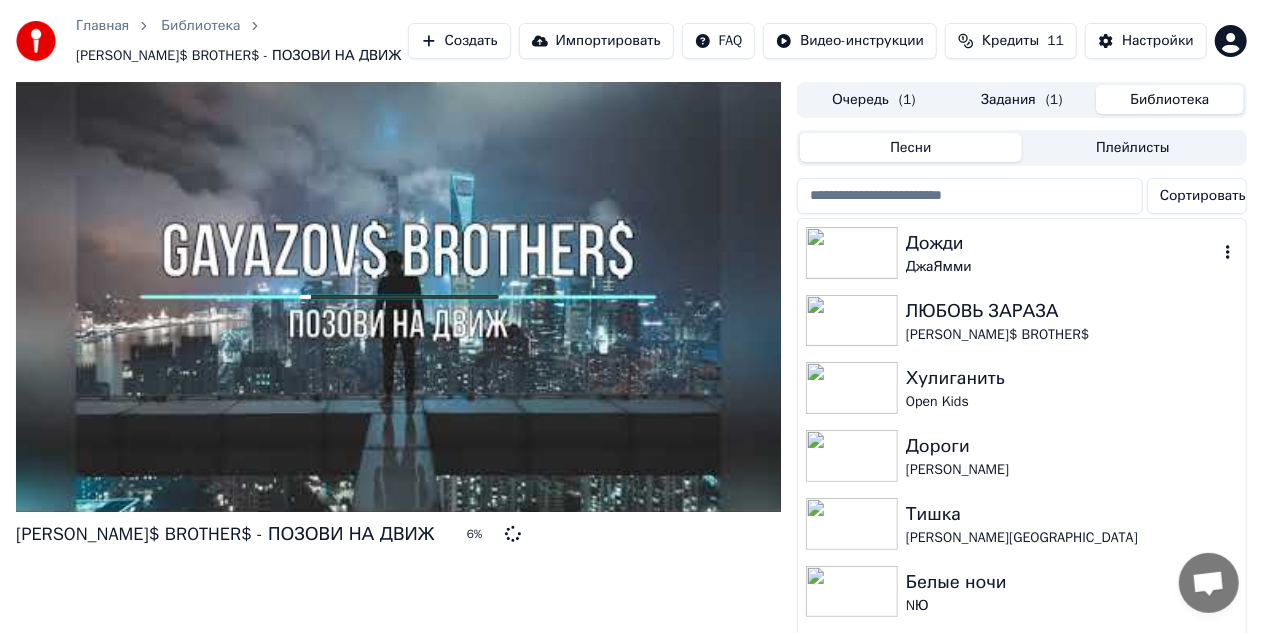 click on "ДжаЯмми" at bounding box center (1062, 267) 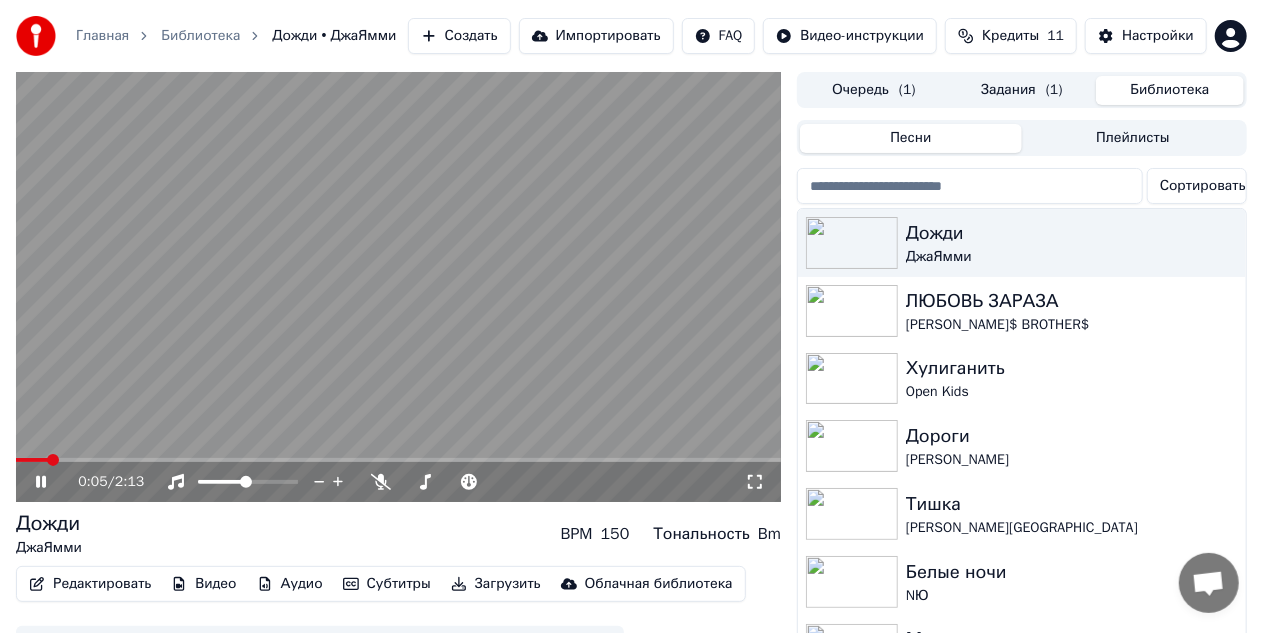 click on "0:05  /  2:13" at bounding box center (398, 482) 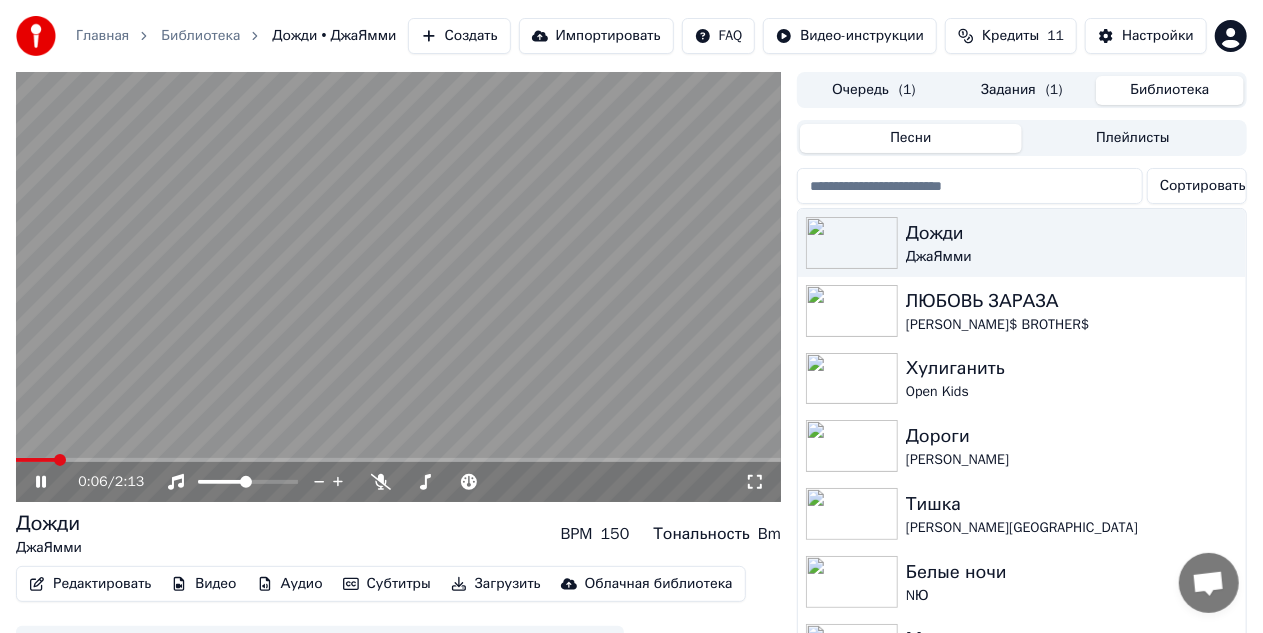click 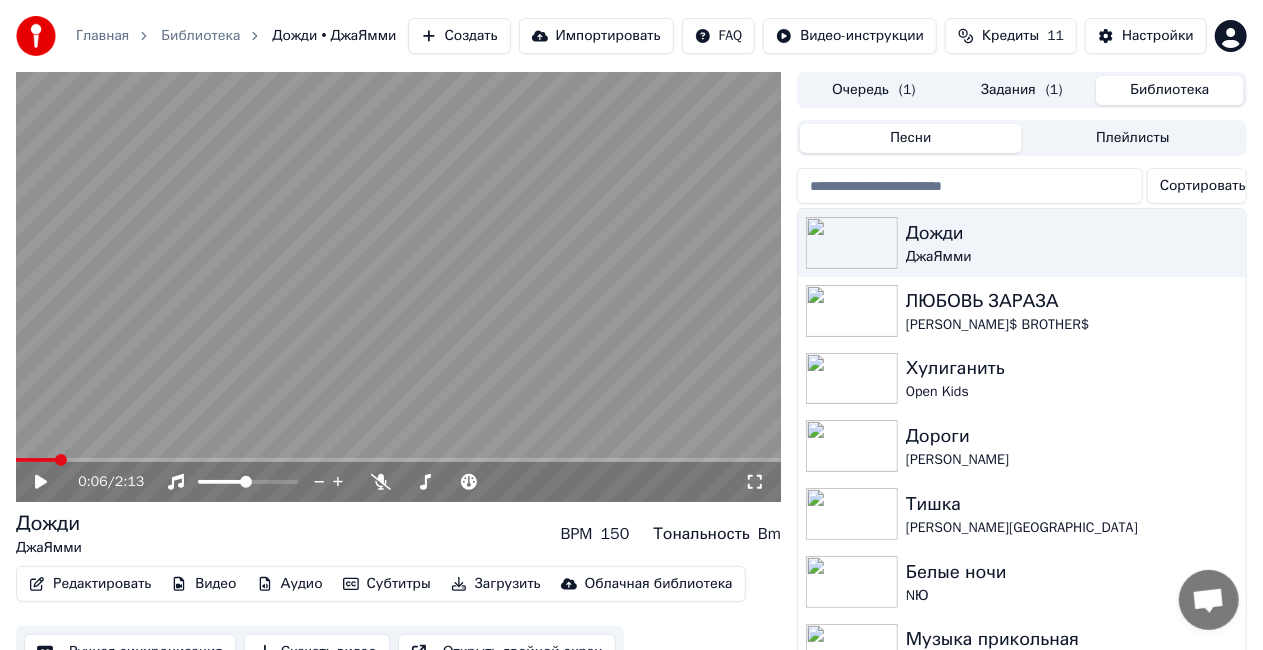 click on "Очередь ( 1 )" at bounding box center (874, 90) 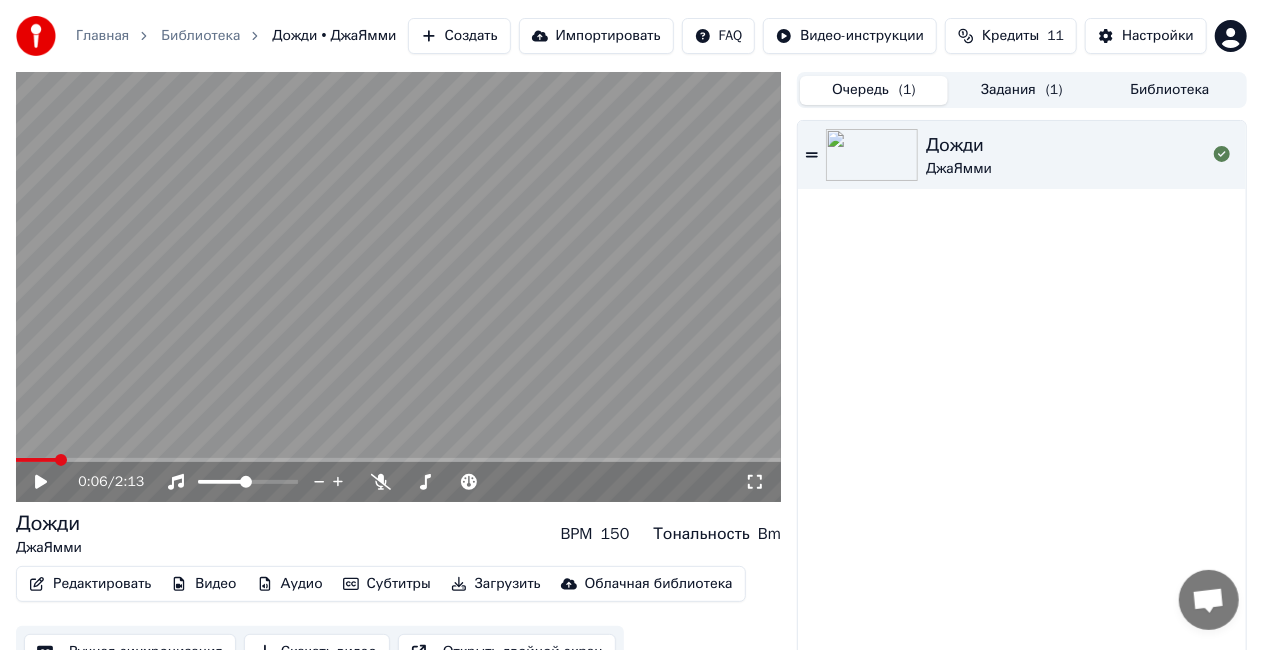 click on "Задания ( 1 )" at bounding box center [1022, 90] 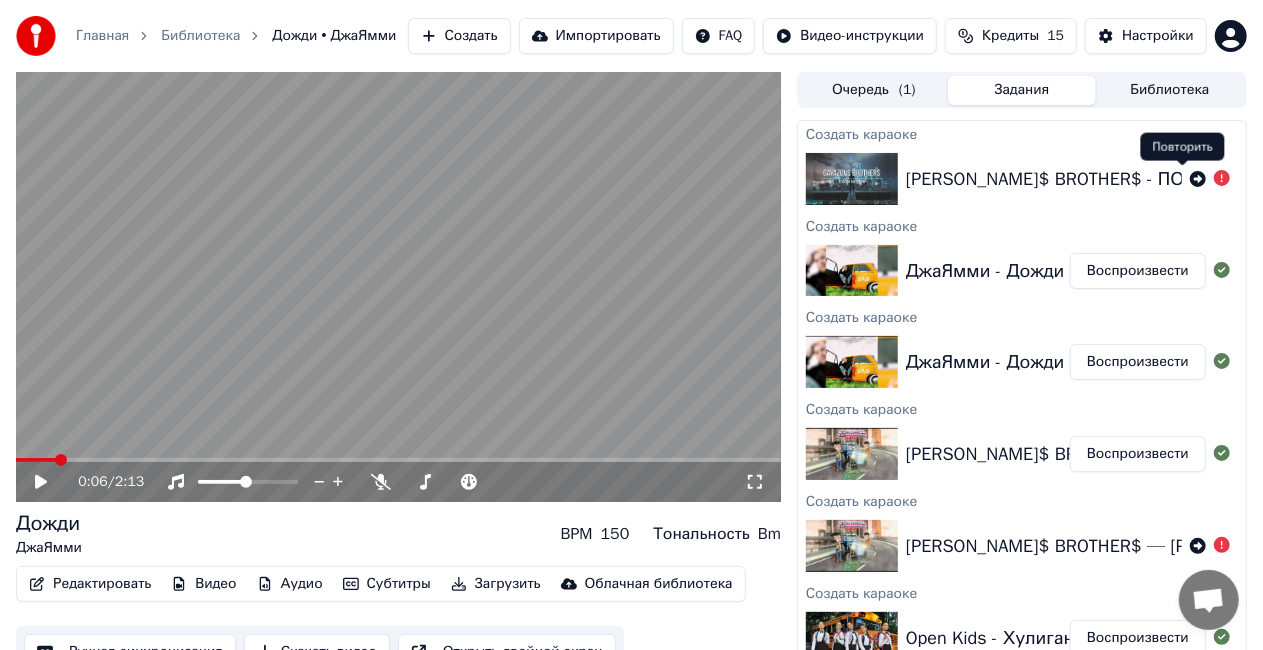 click 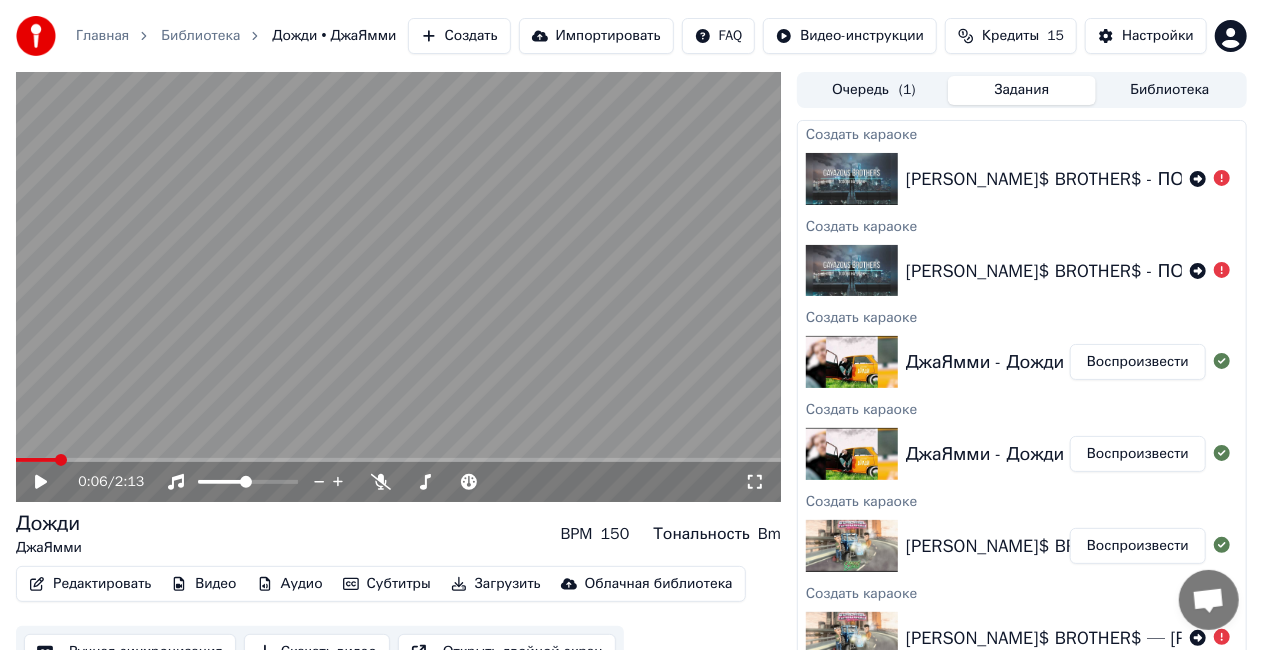 click at bounding box center (1210, 179) 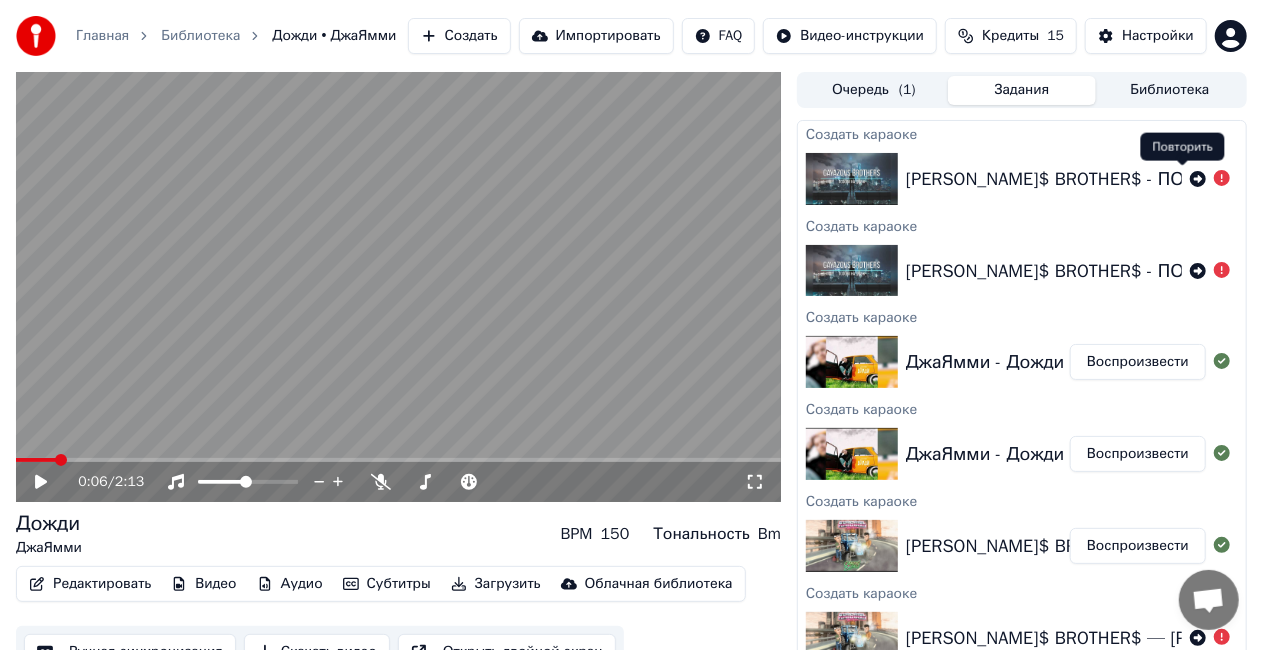 click 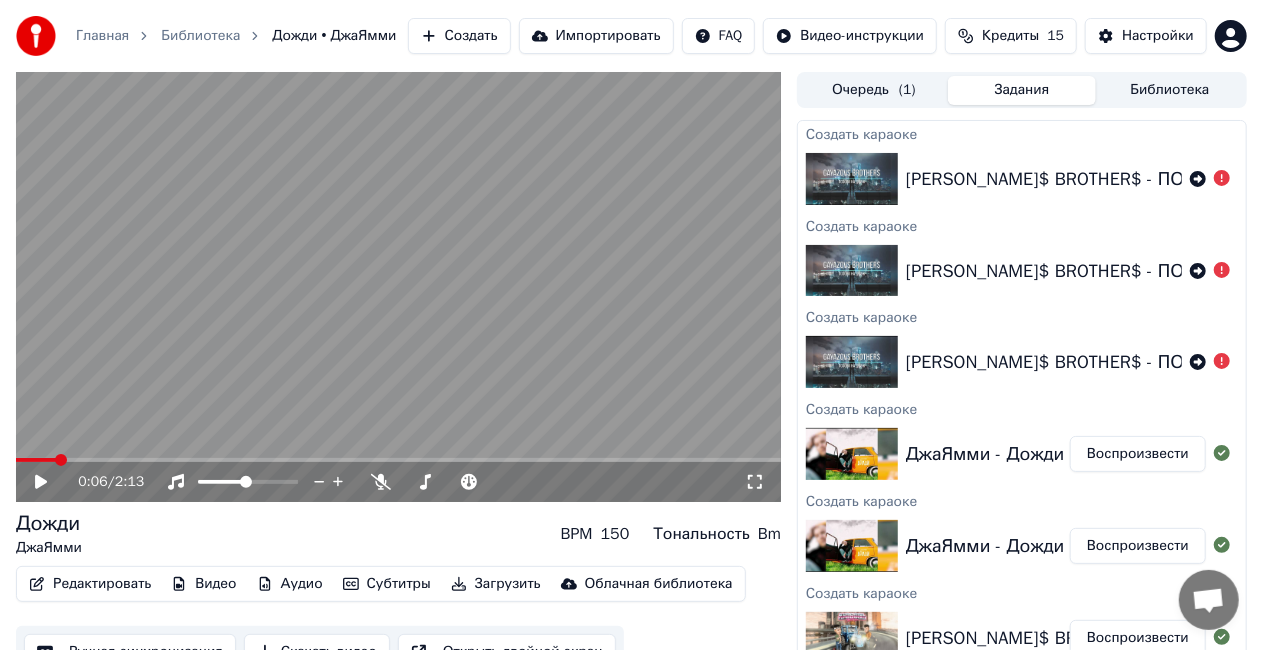 click 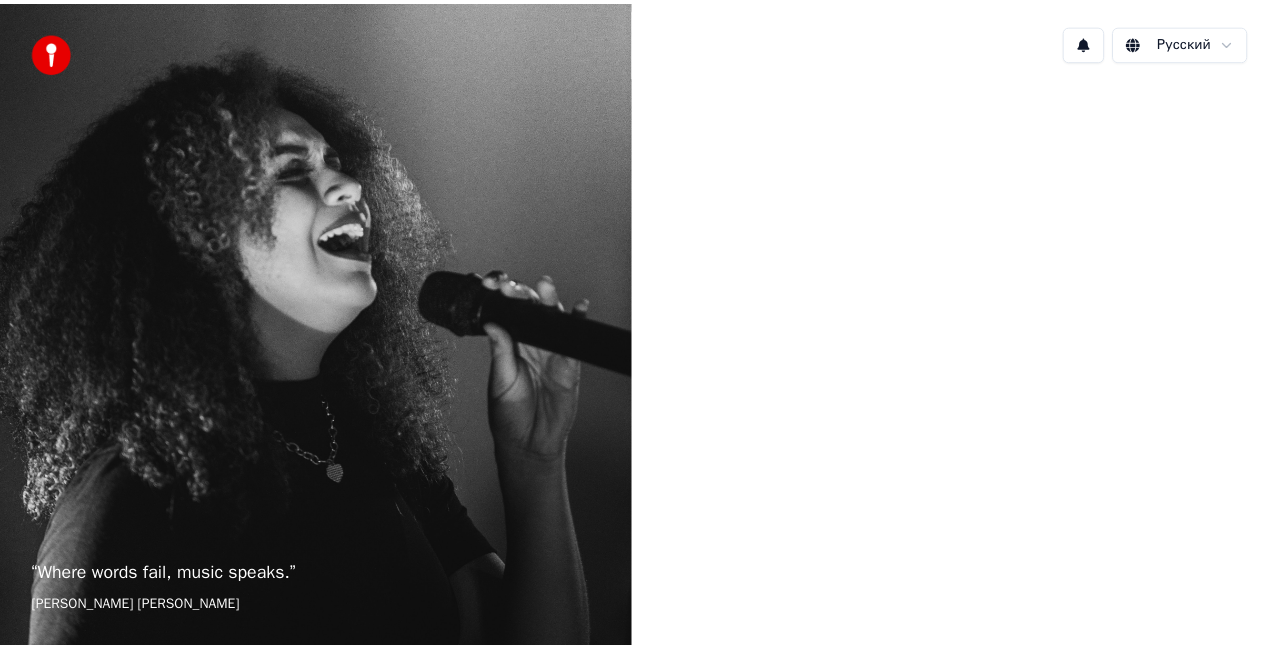scroll, scrollTop: 0, scrollLeft: 0, axis: both 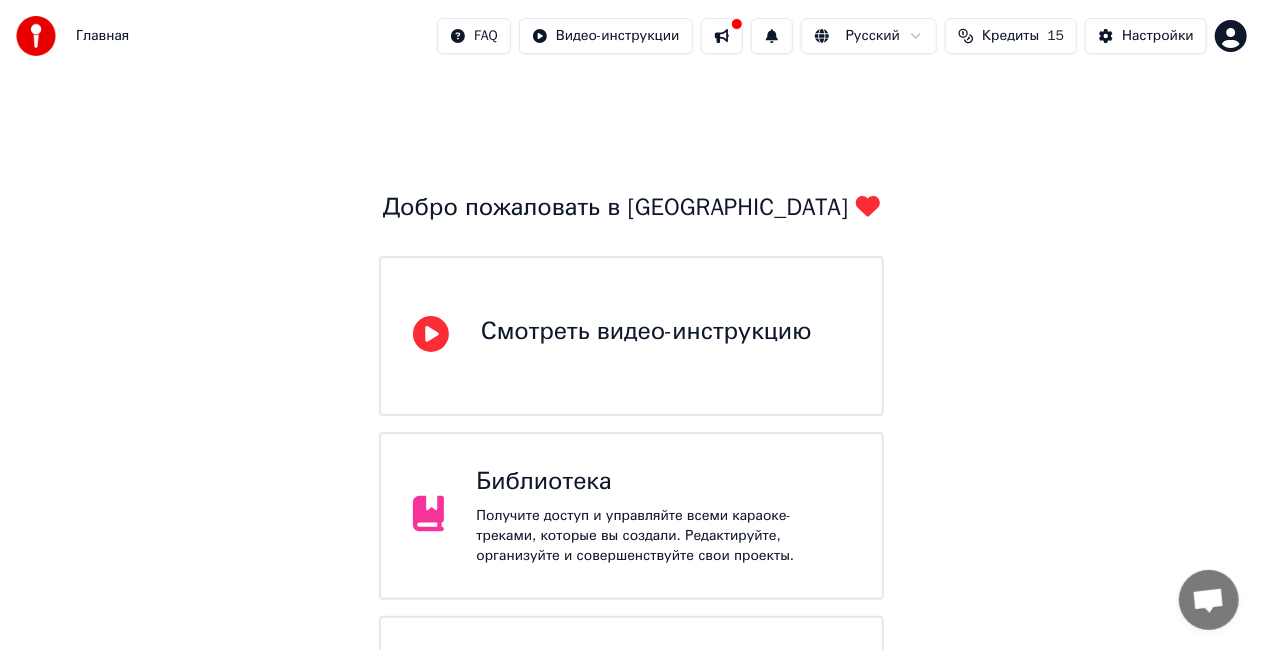 click on "Добро пожаловать в Youka Смотреть видео-инструкцию Библиотека Получите доступ и управляйте всеми караоке-треками, которые вы создали. Редактируйте, организуйте и совершенствуйте свои проекты. Создать караоке Создайте караоке из аудио- или видеофайлов (MP3, MP4 и других), или вставьте URL, чтобы мгновенно создать караоке-видео с синхронизированными текстами. Youka может быть заблокирован в России Если у вас возникают проблемы при создании караоке, попробуйте использовать VPN для доступа к Youka." at bounding box center [631, 562] 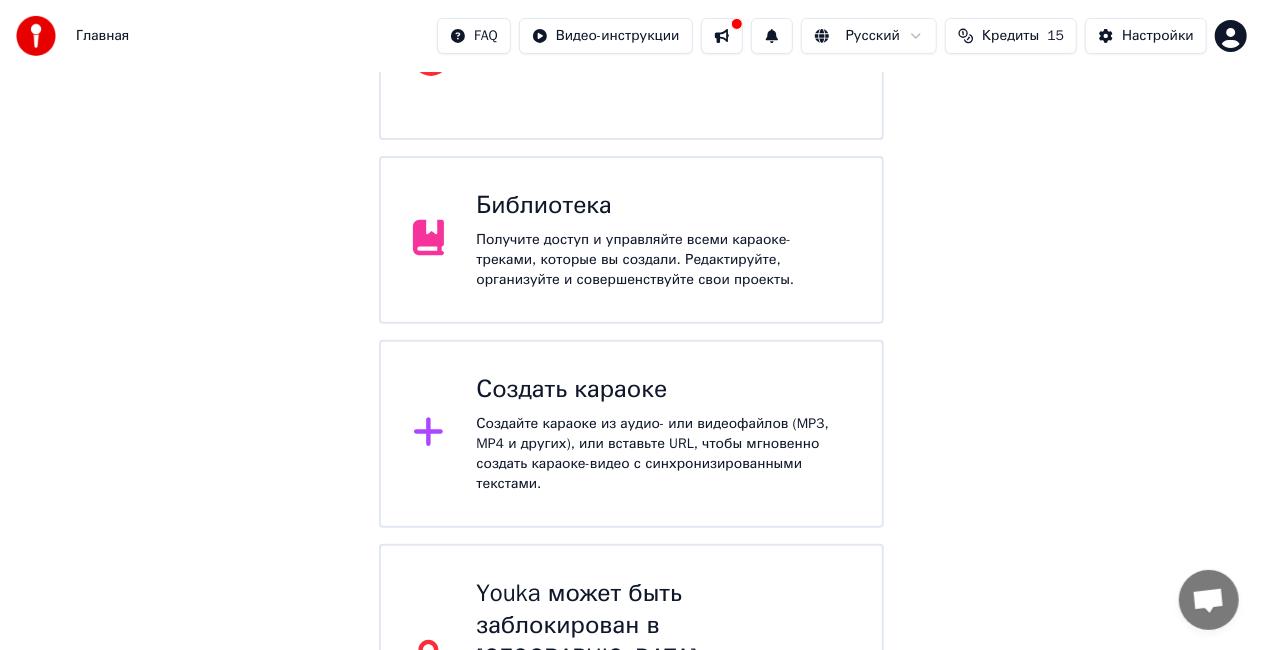 scroll, scrollTop: 300, scrollLeft: 0, axis: vertical 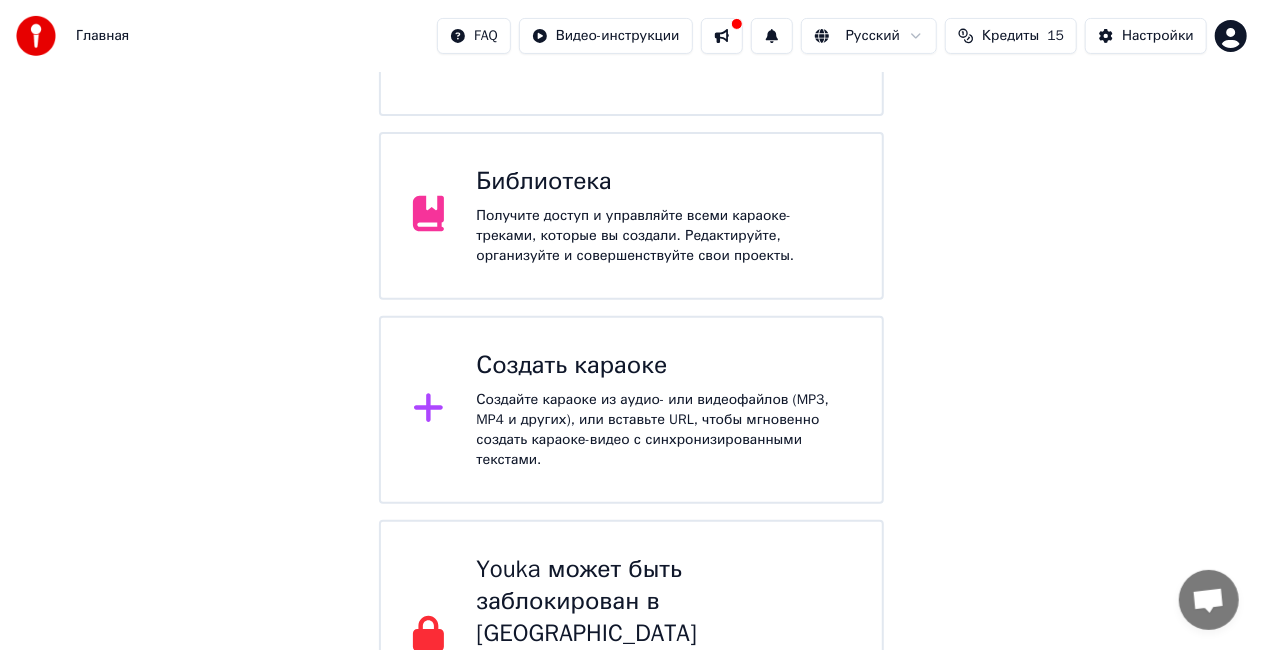 click on "Создайте караоке из аудио- или видеофайлов (MP3, MP4 и других), или вставьте URL, чтобы мгновенно создать караоке-видео с синхронизированными текстами." at bounding box center (663, 430) 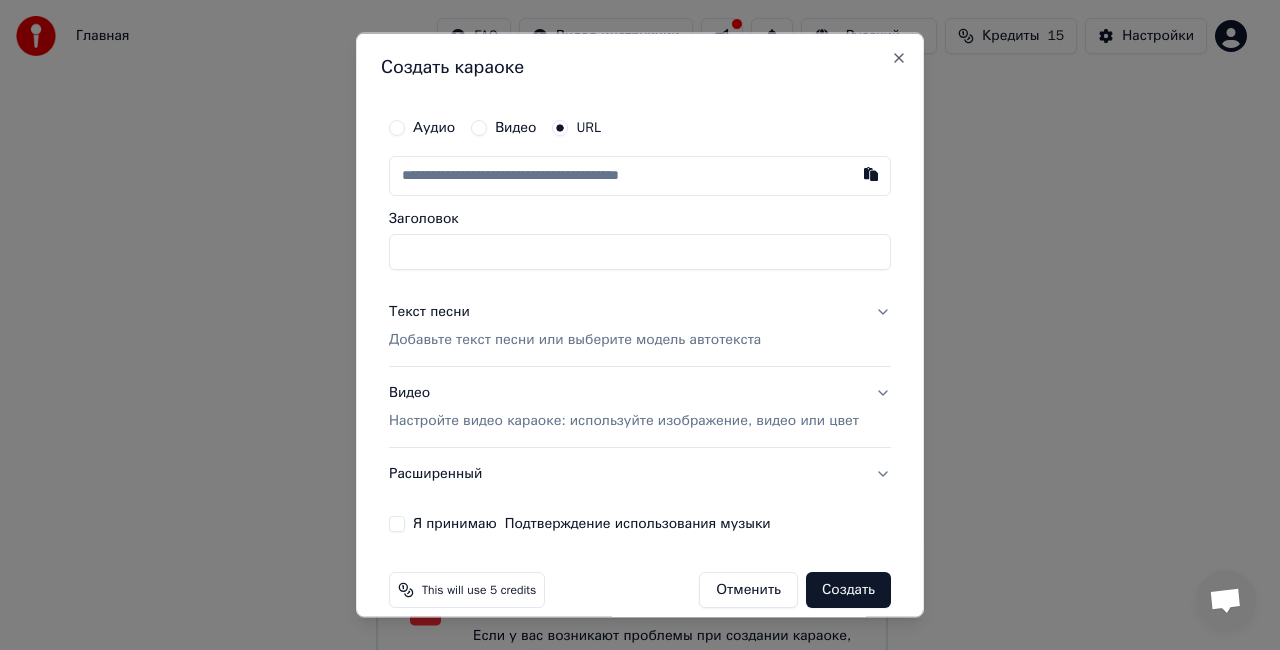 click at bounding box center [640, 176] 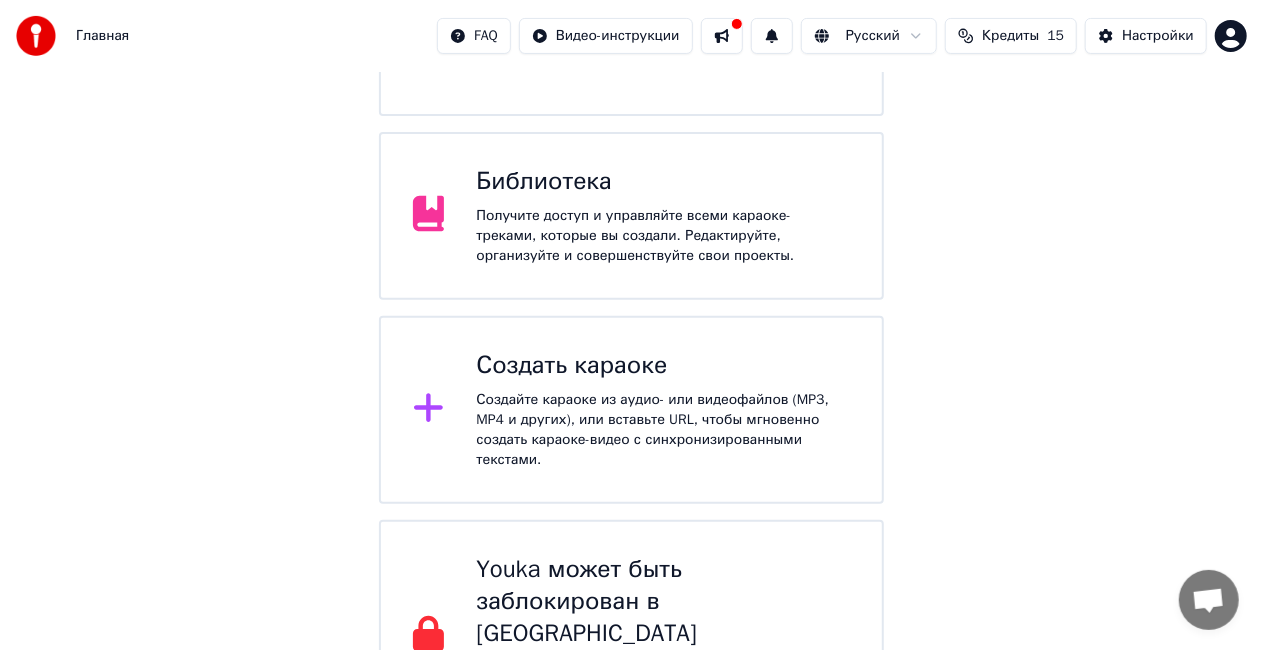 click at bounding box center (722, 36) 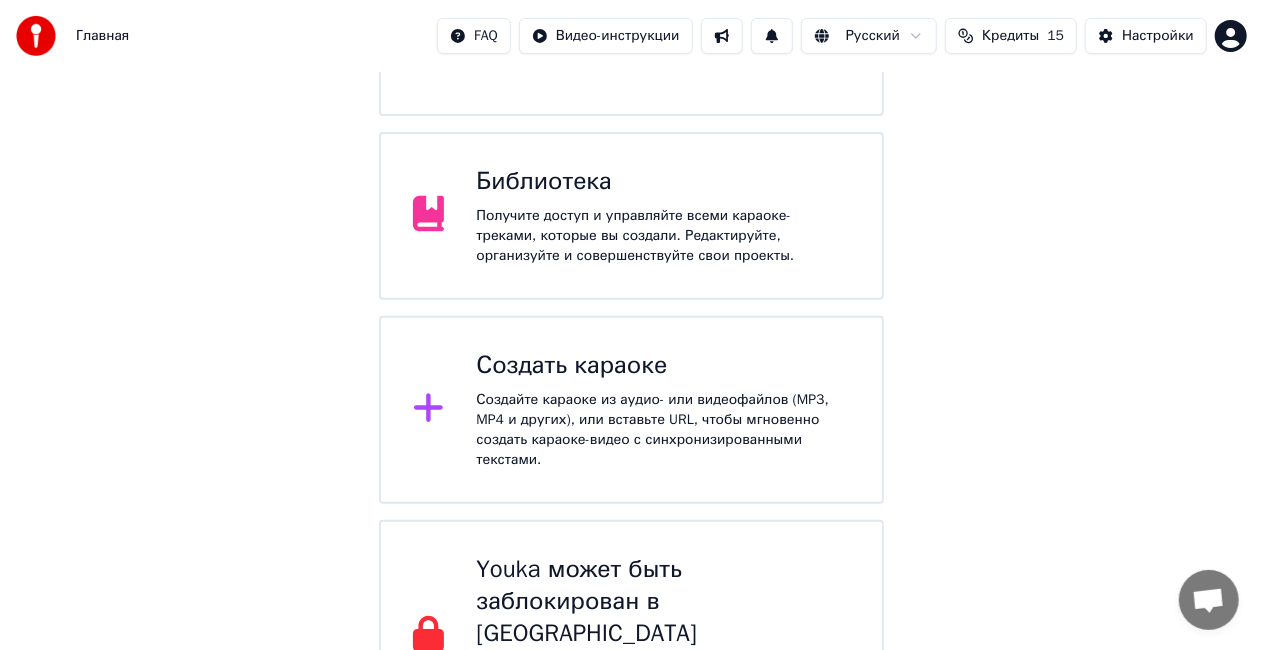 scroll, scrollTop: 330, scrollLeft: 0, axis: vertical 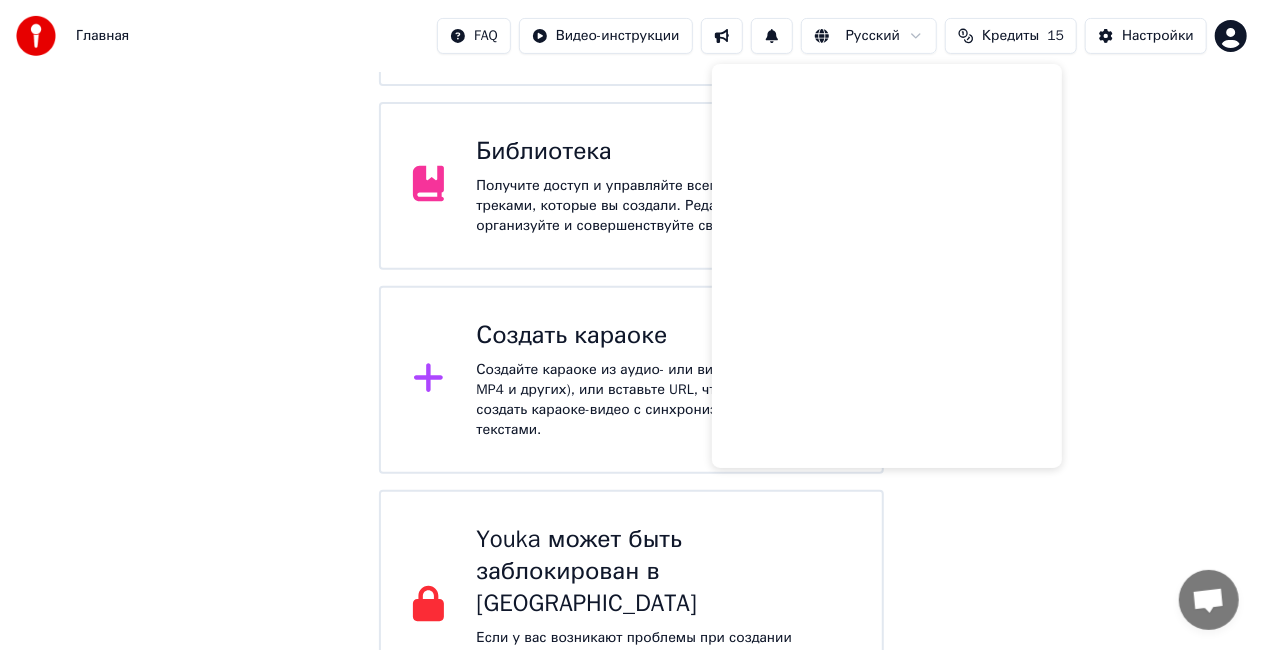 click on "Создайте караоке из аудио- или видеофайлов (MP3, MP4 и других), или вставьте URL, чтобы мгновенно создать караоке-видео с синхронизированными текстами." at bounding box center [663, 400] 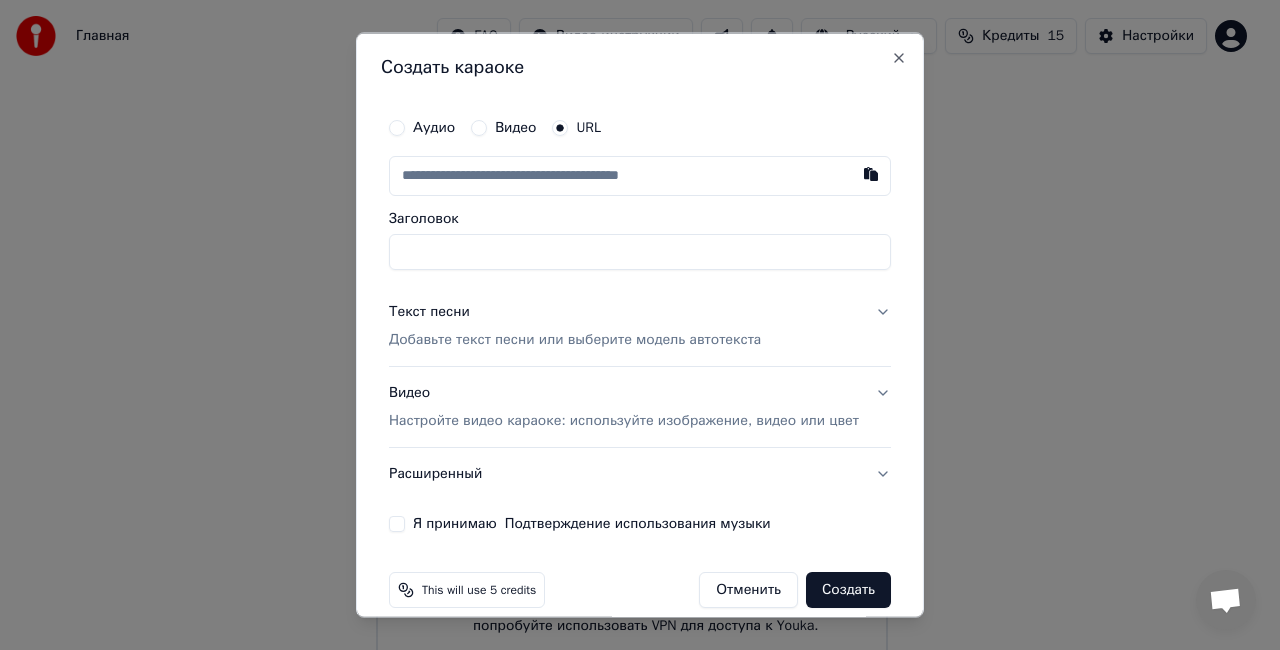 click at bounding box center [640, 176] 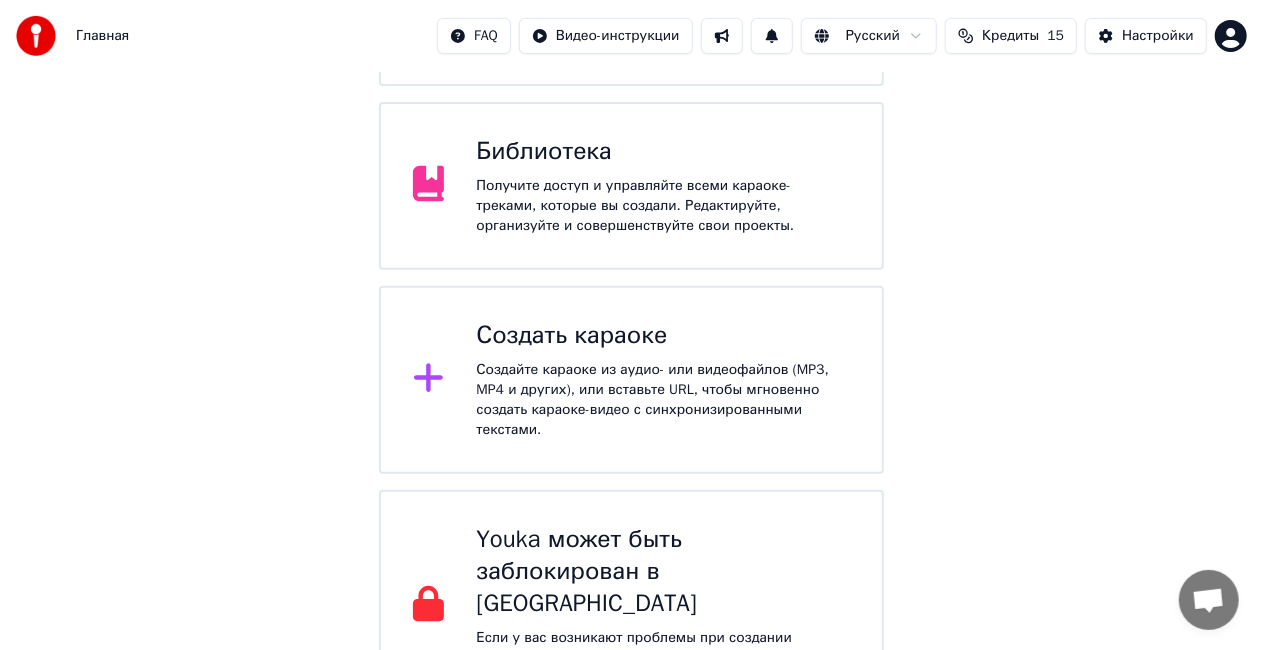 click on "Кредиты" at bounding box center (1010, 36) 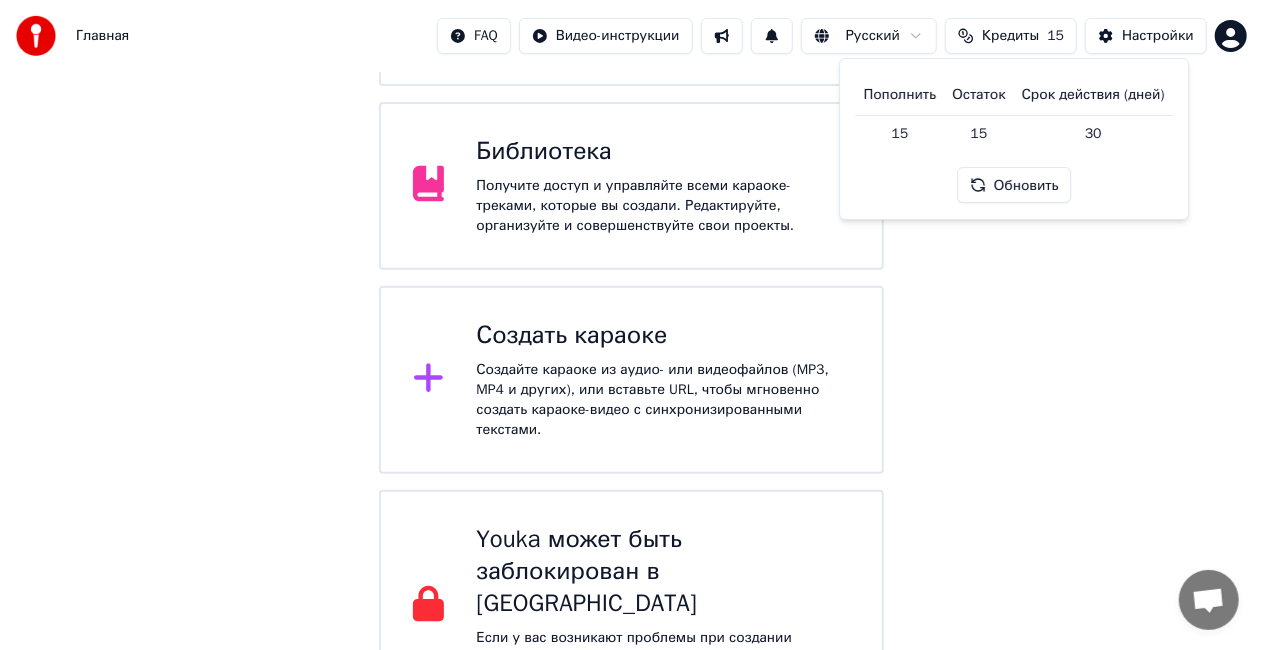 click on "Добро пожаловать в Youka Смотреть видео-инструкцию Библиотека Получите доступ и управляйте всеми караоке-треками, которые вы создали. Редактируйте, организуйте и совершенствуйте свои проекты. Создать караоке Создайте караоке из аудио- или видеофайлов (MP3, MP4 и других), или вставьте URL, чтобы мгновенно создать караоке-видео с синхронизированными текстами. Youka может быть заблокирован в России Если у вас возникают проблемы при создании караоке, попробуйте использовать VPN для доступа к Youka." at bounding box center (631, 232) 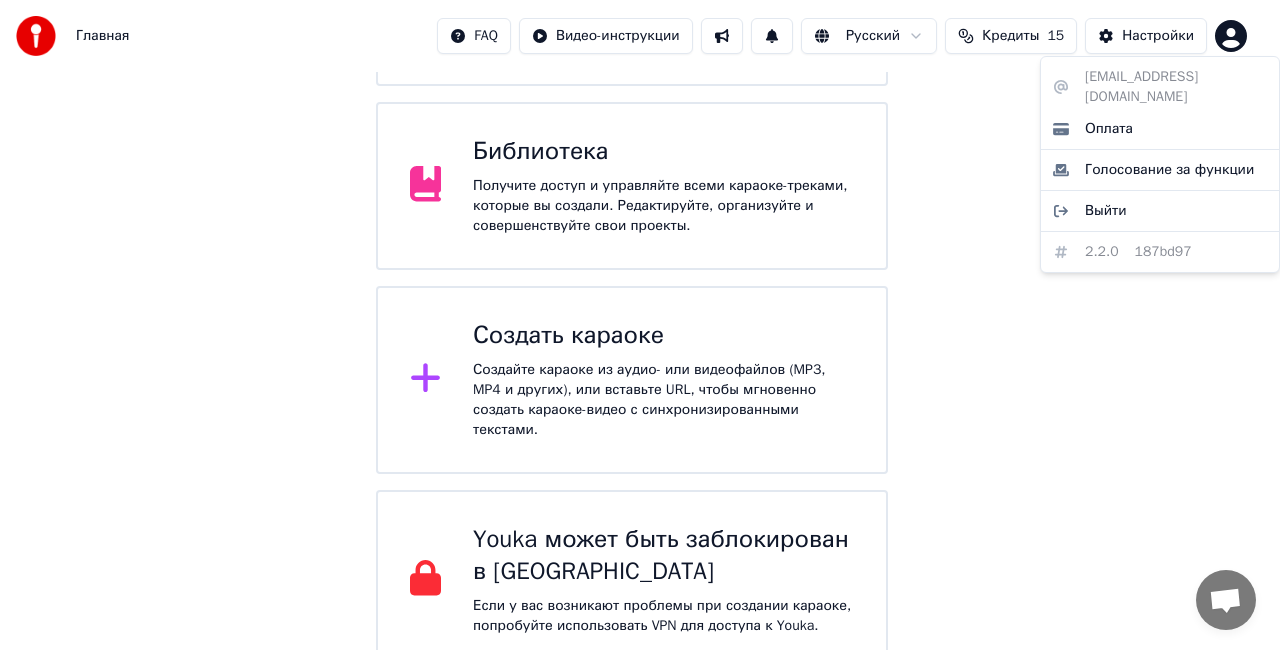 click on "Главная FAQ Видео-инструкции Русский Кредиты 15 Настройки Добро пожаловать в Youka Смотреть видео-инструкцию Библиотека Получите доступ и управляйте всеми караоке-треками, которые вы создали. Редактируйте, организуйте и совершенствуйте свои проекты. Создать караоке Создайте караоке из аудио- или видеофайлов (MP3, MP4 и других), или вставьте URL, чтобы мгновенно создать караоке-видео с синхронизированными текстами. Youka может быть заблокирован в России Если у вас возникают проблемы при создании караоке, попробуйте использовать VPN для доступа к Youka. flood31125@mriscan.live 2.2.0" at bounding box center [640, 170] 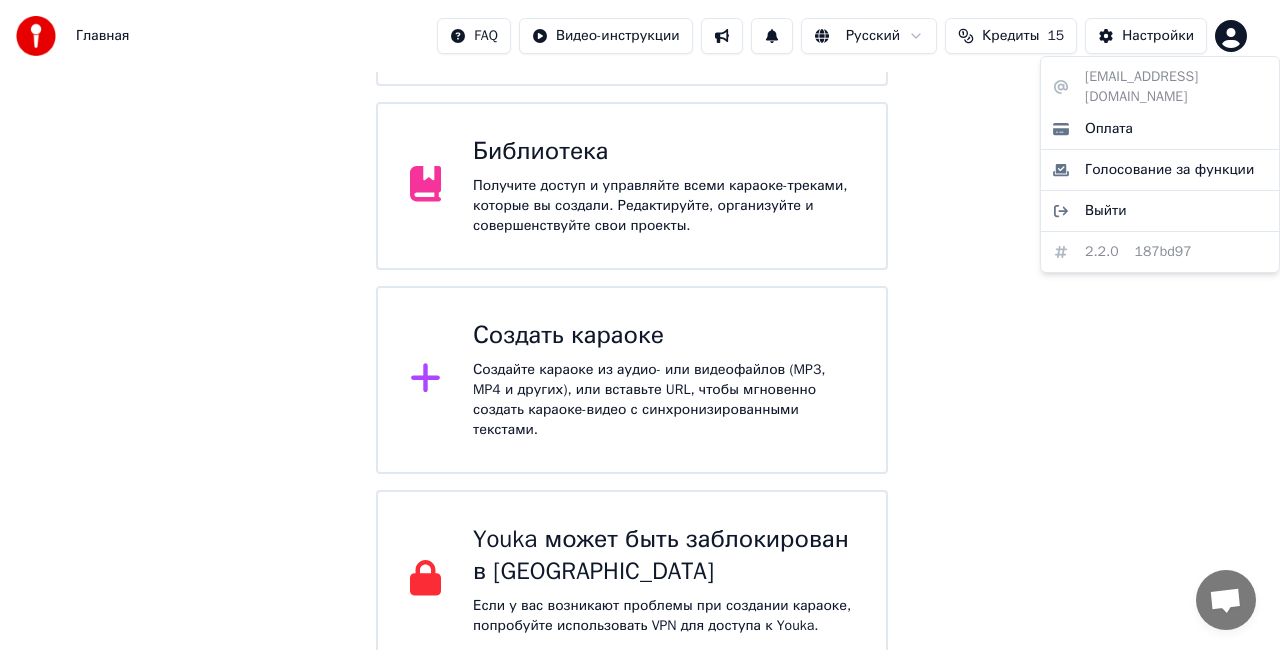 click on "Главная FAQ Видео-инструкции Русский Кредиты 15 Настройки Добро пожаловать в Youka Смотреть видео-инструкцию Библиотека Получите доступ и управляйте всеми караоке-треками, которые вы создали. Редактируйте, организуйте и совершенствуйте свои проекты. Создать караоке Создайте караоке из аудио- или видеофайлов (MP3, MP4 и других), или вставьте URL, чтобы мгновенно создать караоке-видео с синхронизированными текстами. Youka может быть заблокирован в России Если у вас возникают проблемы при создании караоке, попробуйте использовать VPN для доступа к Youka. flood31125@mriscan.live 2.2.0" at bounding box center (640, 170) 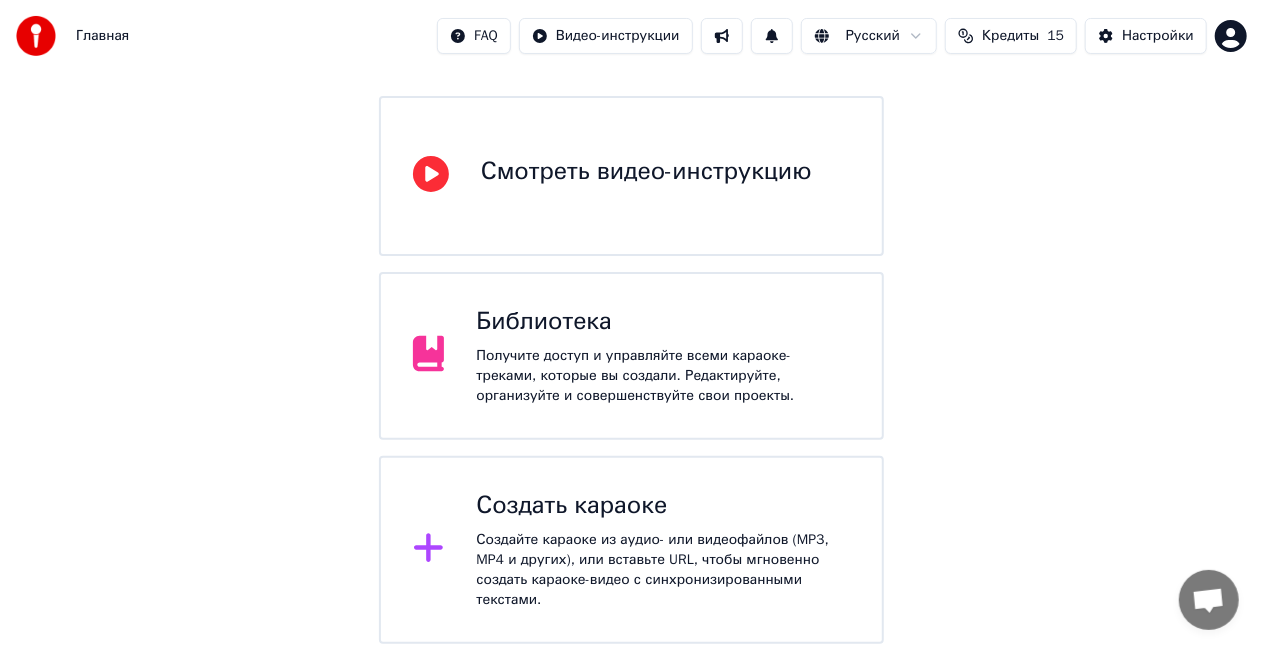 scroll, scrollTop: 130, scrollLeft: 0, axis: vertical 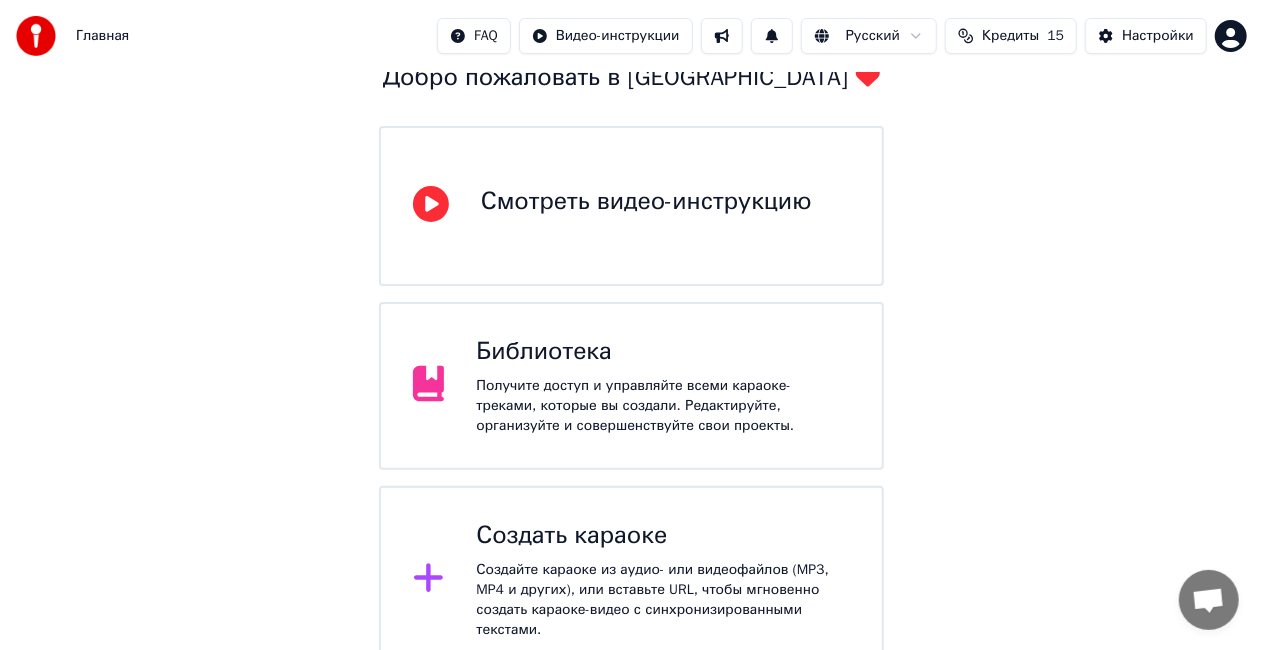 click on "Получите доступ и управляйте всеми караоке-треками, которые вы создали. Редактируйте, организуйте и совершенствуйте свои проекты." at bounding box center [663, 406] 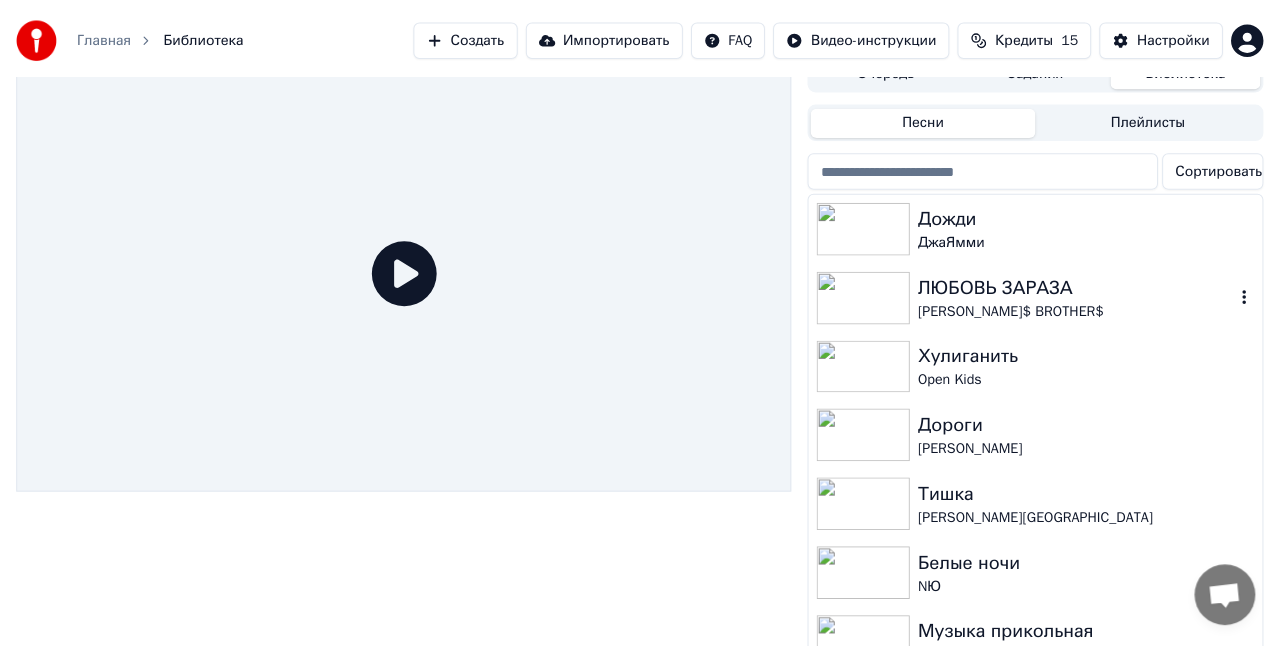 scroll, scrollTop: 0, scrollLeft: 0, axis: both 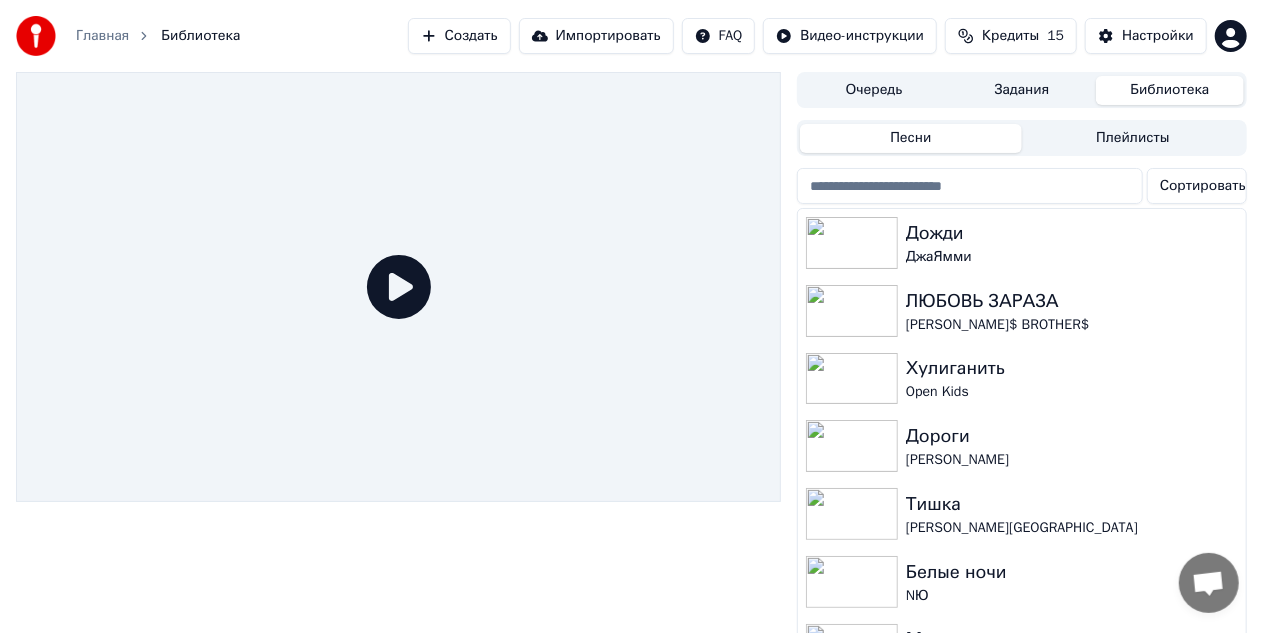 click on "Очередь" at bounding box center [874, 90] 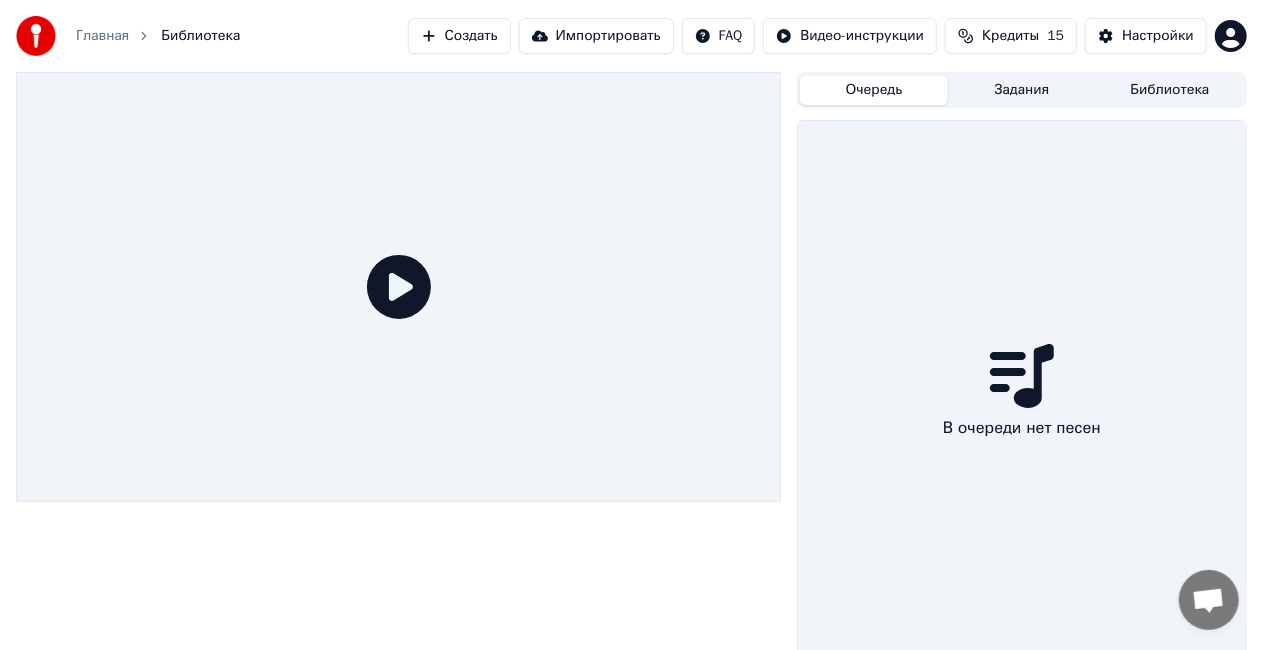 click on "Задания" at bounding box center (1022, 90) 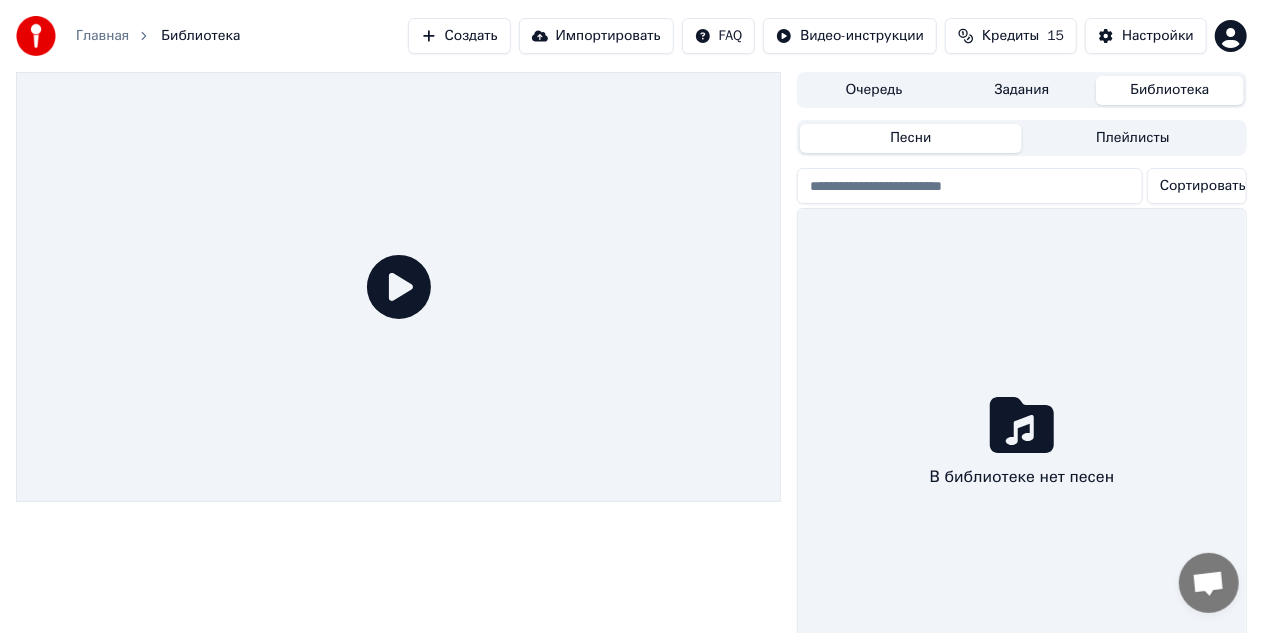 click on "Библиотека" at bounding box center [1170, 90] 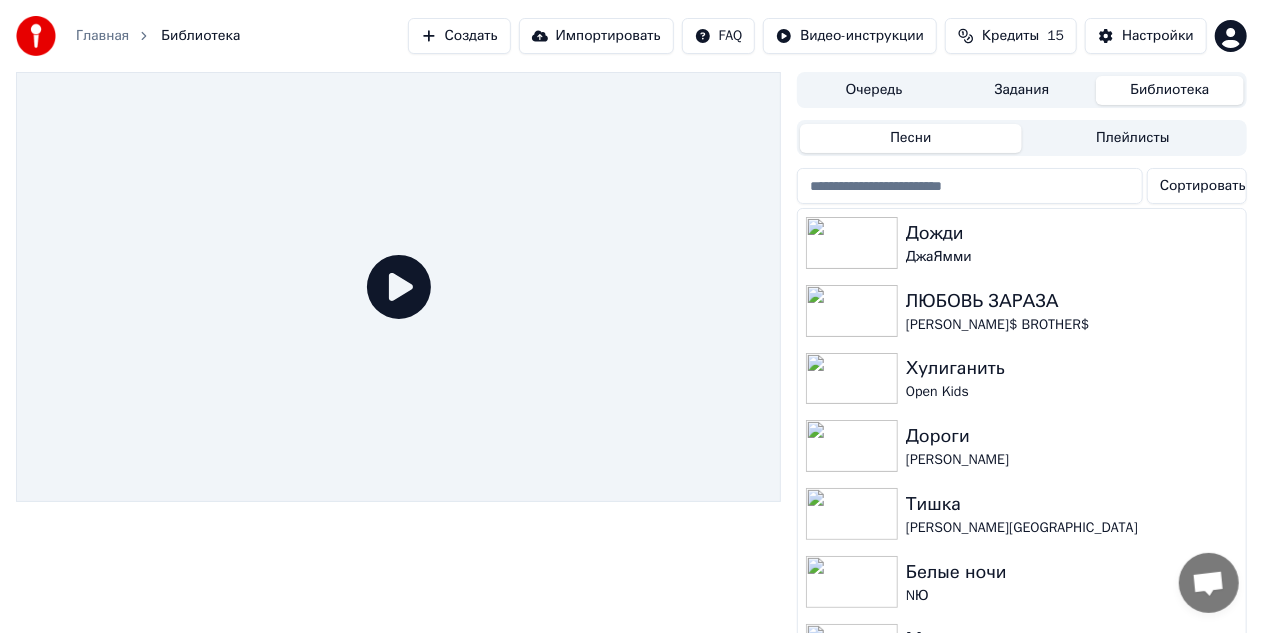 click on "Очередь" at bounding box center [874, 90] 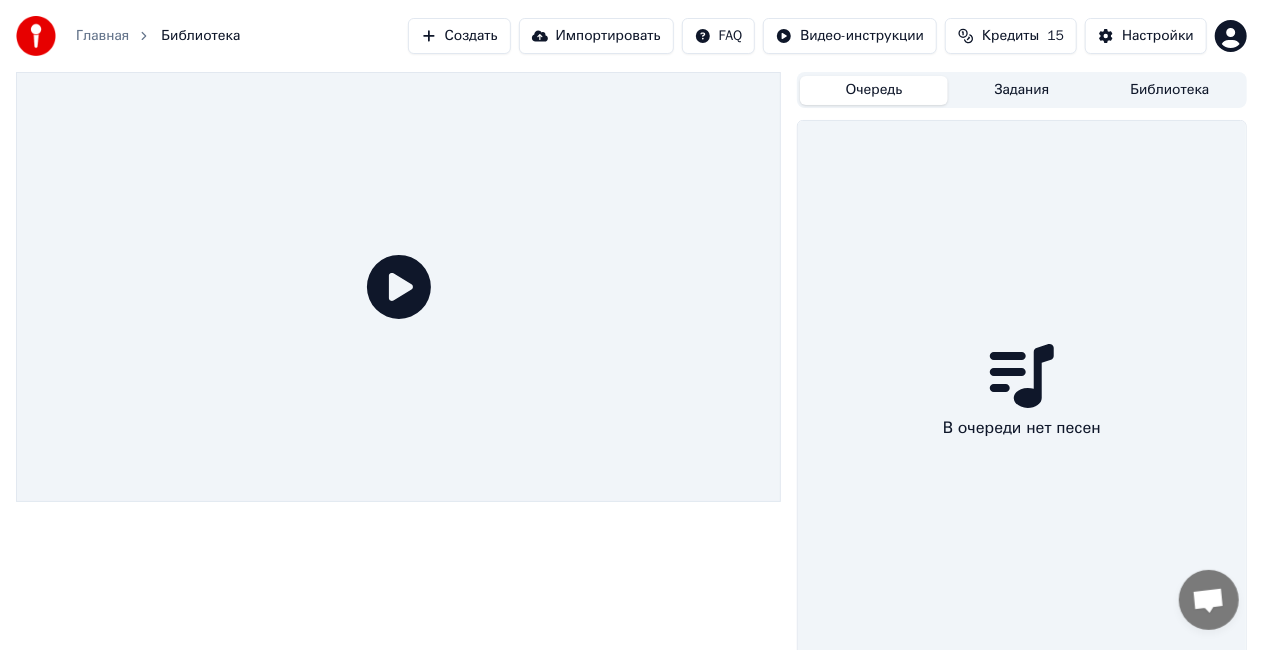 click on "Создать" at bounding box center [459, 36] 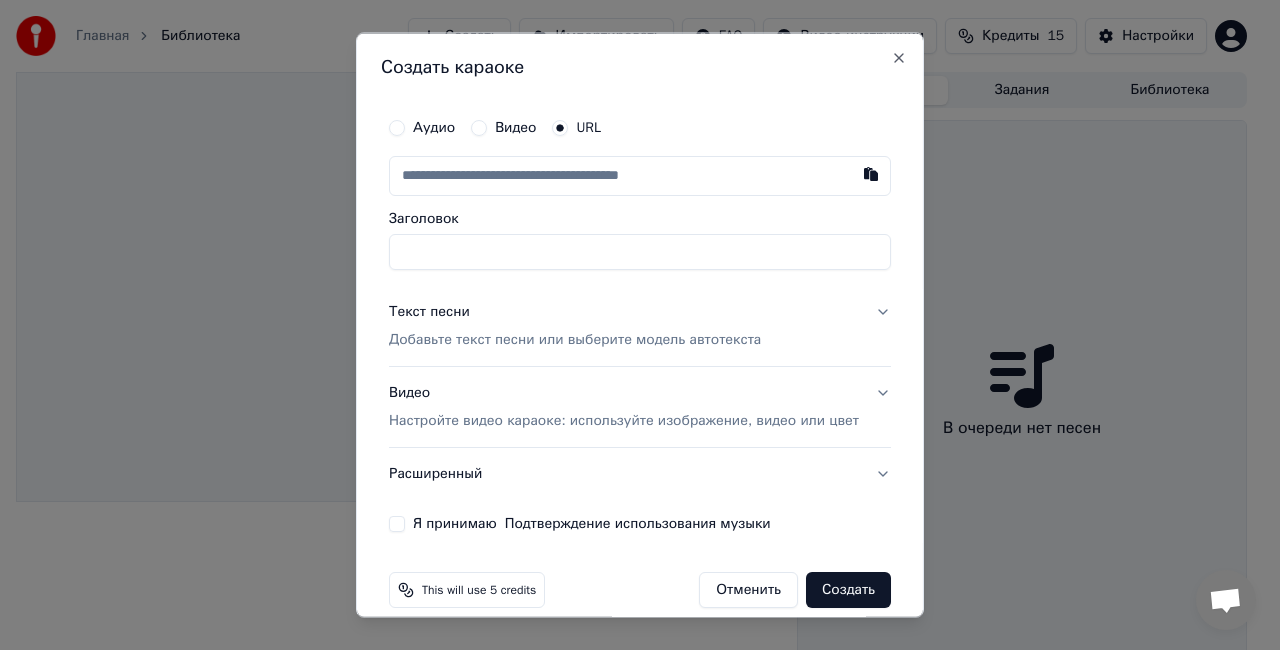 click at bounding box center [640, 176] 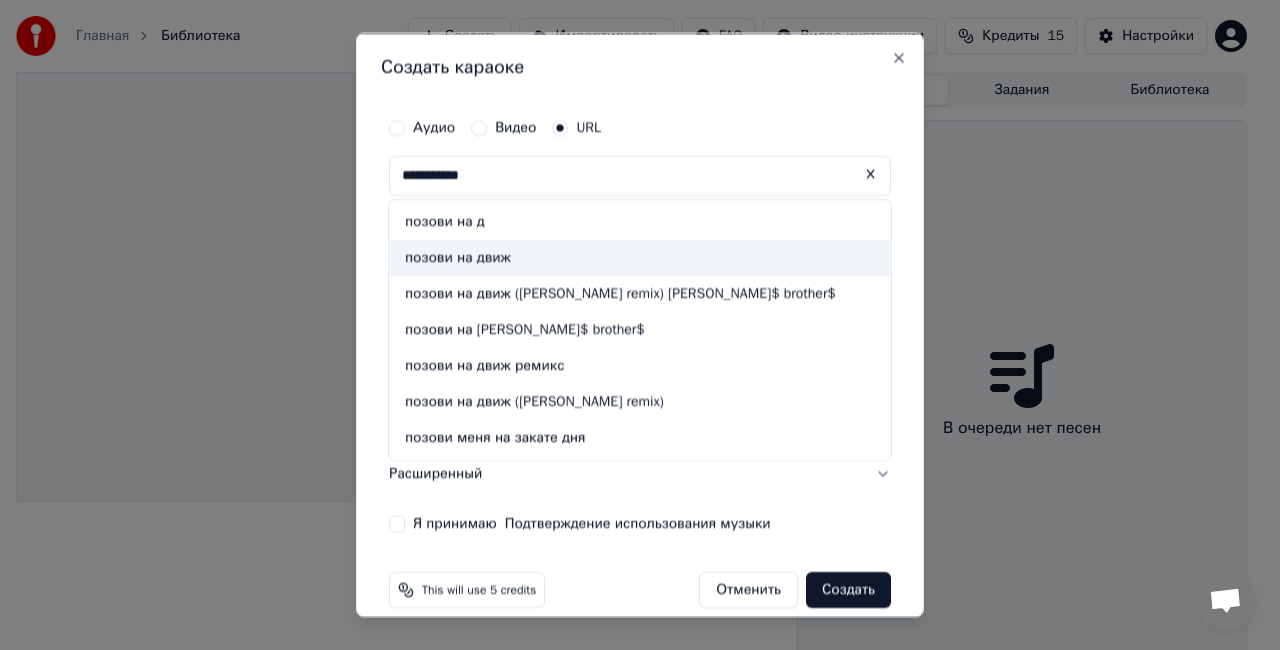 click on "позови на движ" at bounding box center (640, 257) 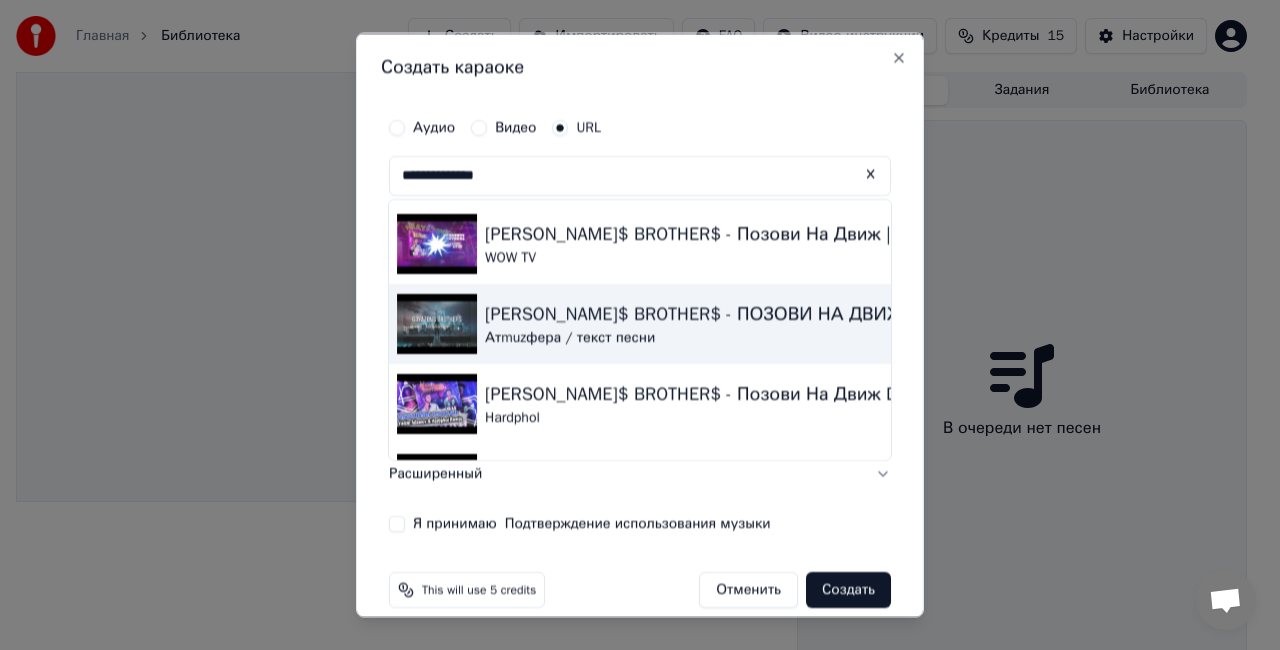 click on "[PERSON_NAME]$ BROTHER$ - ПОЗОВИ НА [PERSON_NAME] / текст песни" at bounding box center (640, 324) 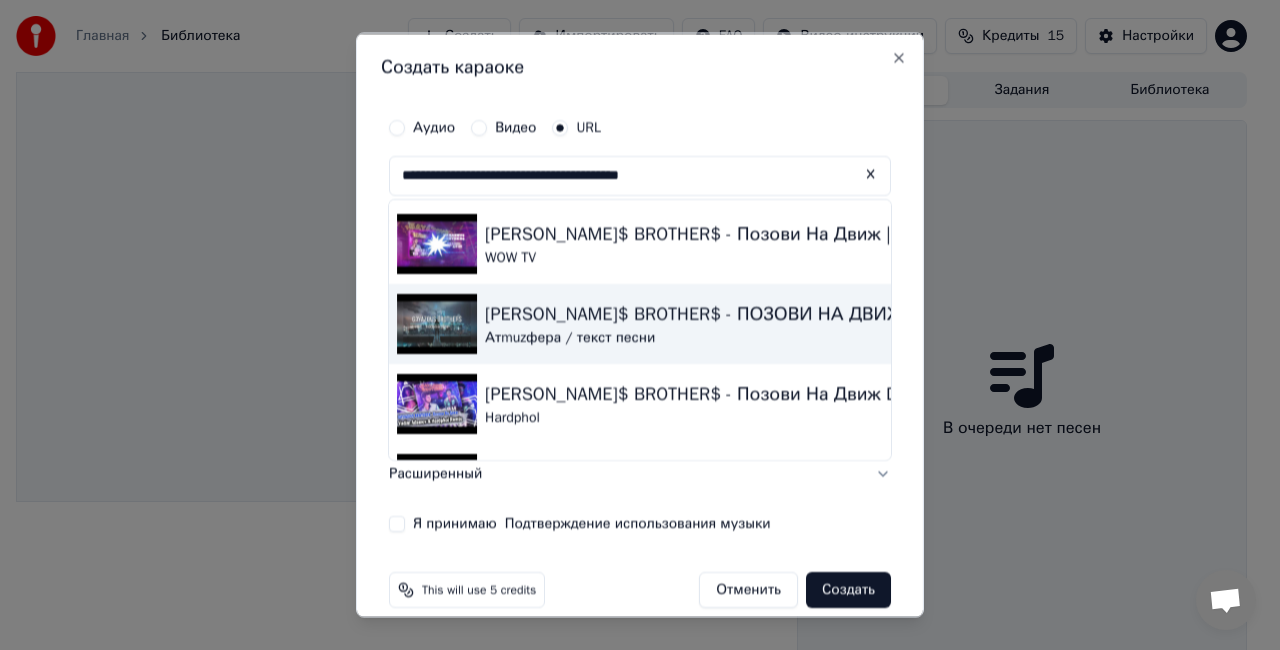 type on "**********" 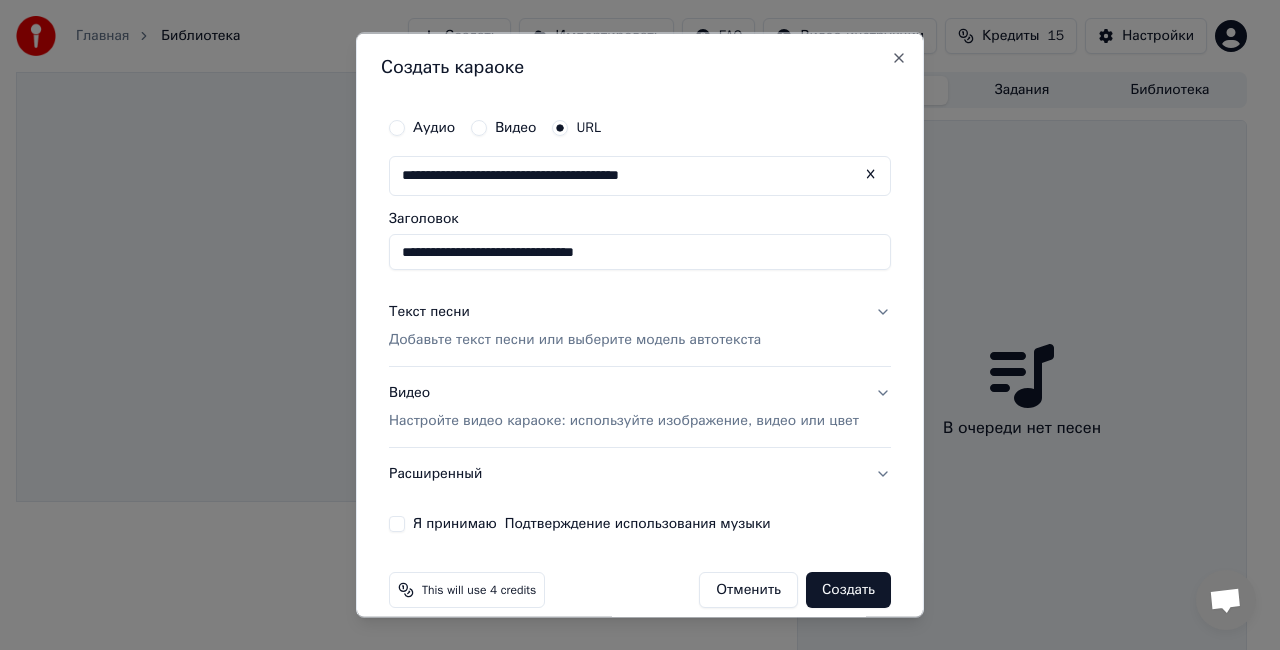 click on "Добавьте текст песни или выберите модель автотекста" at bounding box center (575, 339) 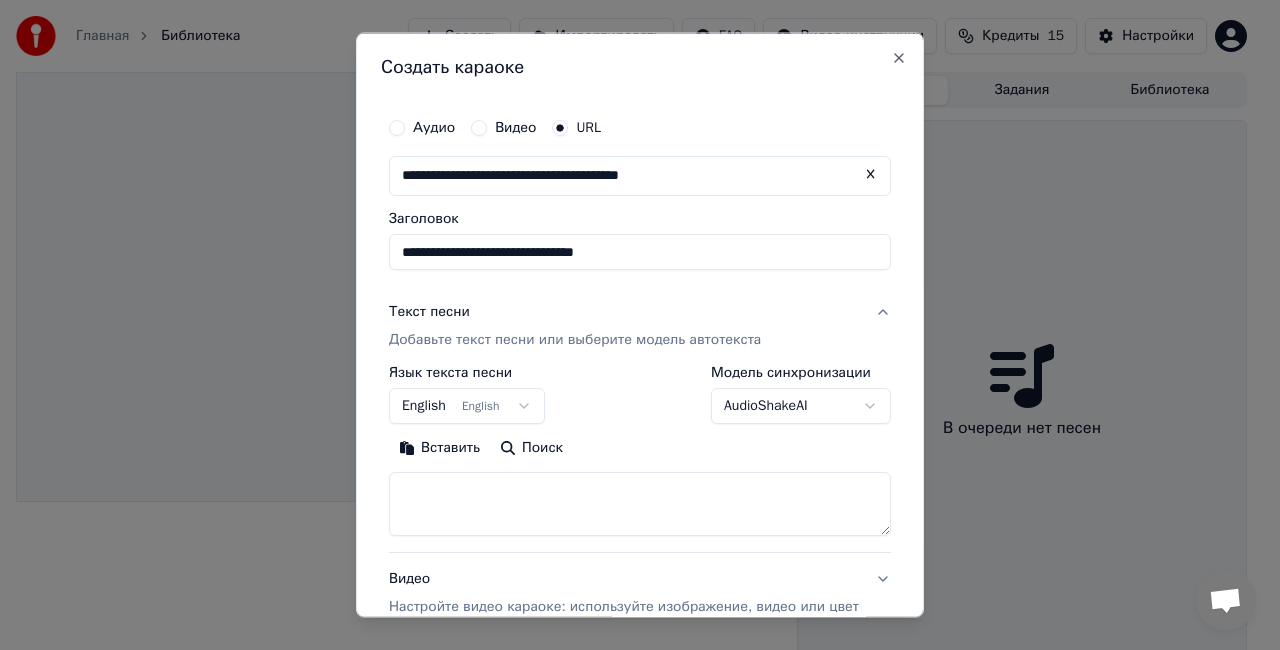 click on "Поиск" at bounding box center (531, 447) 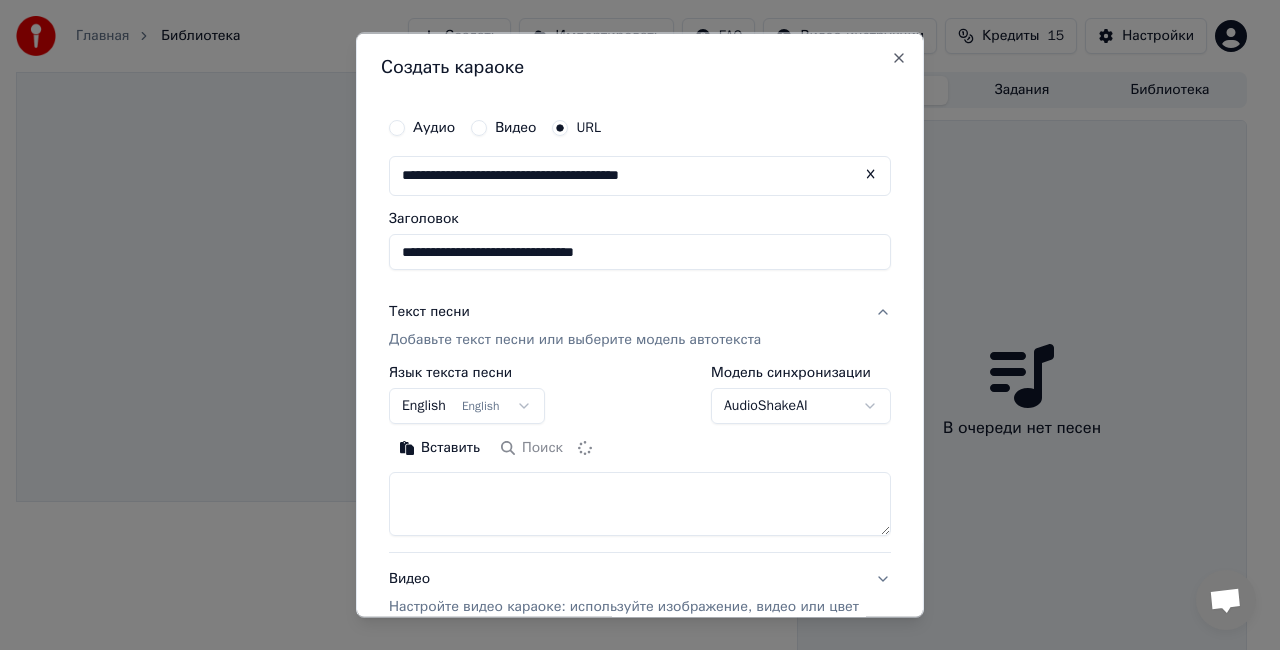 type on "**********" 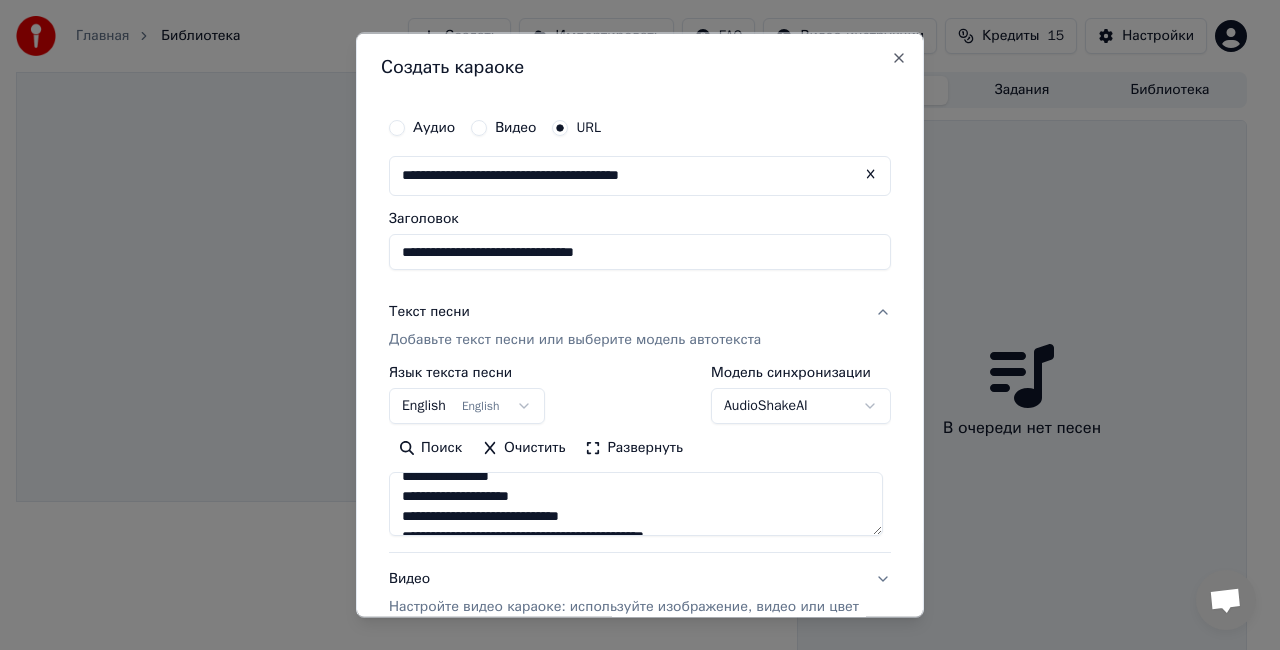 scroll, scrollTop: 300, scrollLeft: 0, axis: vertical 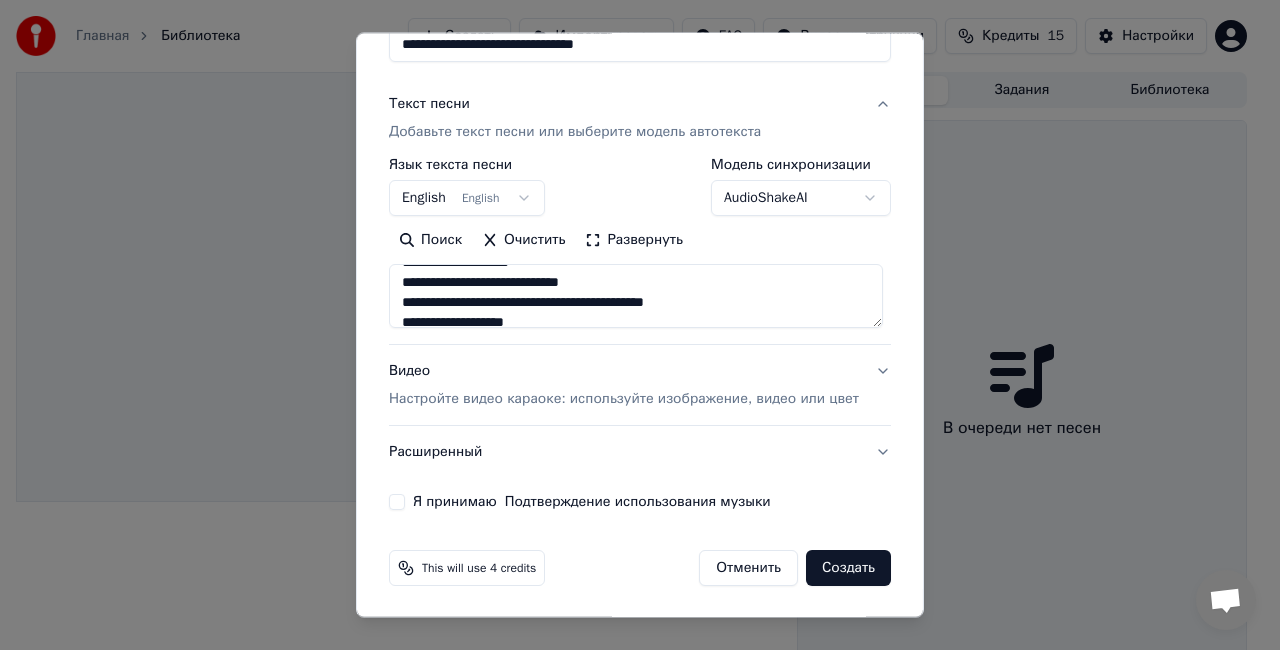 click on "Настройте видео караоке: используйте изображение, видео или цвет" at bounding box center [624, 399] 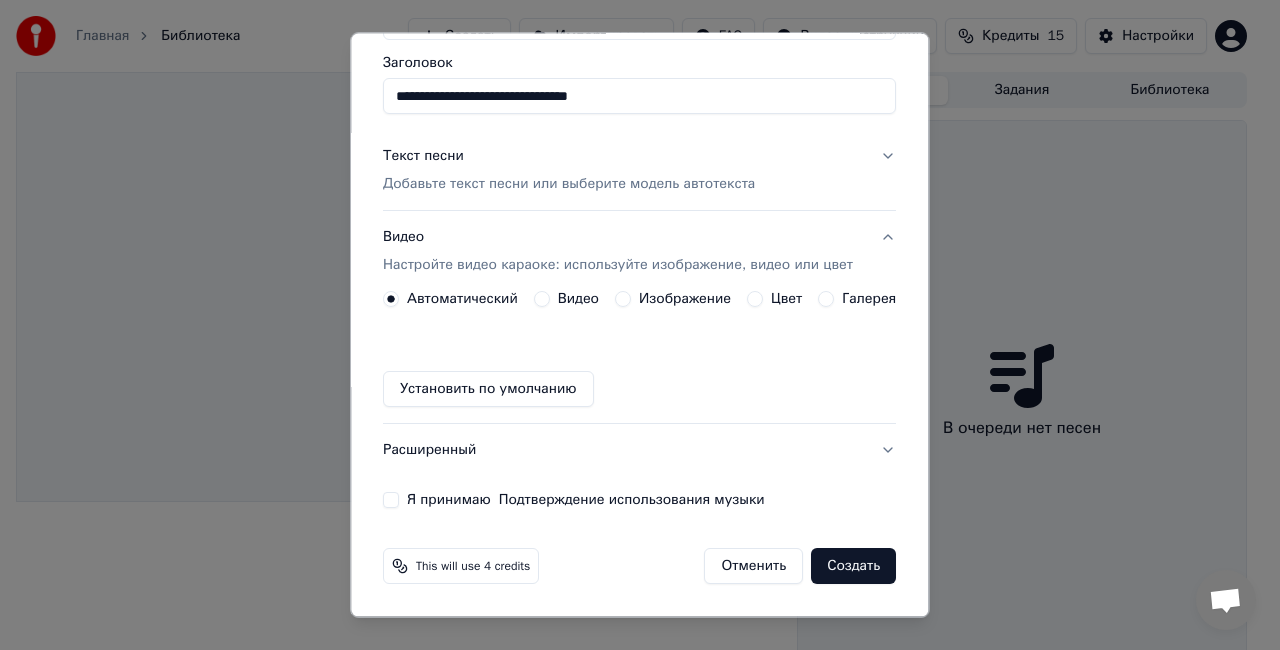 scroll, scrollTop: 153, scrollLeft: 0, axis: vertical 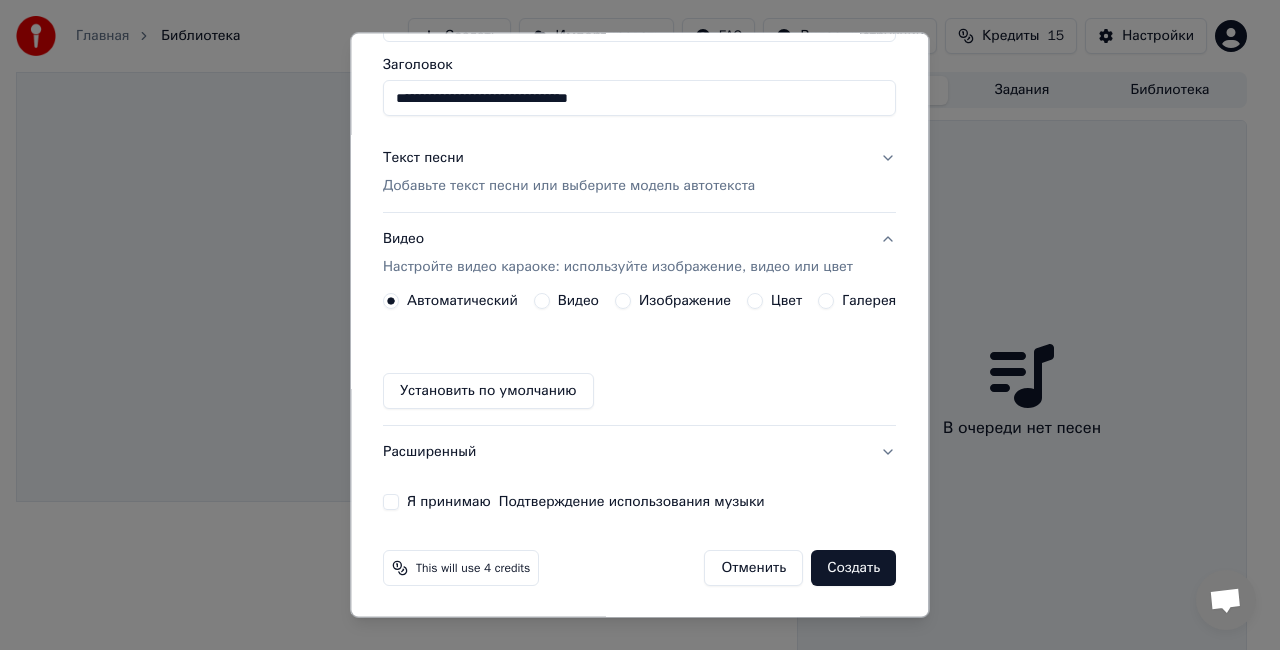 click on "Галерея" at bounding box center [827, 301] 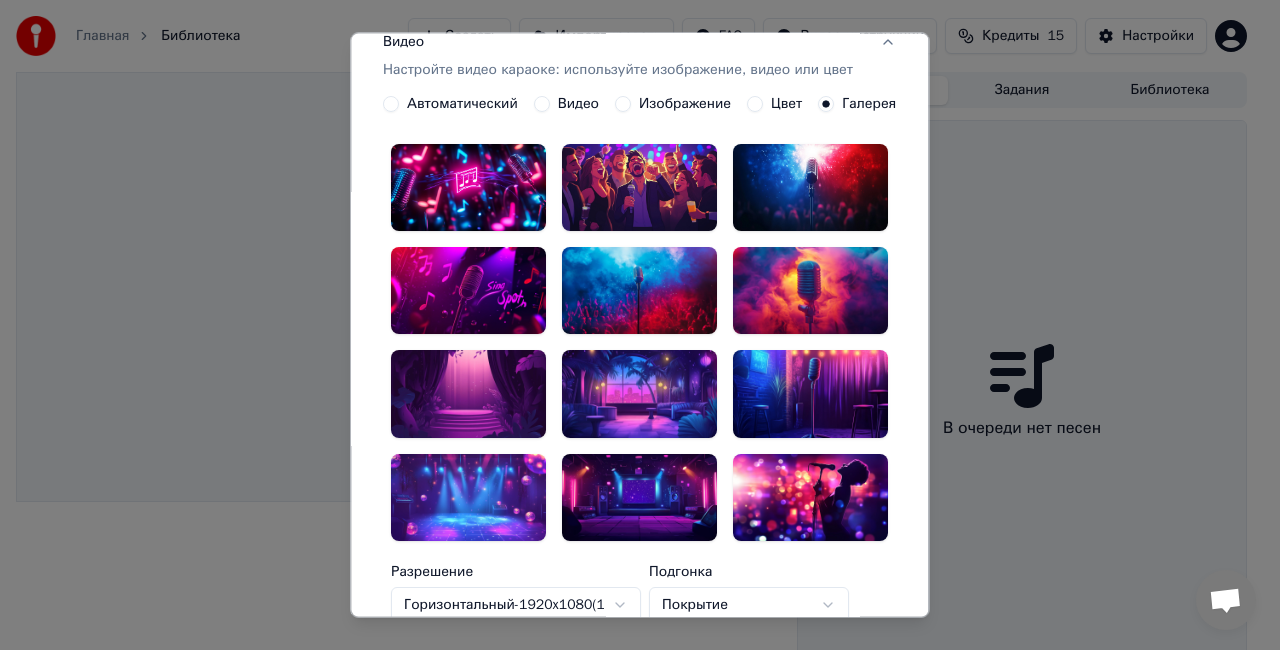 scroll, scrollTop: 353, scrollLeft: 0, axis: vertical 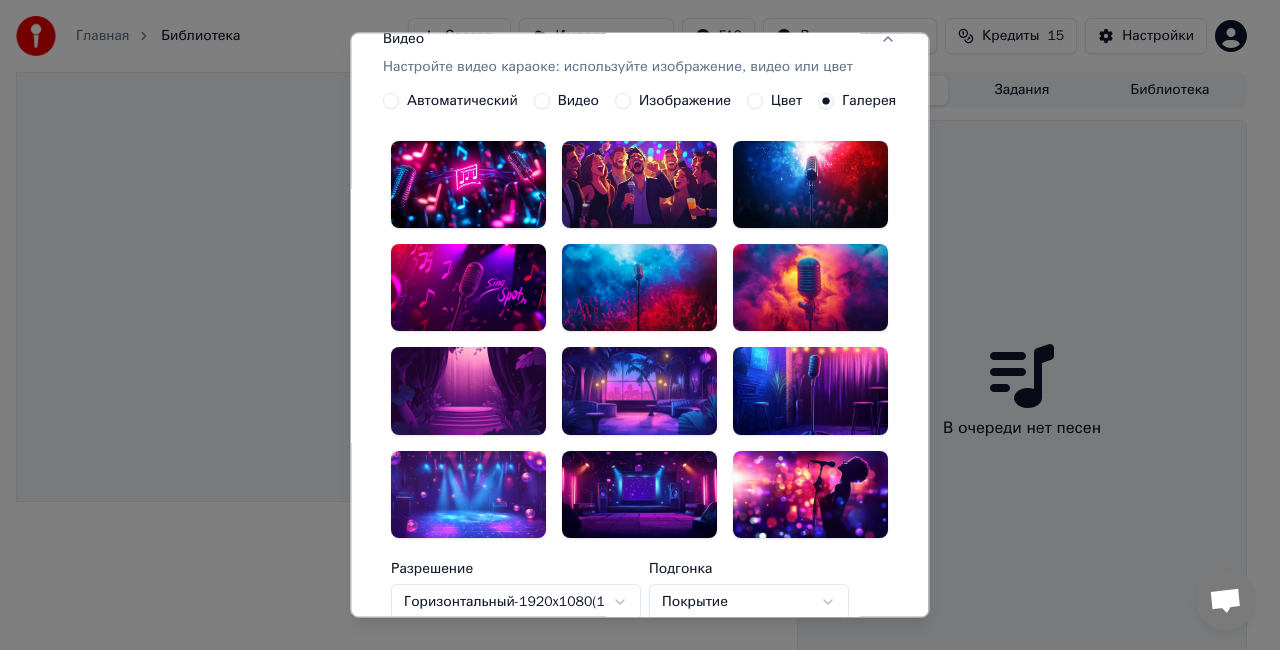 click at bounding box center (639, 391) 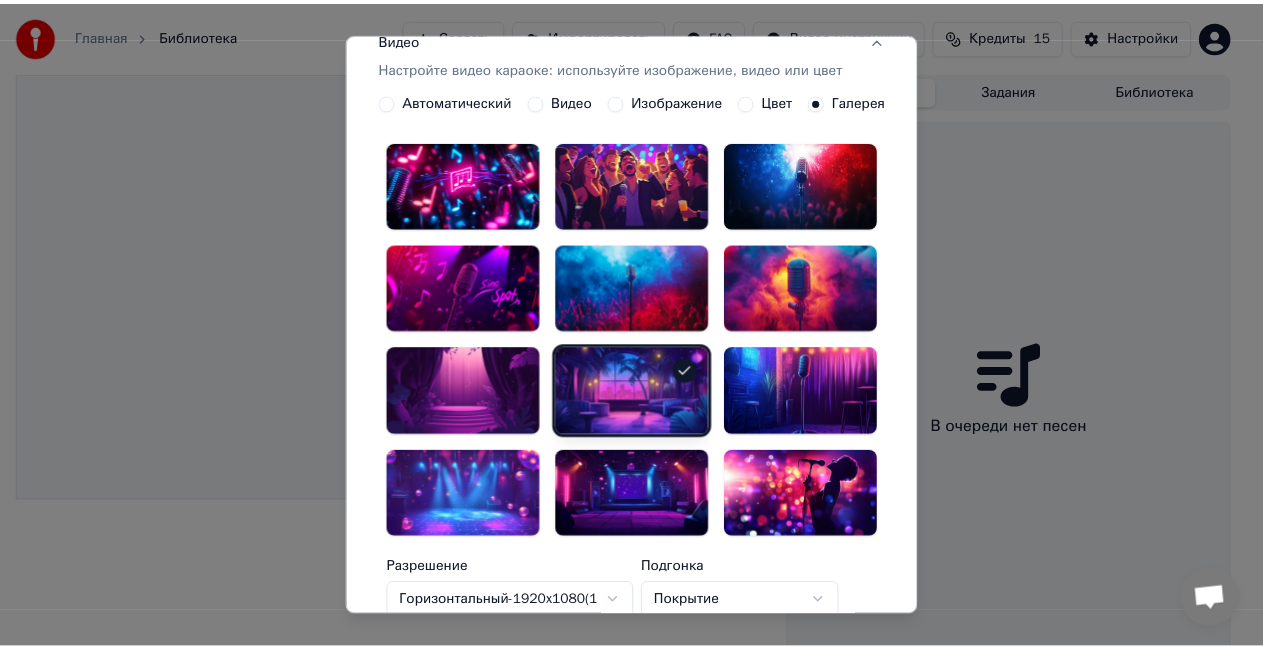 scroll, scrollTop: 645, scrollLeft: 0, axis: vertical 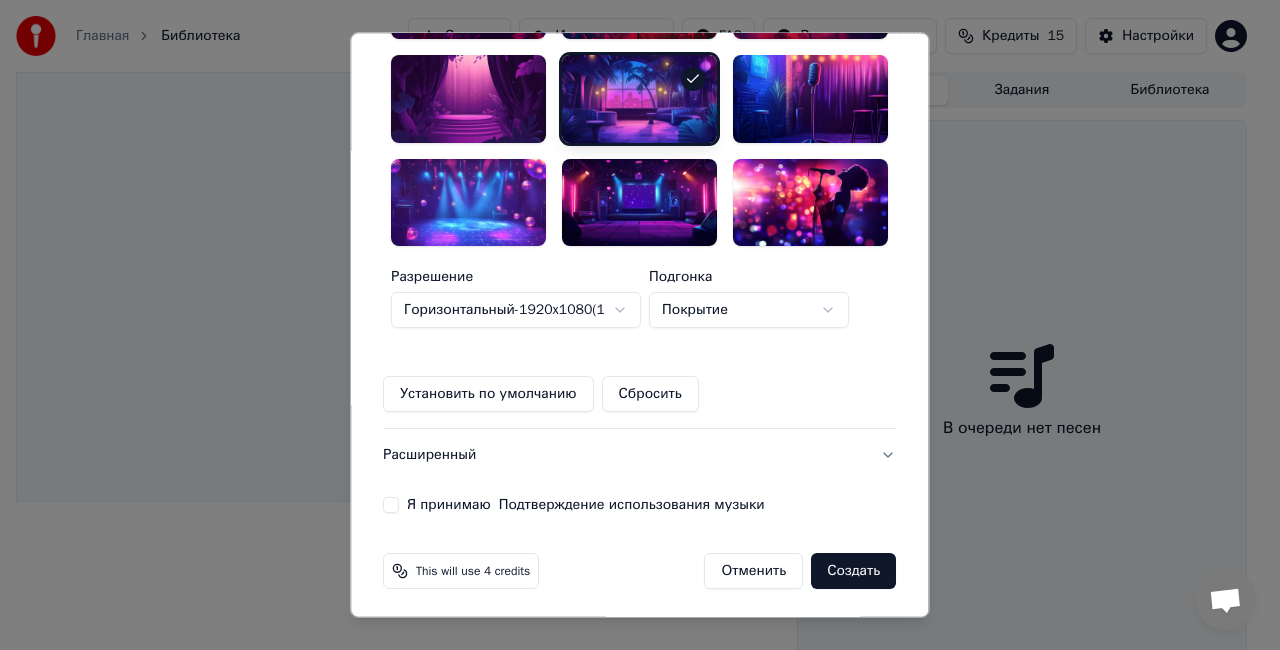 drag, startPoint x: 383, startPoint y: 502, endPoint x: 408, endPoint y: 504, distance: 25.079872 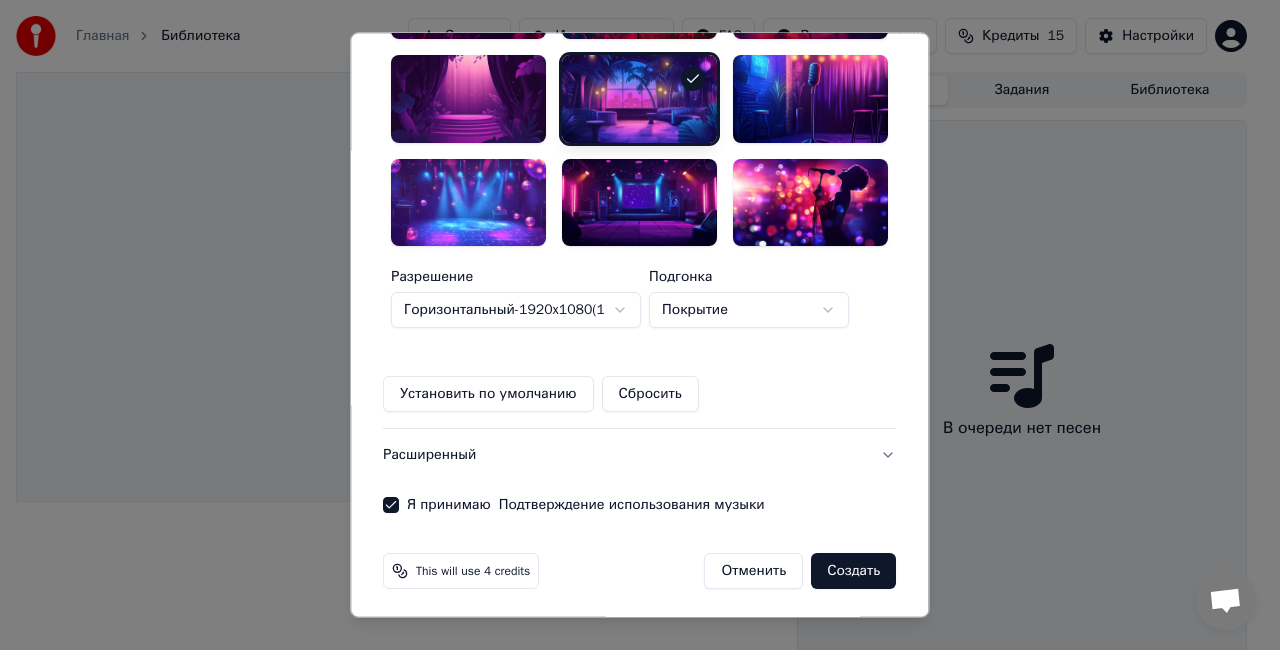 click on "Создать" at bounding box center (854, 571) 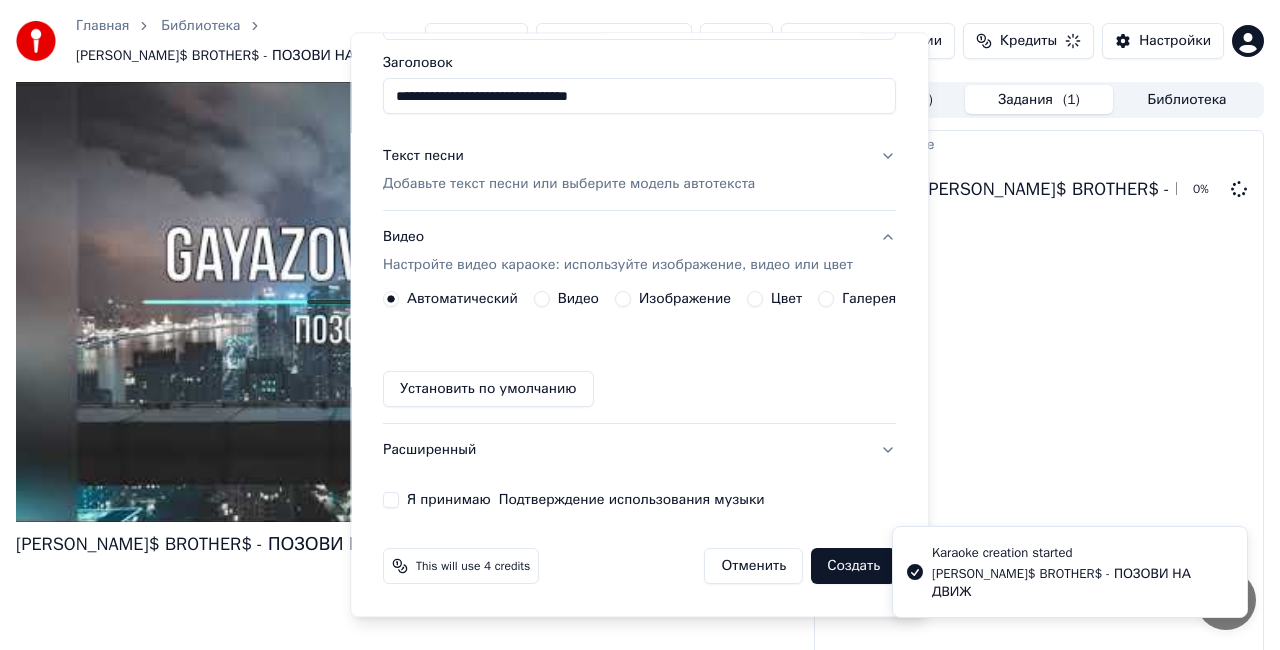 type 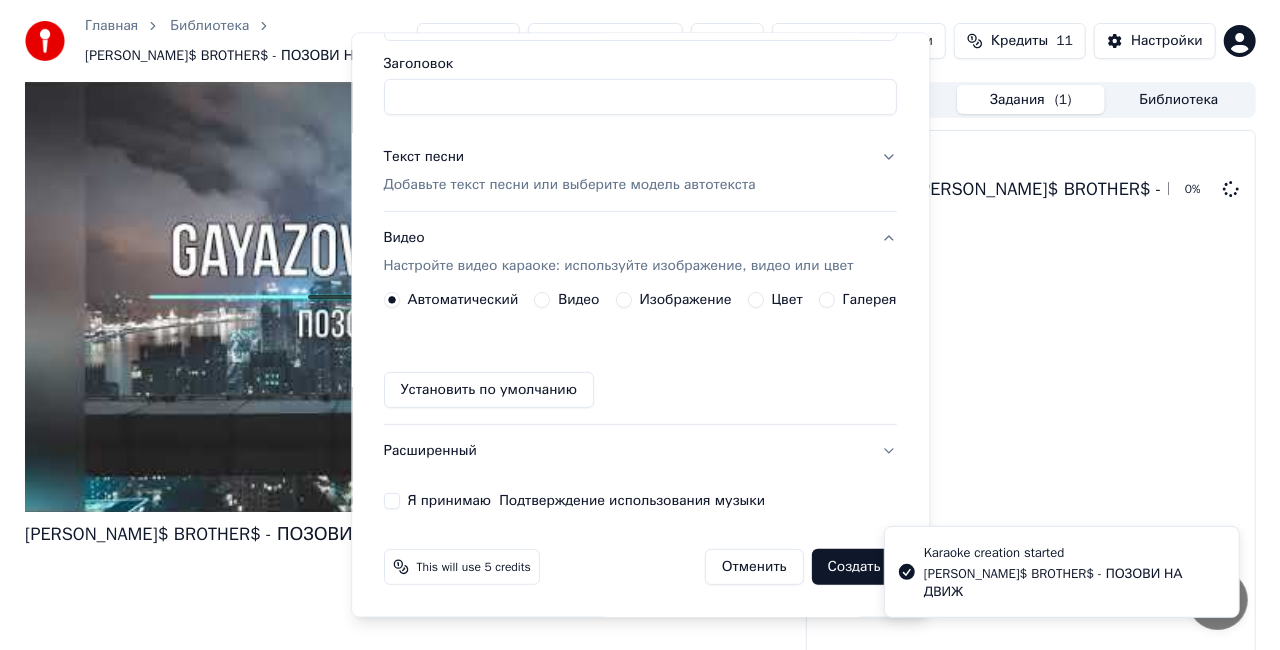 scroll, scrollTop: 153, scrollLeft: 0, axis: vertical 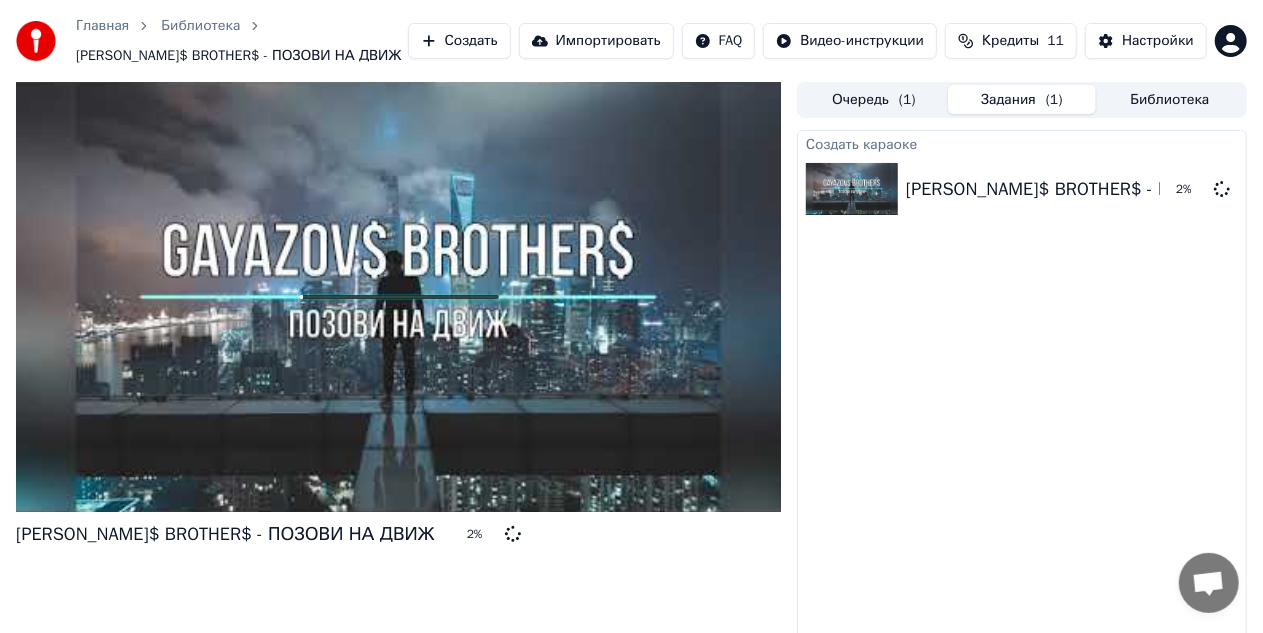click on "Библиотека" at bounding box center (1170, 99) 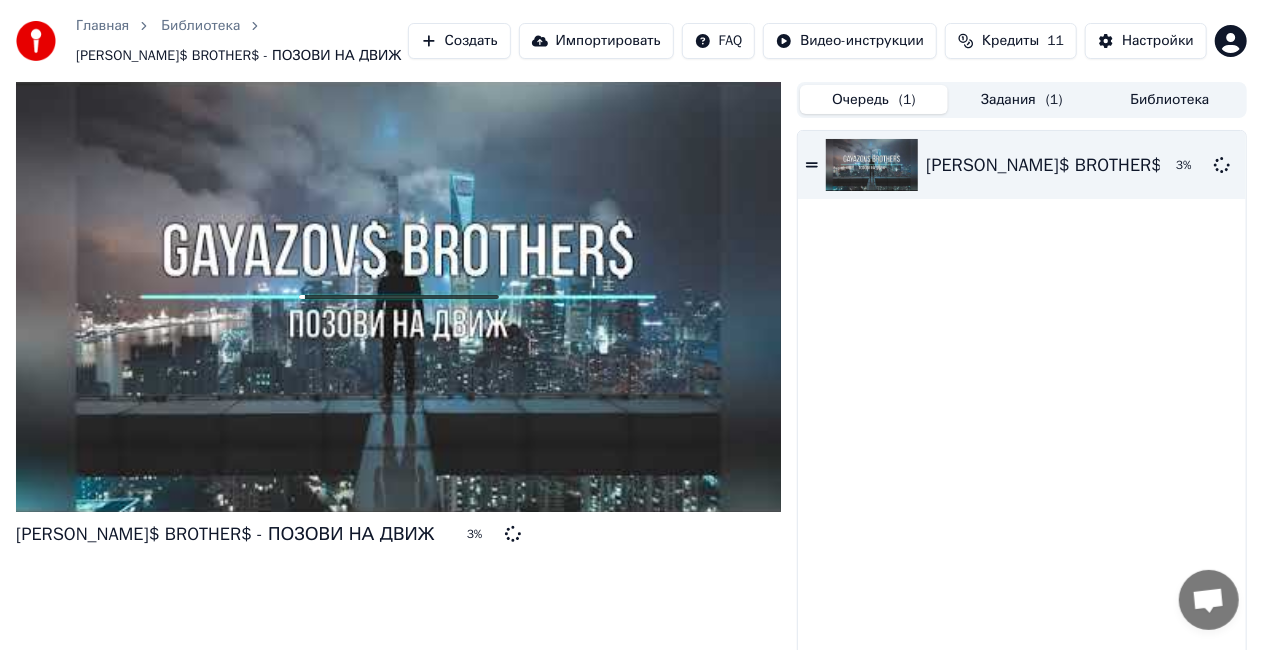 click on "Очередь ( 1 )" at bounding box center [874, 99] 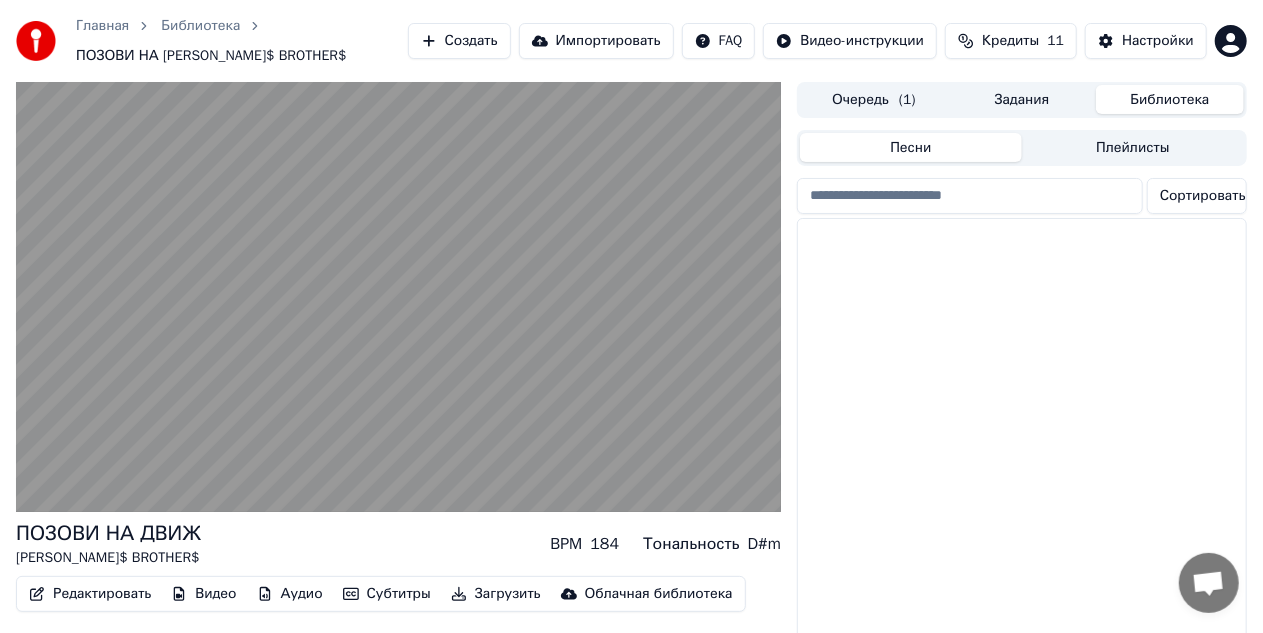 click on "Библиотека" at bounding box center [1170, 99] 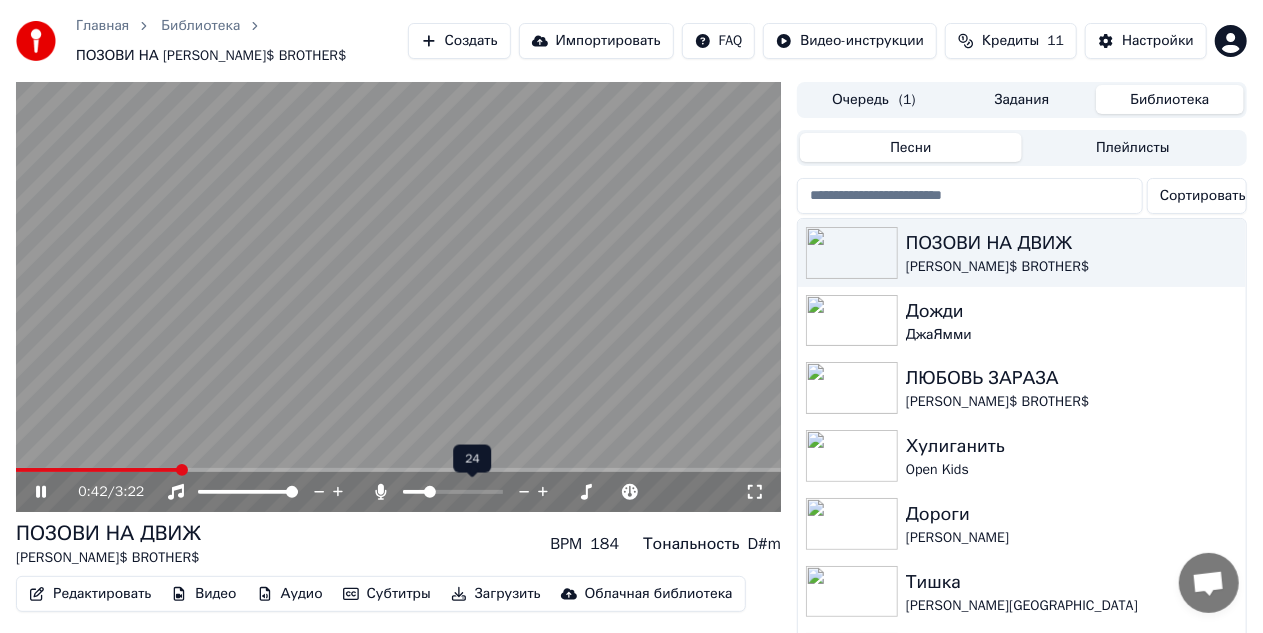 click at bounding box center [430, 492] 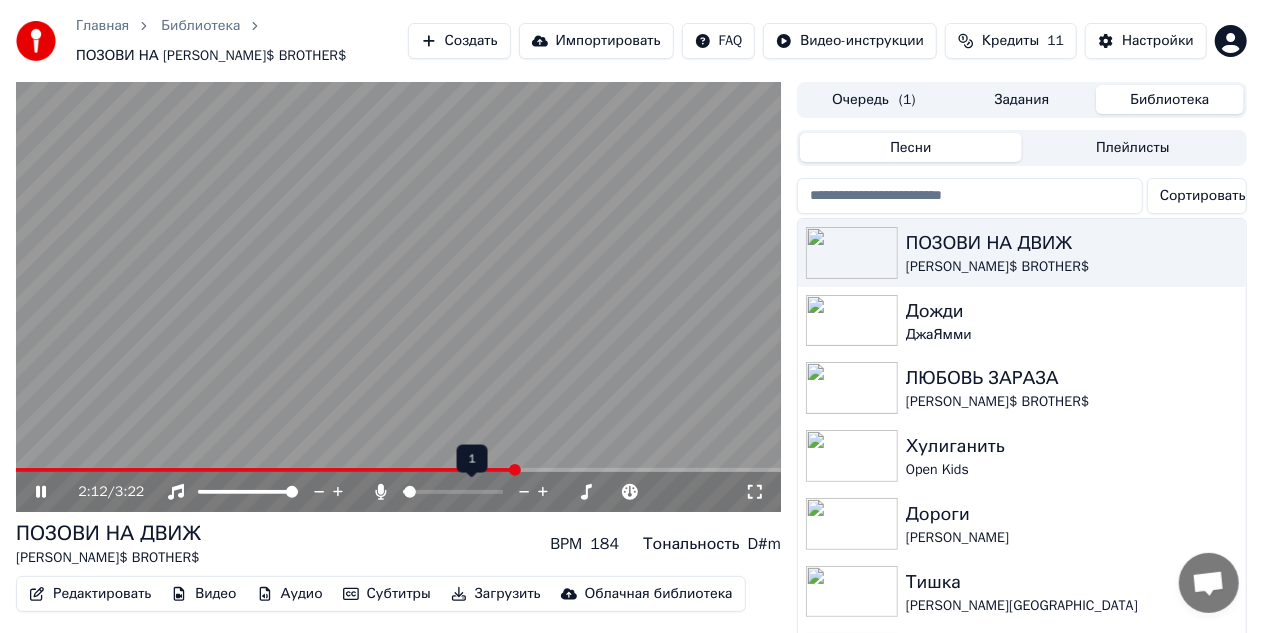 click at bounding box center [410, 492] 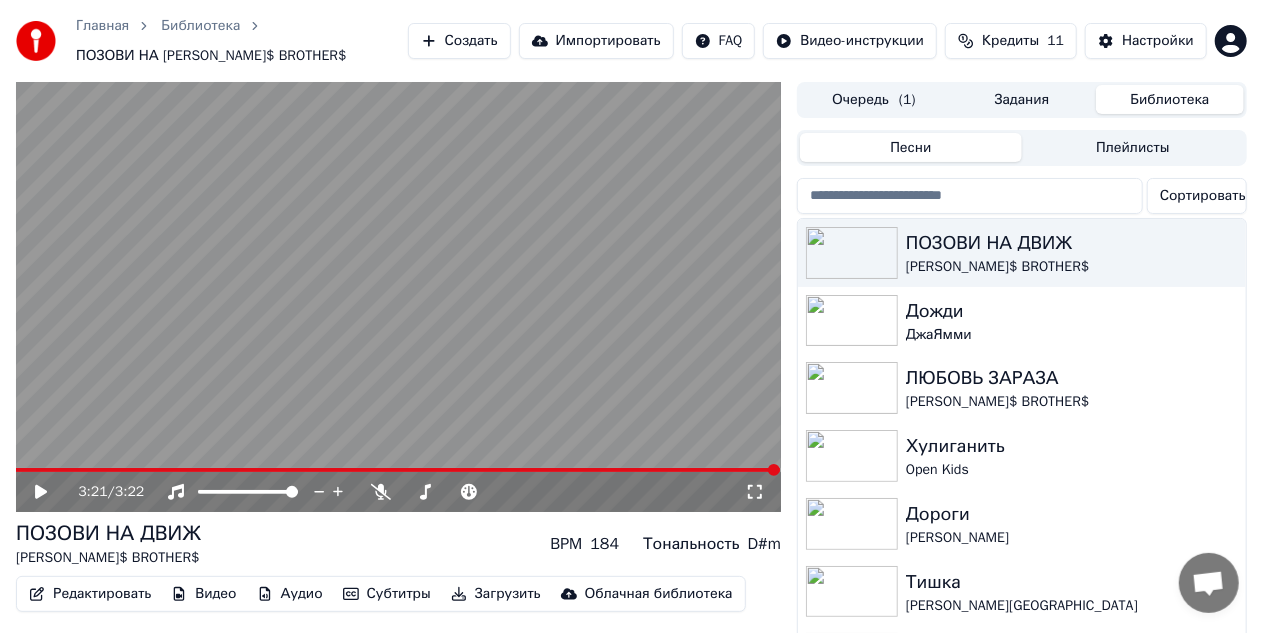 click on "3:21  /  3:22" at bounding box center [398, 492] 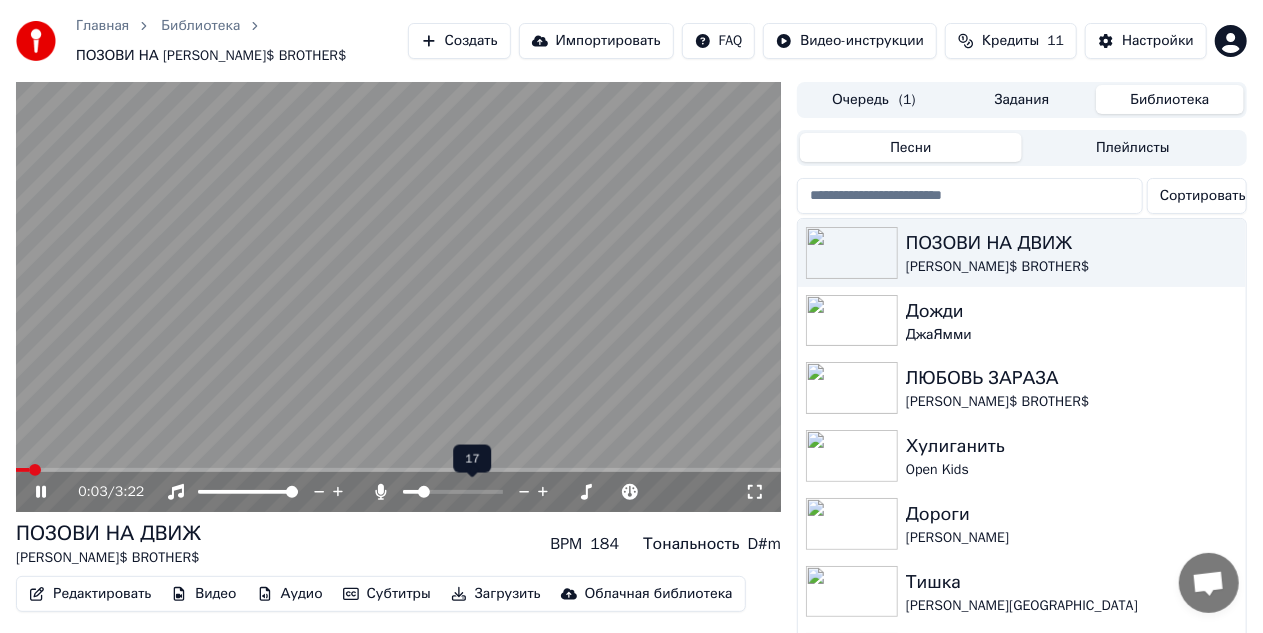 click at bounding box center [424, 492] 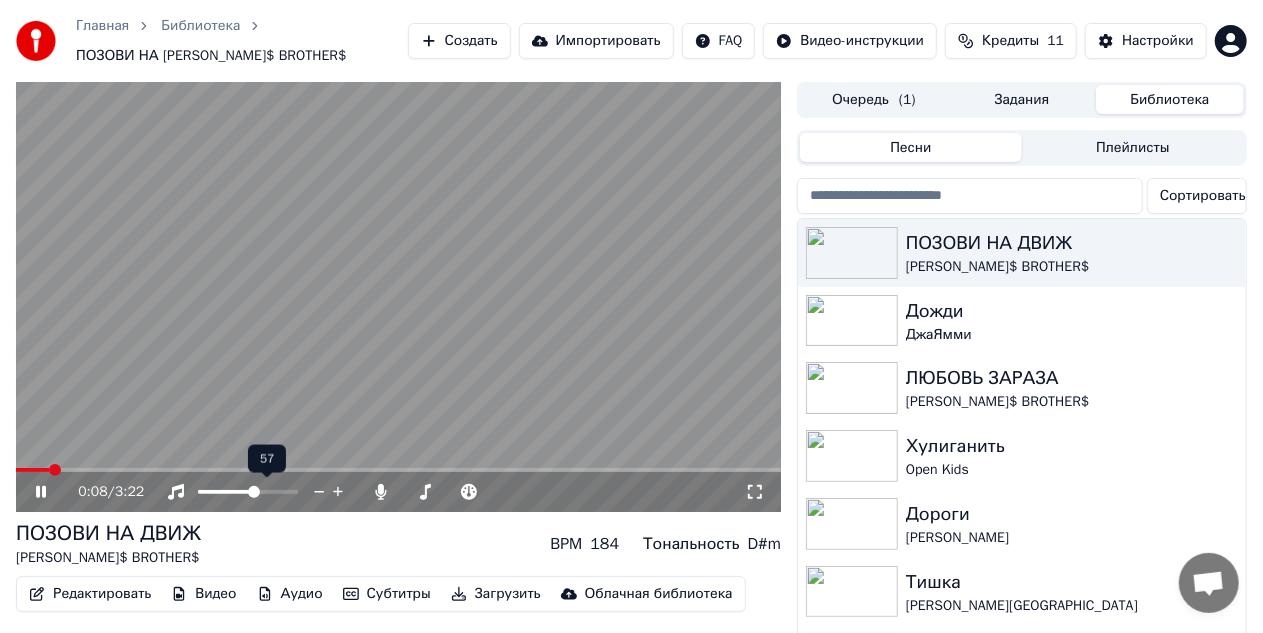 click at bounding box center [254, 492] 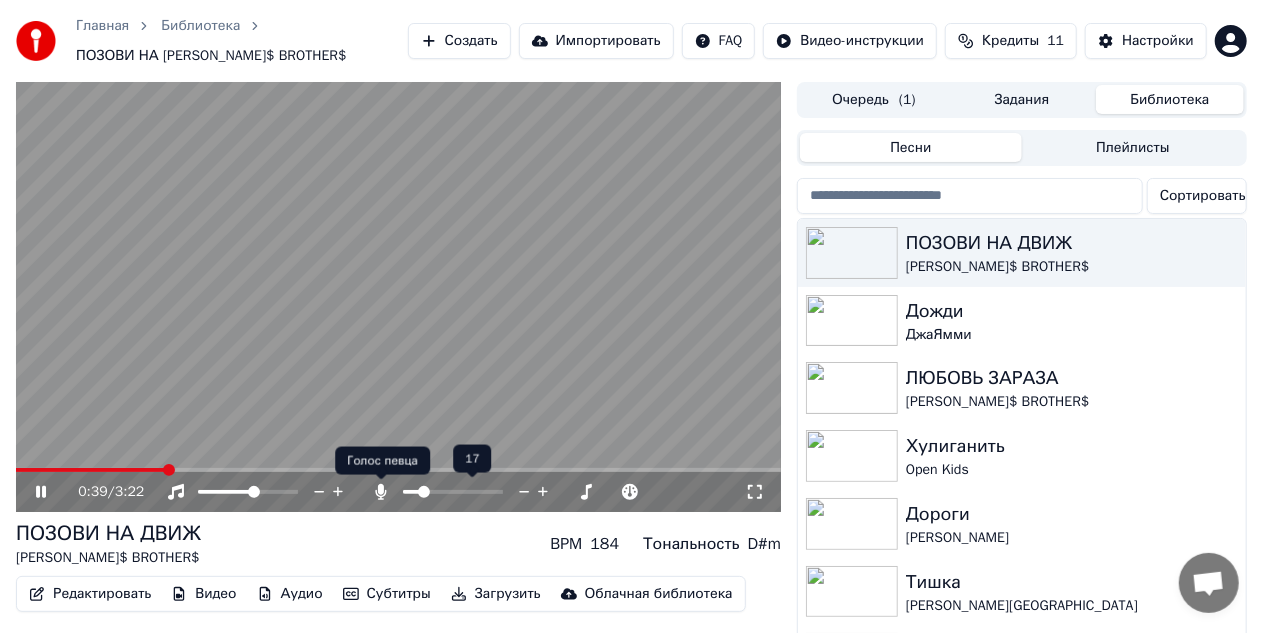 click 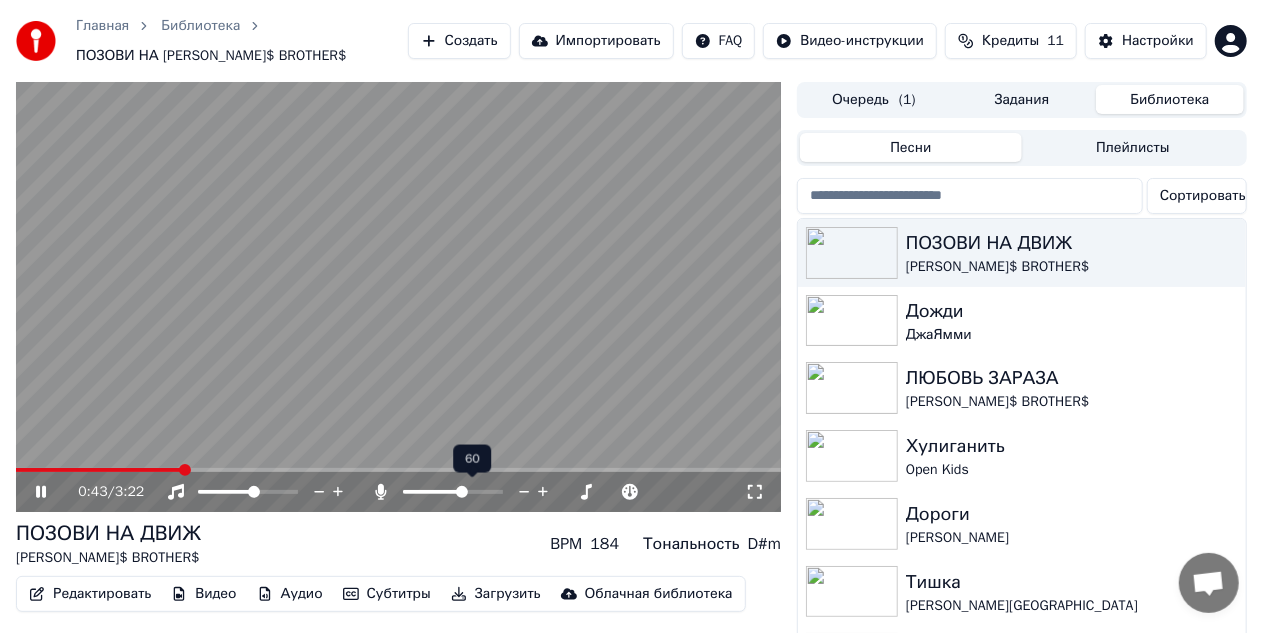click at bounding box center (462, 492) 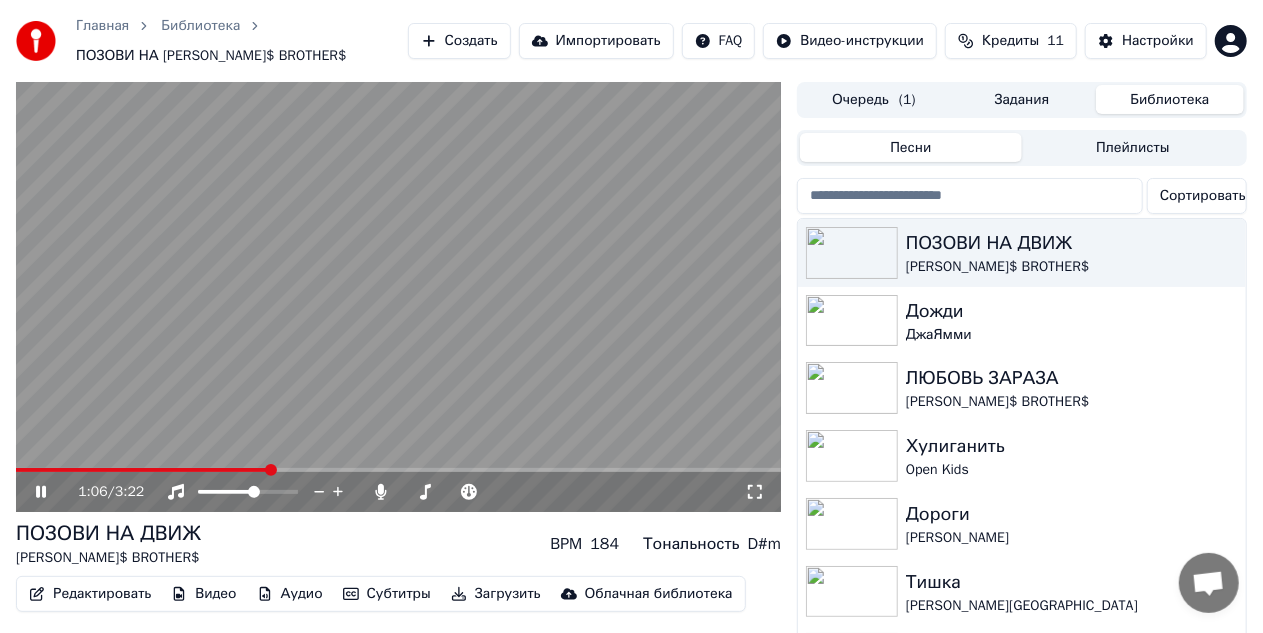 click on "Импортировать" at bounding box center [596, 41] 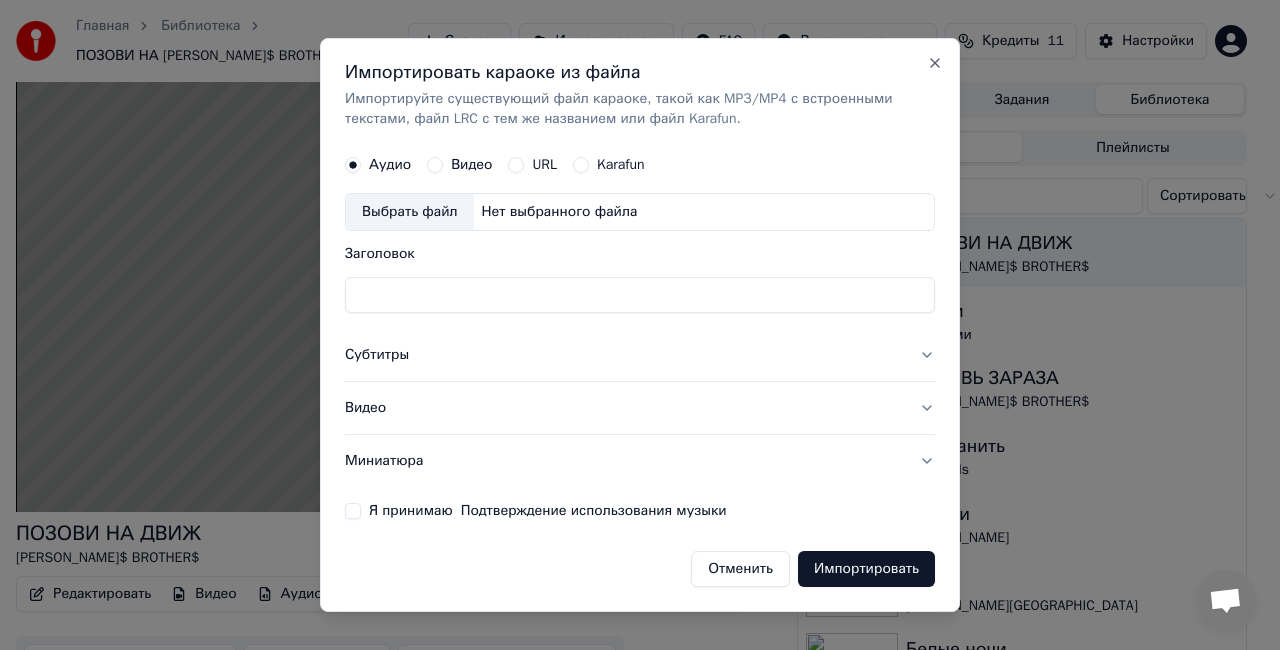 click on "Видео" at bounding box center (640, 408) 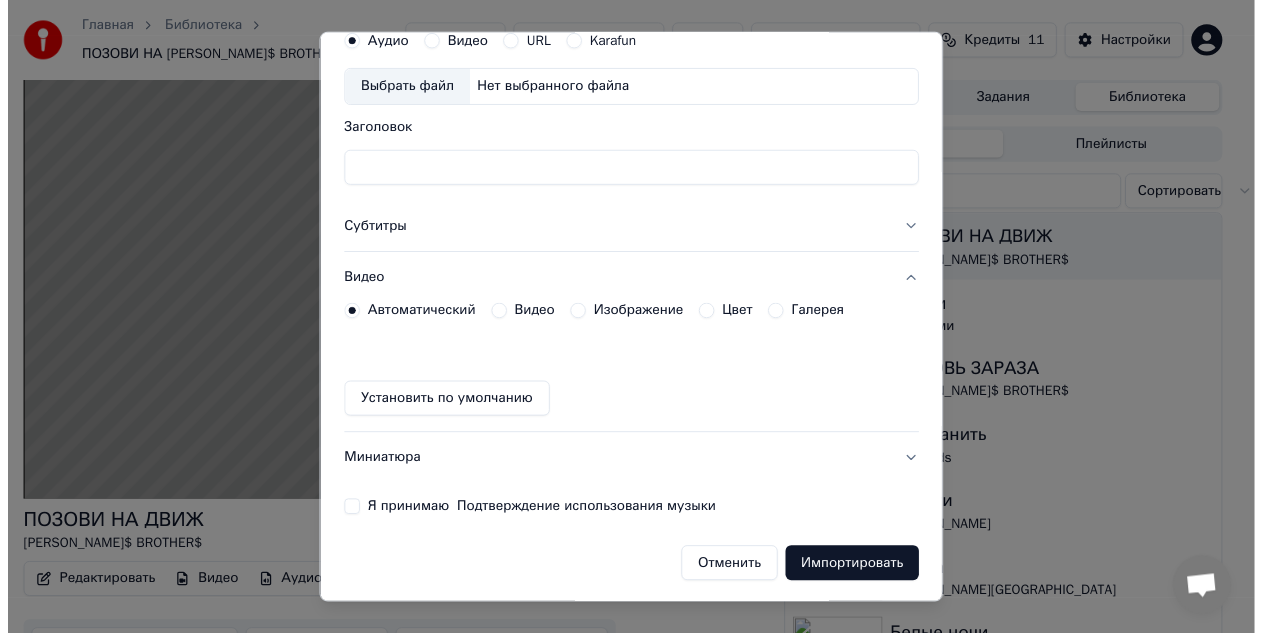 scroll, scrollTop: 0, scrollLeft: 0, axis: both 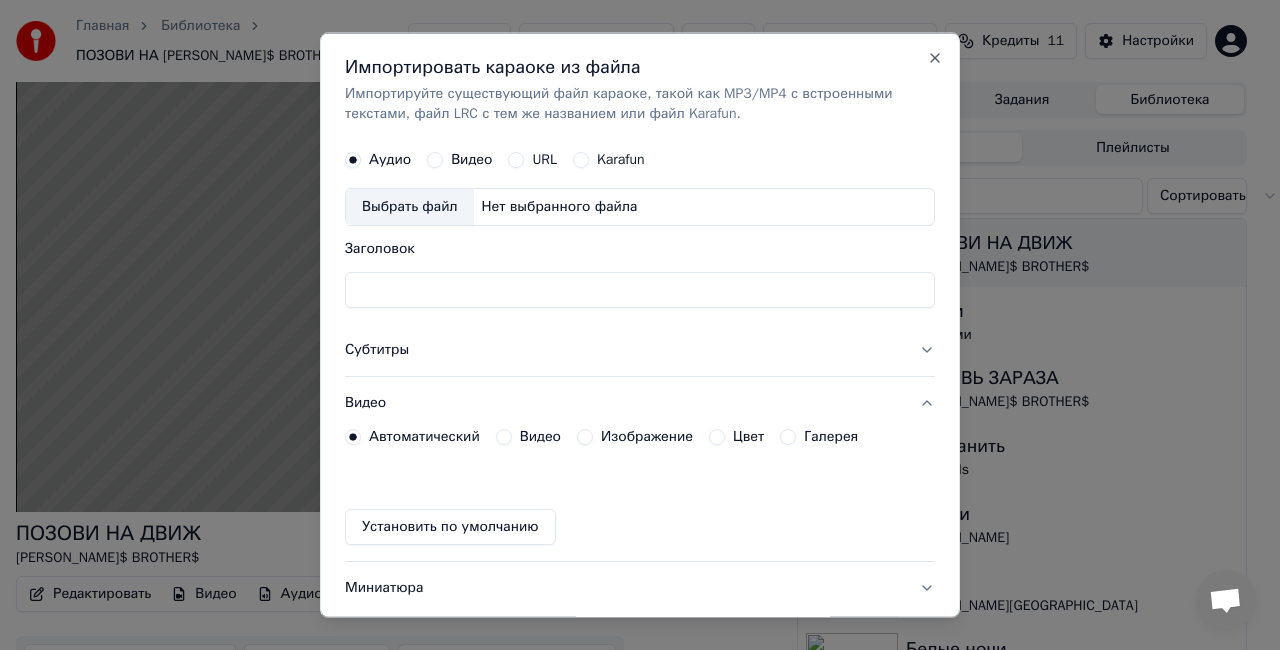 click on "Заголовок" at bounding box center (640, 289) 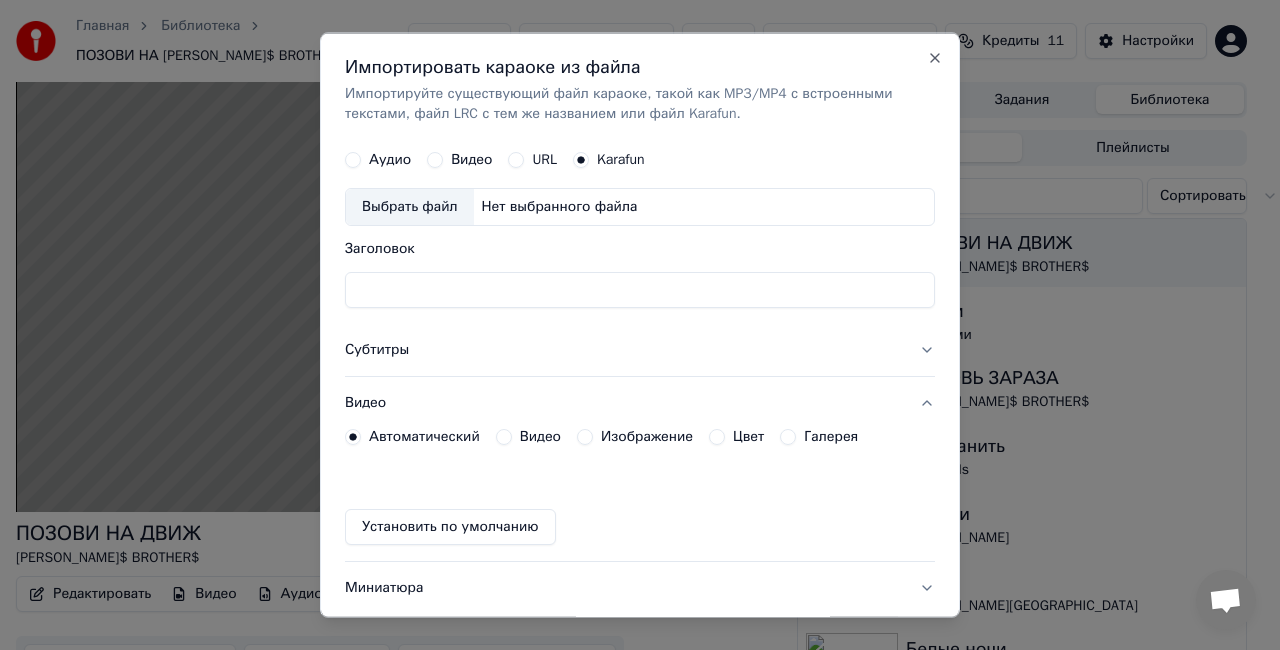 click on "Нет выбранного файла" at bounding box center (560, 206) 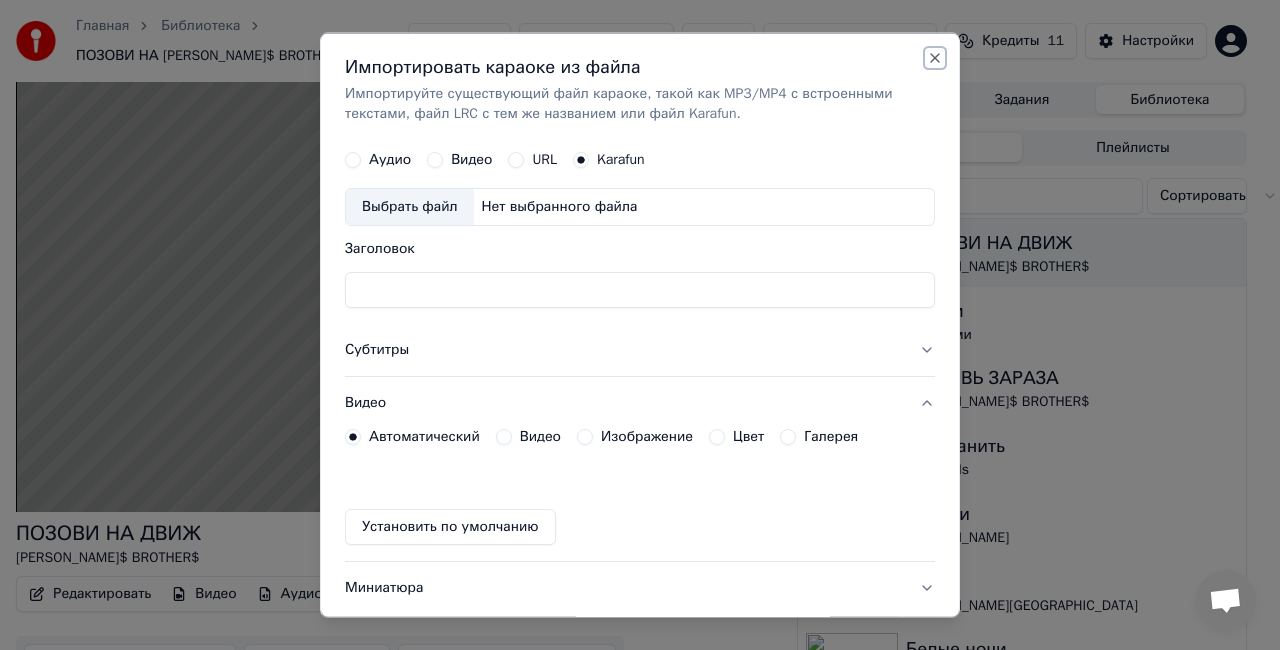 click on "Close" at bounding box center [935, 58] 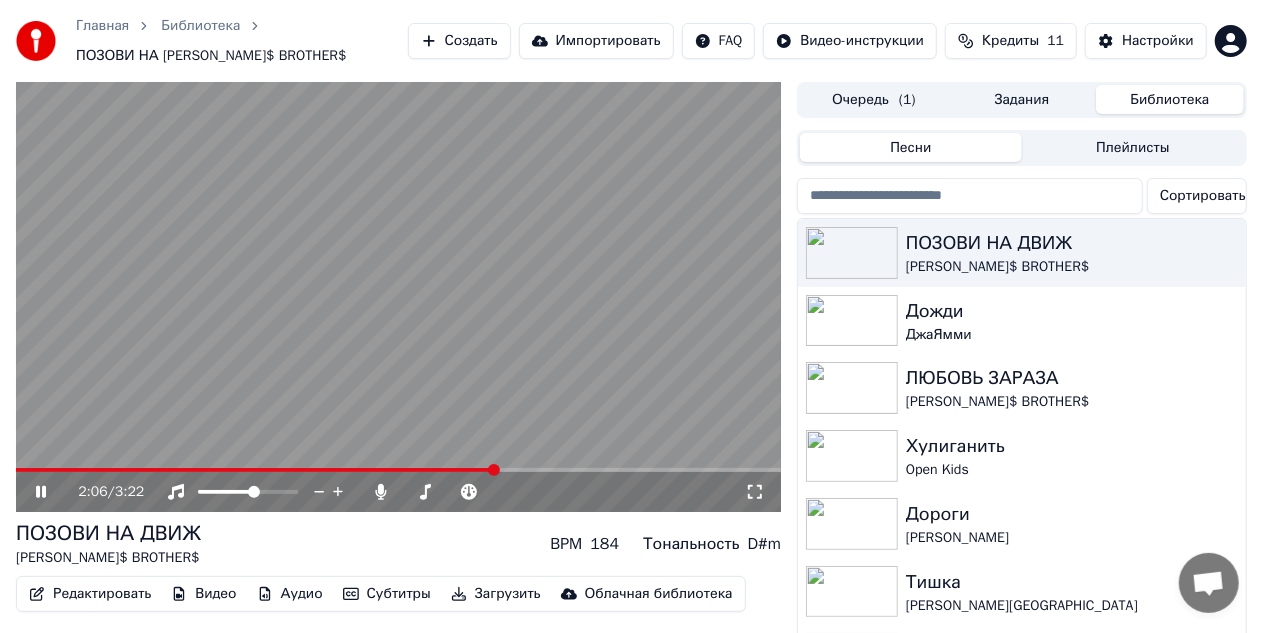 click on "Импортировать" at bounding box center (596, 41) 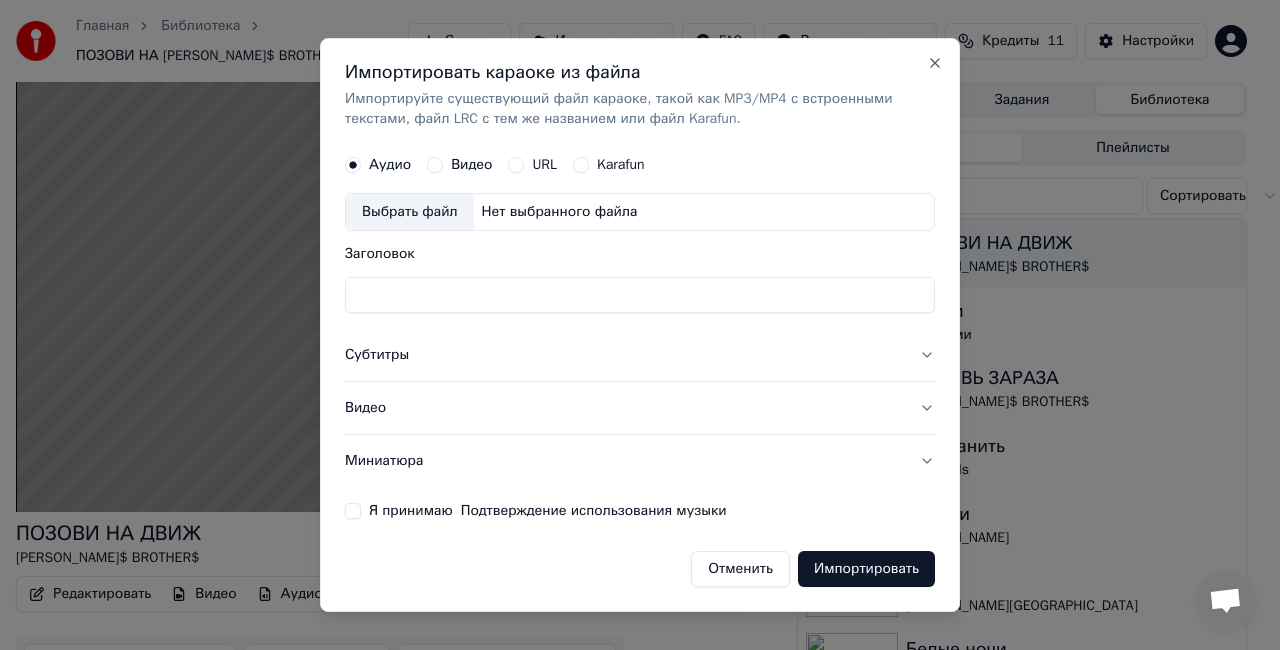 click on "Выбрать файл" at bounding box center [410, 212] 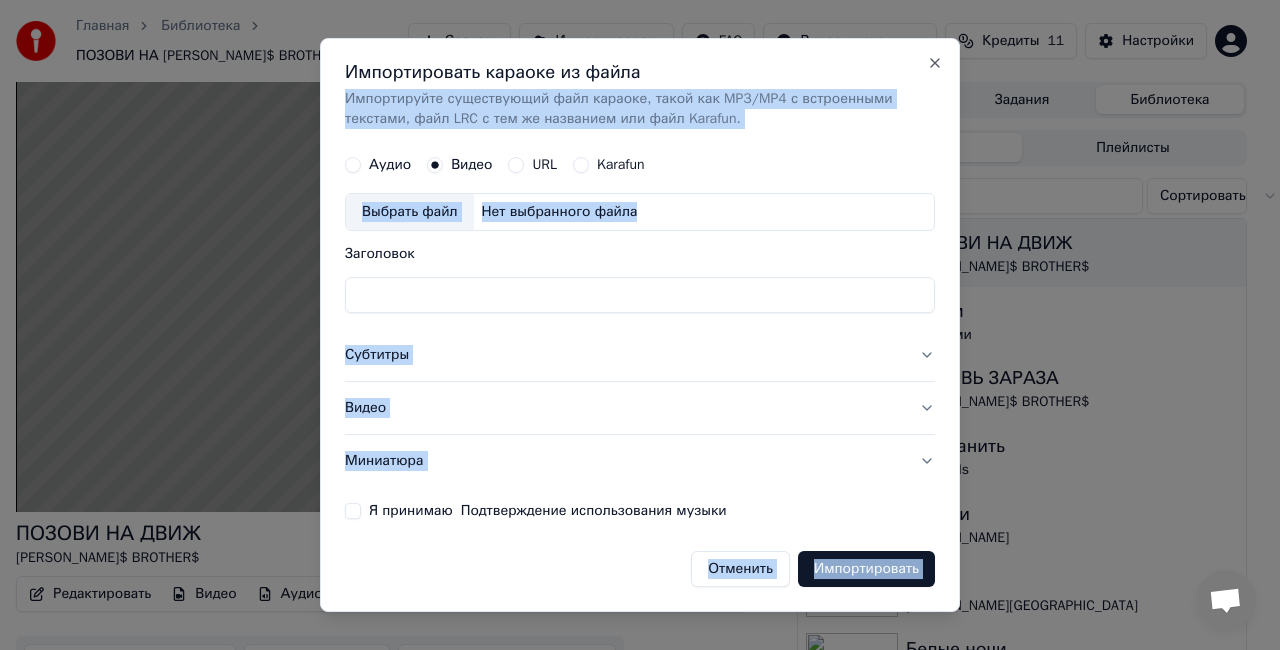 drag, startPoint x: 934, startPoint y: 53, endPoint x: 934, endPoint y: 64, distance: 11 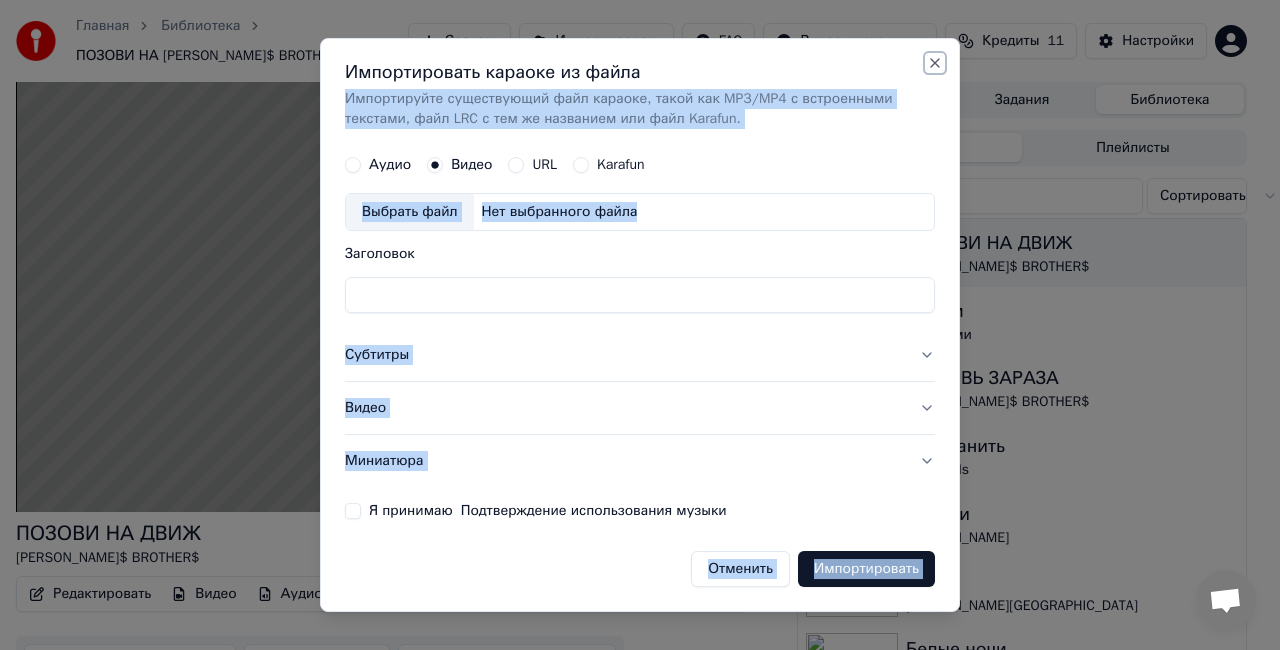 click on "Close" at bounding box center (935, 63) 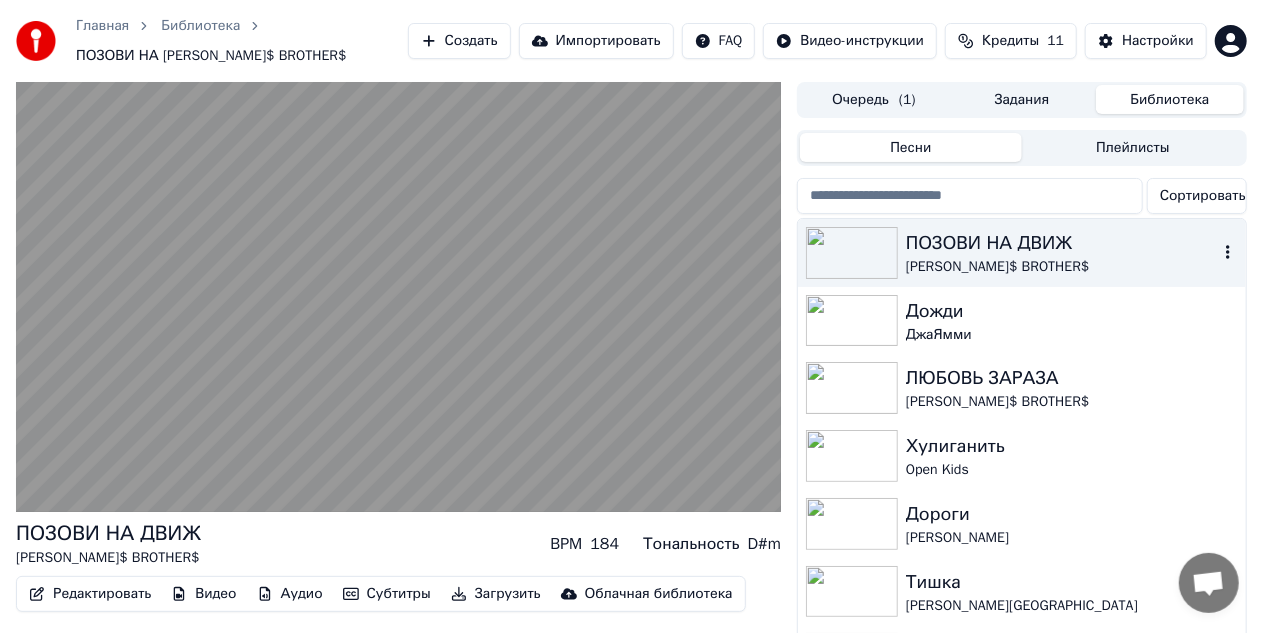 click on "ПОЗОВИ НА ДВИЖ" at bounding box center [1062, 243] 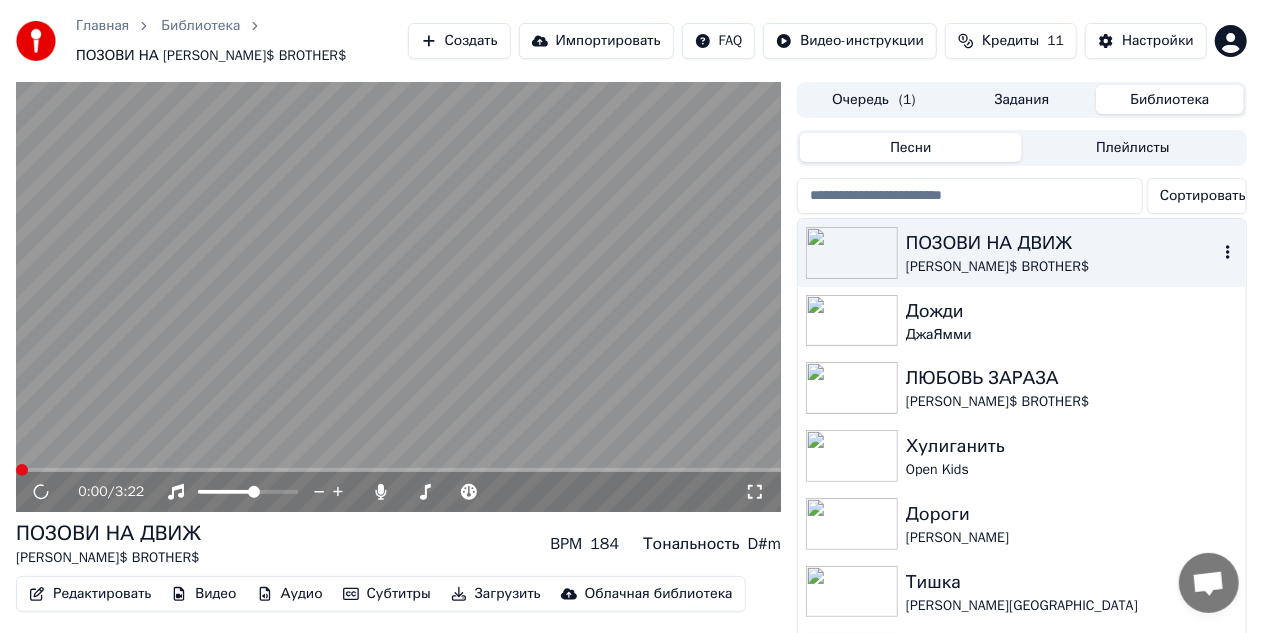 click 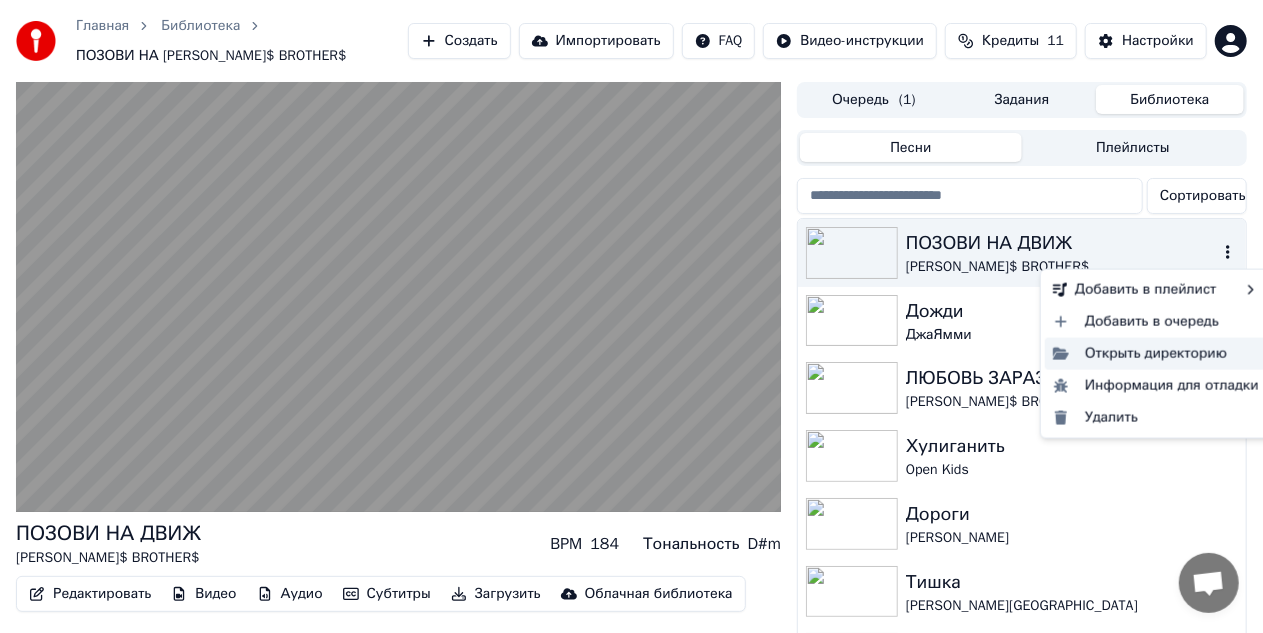 click on "Открыть директорию" at bounding box center (1156, 354) 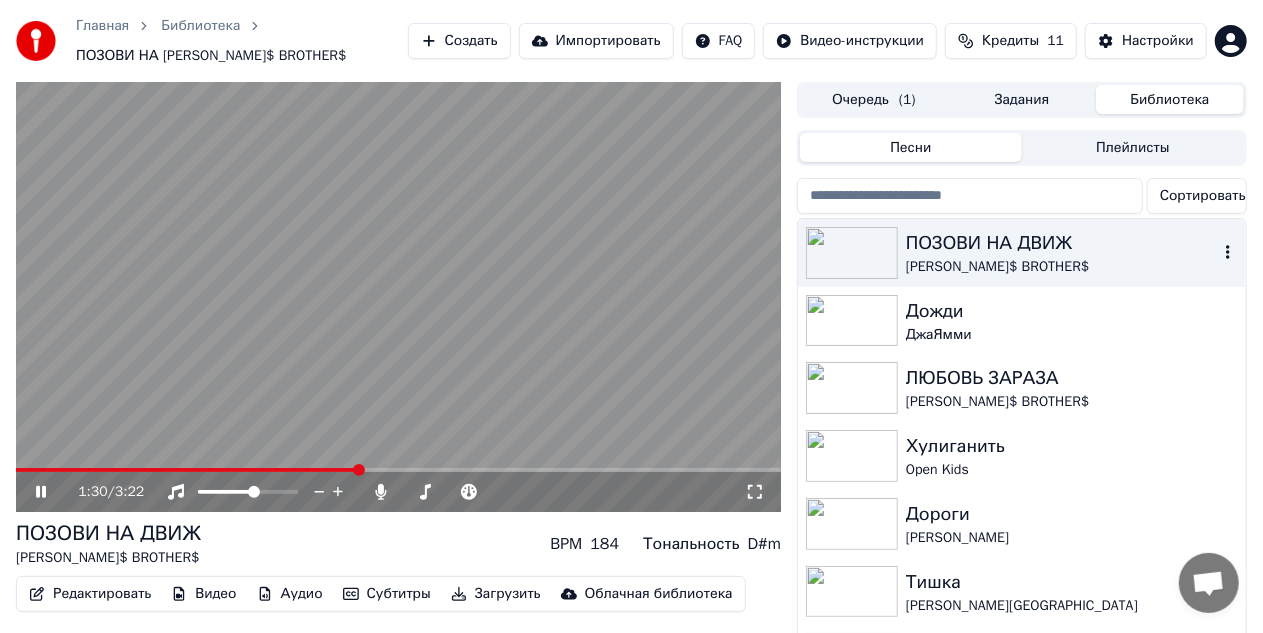 click on "1:30  /  3:22" at bounding box center [398, 492] 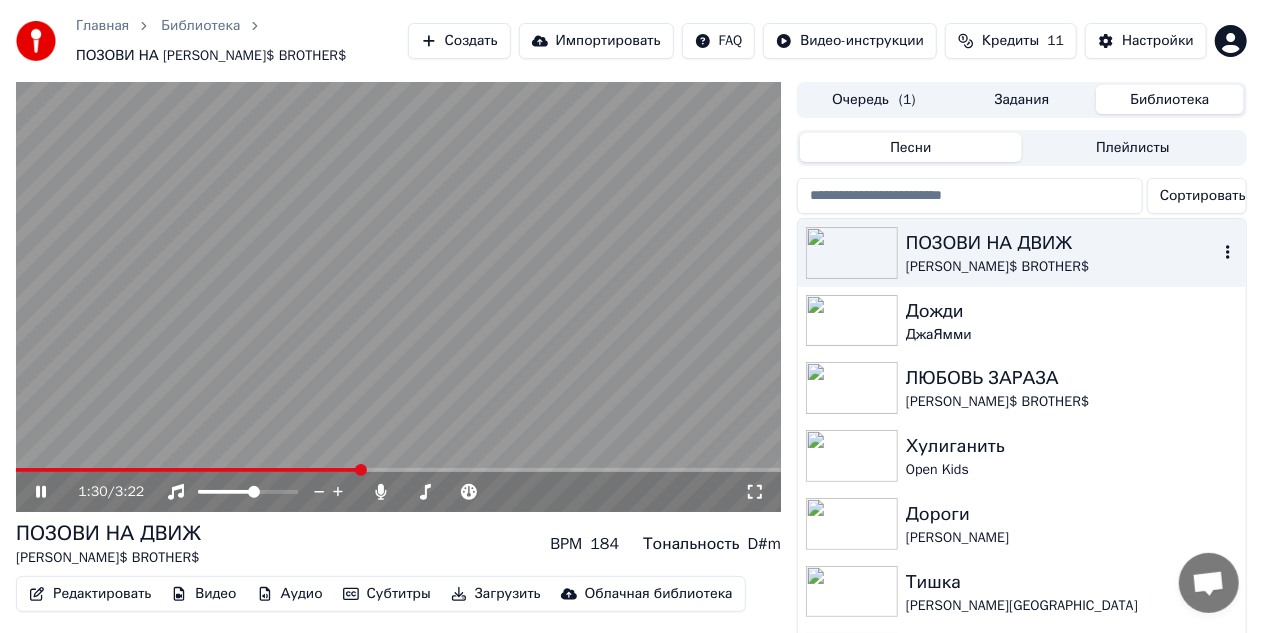 click 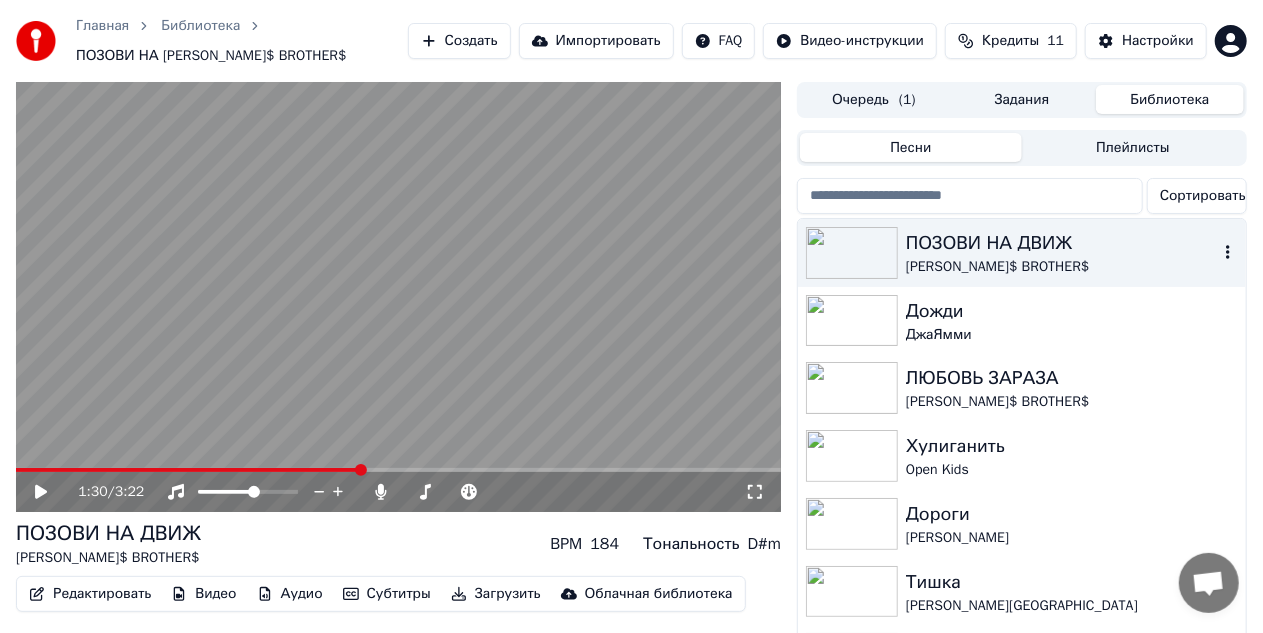 click on "Библиотека" at bounding box center (1170, 99) 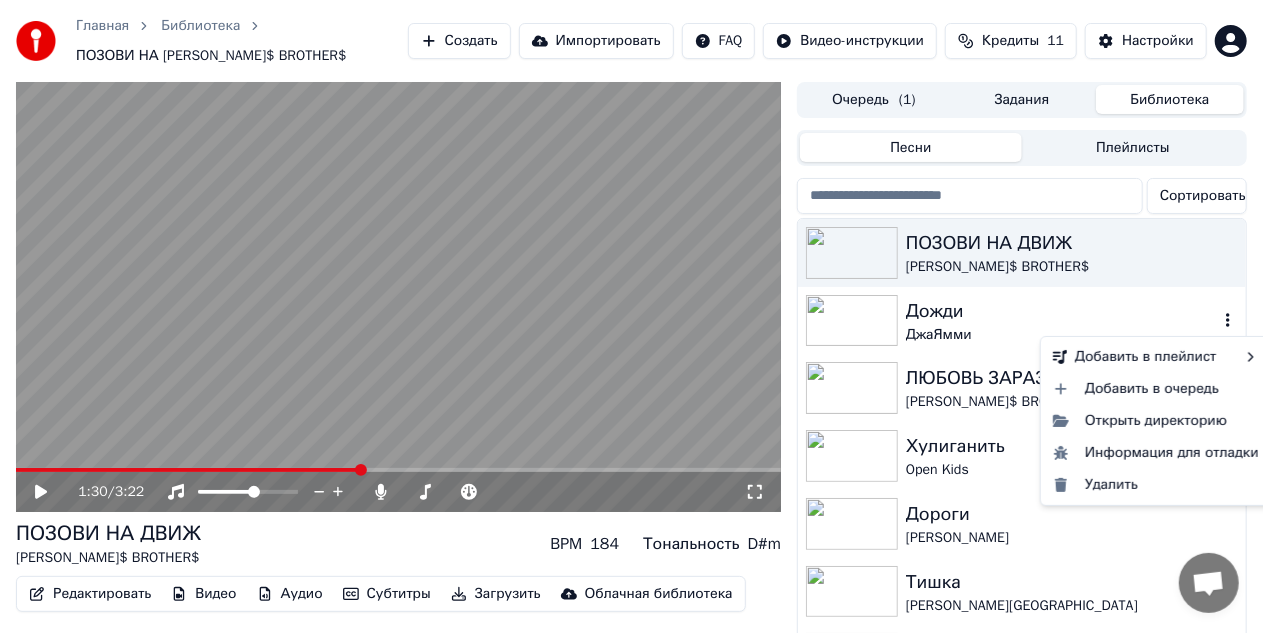 click 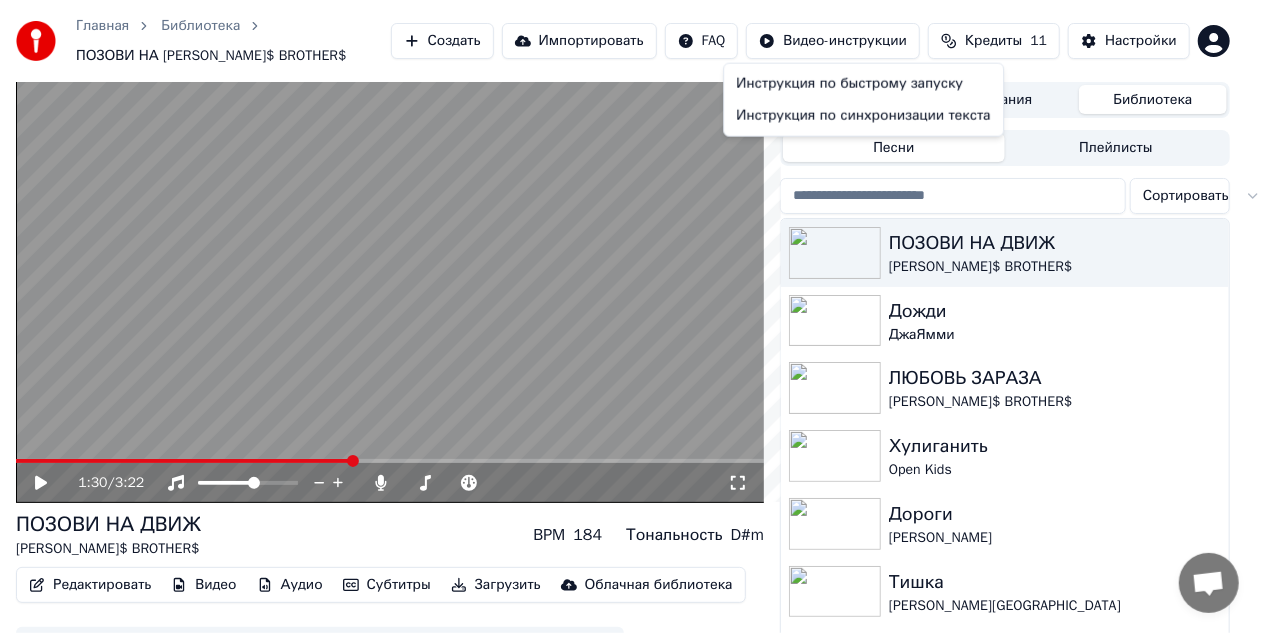 click on "Главная Библиотека ПОЗОВИ НА ДВИЖ • GAYAZOV$ BROTHER$ Создать Импортировать FAQ Видео-инструкции Кредиты 11 Настройки 1:30  /  3:22 ПОЗОВИ НА ДВИЖ GAYAZOV$ BROTHER$ BPM 184 Тональность D#m Редактировать Видео Аудио Субтитры Загрузить Облачная библиотека Ручная синхронизация Скачать видео Открыть двойной экран Очередь ( 1 ) Задания Библиотека Песни Плейлисты Сортировать ПОЗОВИ НА ДВИЖ GAYAZOV$ BROTHER$ Дожди ДжаЯмми ЛЮБОВЬ ЗАРАЗА GAYAZOV$ BROTHER$ Хулиганить Open Kids Дороги Аника Далински Тишка Vavan • Galibri Белые ночи NЮ Музыка прикольная ГУДЗОН ОАЭ GAYAZOV$ BROTHER$ Инструкция по быстрому запуску" at bounding box center [631, 316] 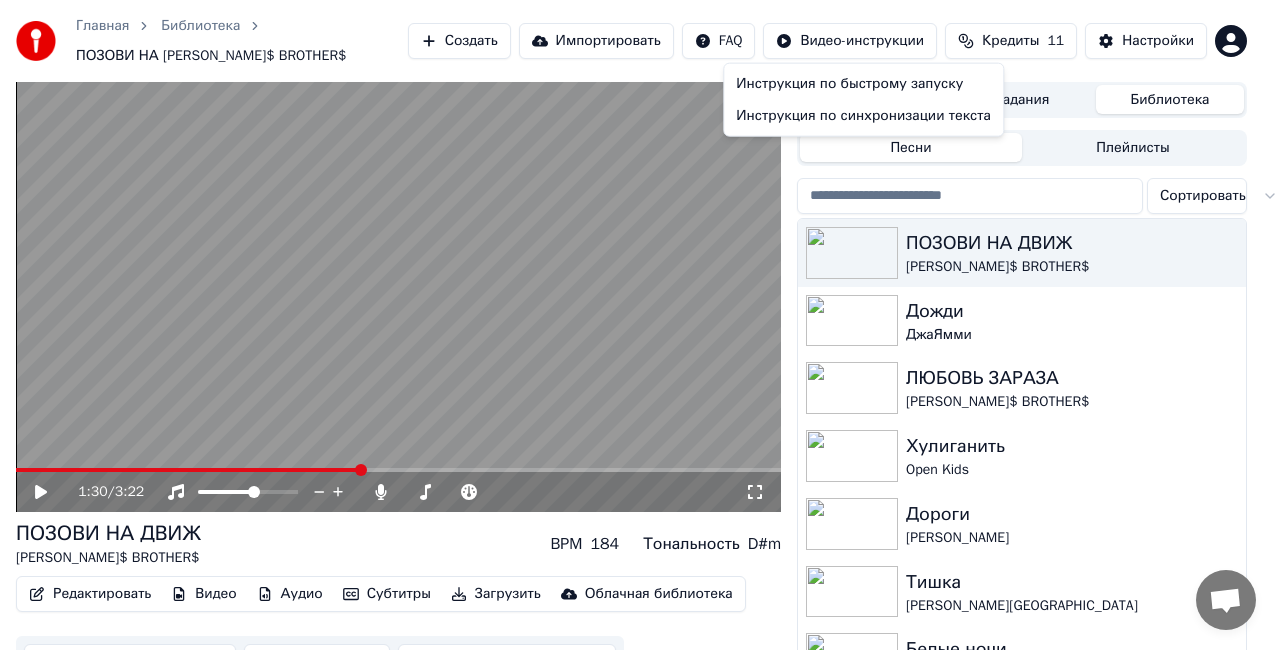 click on "Главная Библиотека ПОЗОВИ НА ДВИЖ • GAYAZOV$ BROTHER$ Создать Импортировать FAQ Видео-инструкции Кредиты 11 Настройки 1:30  /  3:22 ПОЗОВИ НА ДВИЖ GAYAZOV$ BROTHER$ BPM 184 Тональность D#m Редактировать Видео Аудио Субтитры Загрузить Облачная библиотека Ручная синхронизация Скачать видео Открыть двойной экран Очередь ( 1 ) Задания Библиотека Песни Плейлисты Сортировать ПОЗОВИ НА ДВИЖ GAYAZOV$ BROTHER$ Дожди ДжаЯмми ЛЮБОВЬ ЗАРАЗА GAYAZOV$ BROTHER$ Хулиганить Open Kids Дороги Аника Далински Тишка Vavan • Galibri Белые ночи NЮ Музыка прикольная ГУДЗОН ОАЭ GAYAZOV$ BROTHER$ Инструкция по быстрому запуску" at bounding box center [640, 325] 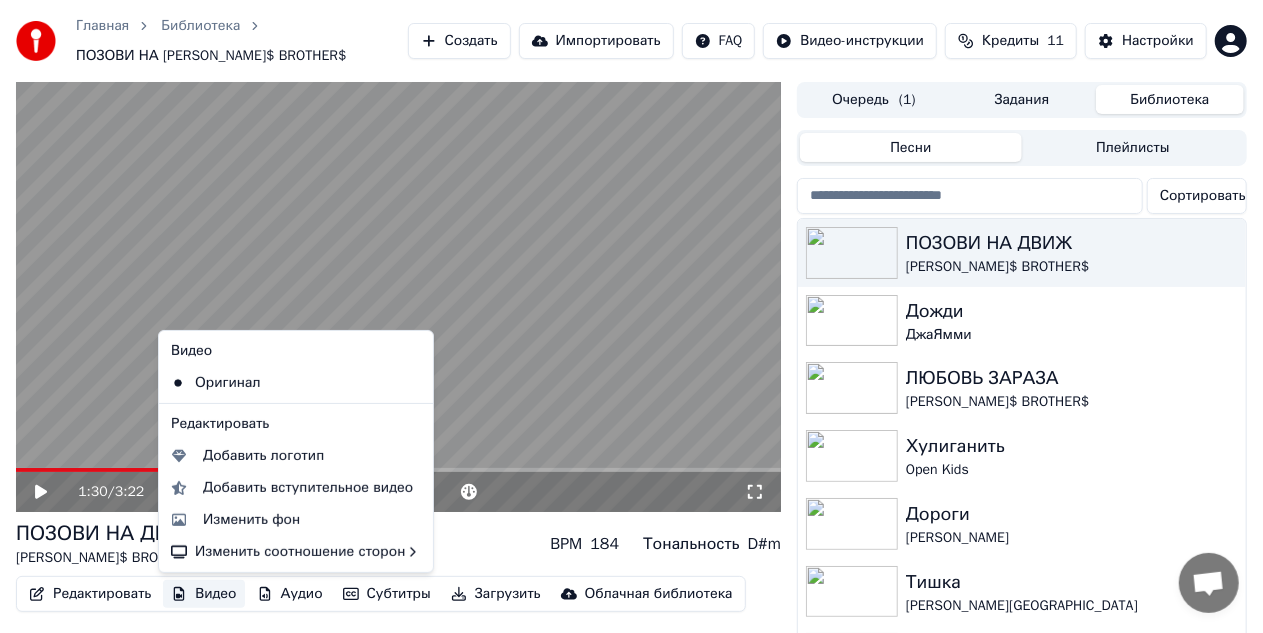 click on "Видео" at bounding box center [203, 594] 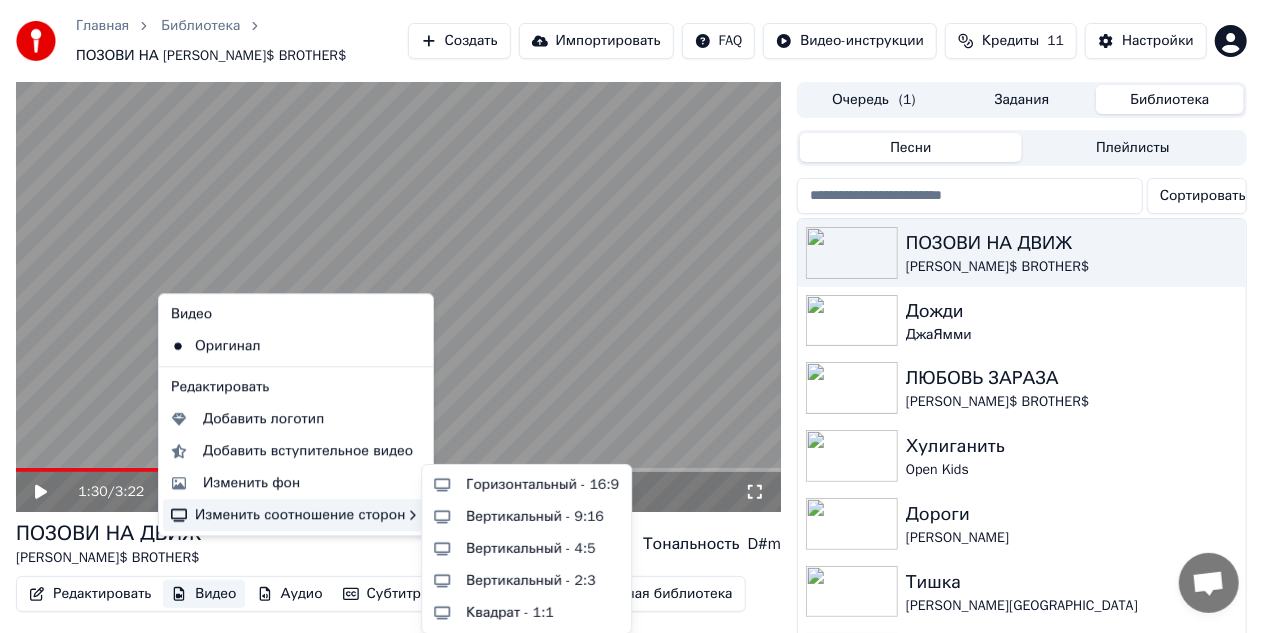 scroll, scrollTop: 72, scrollLeft: 0, axis: vertical 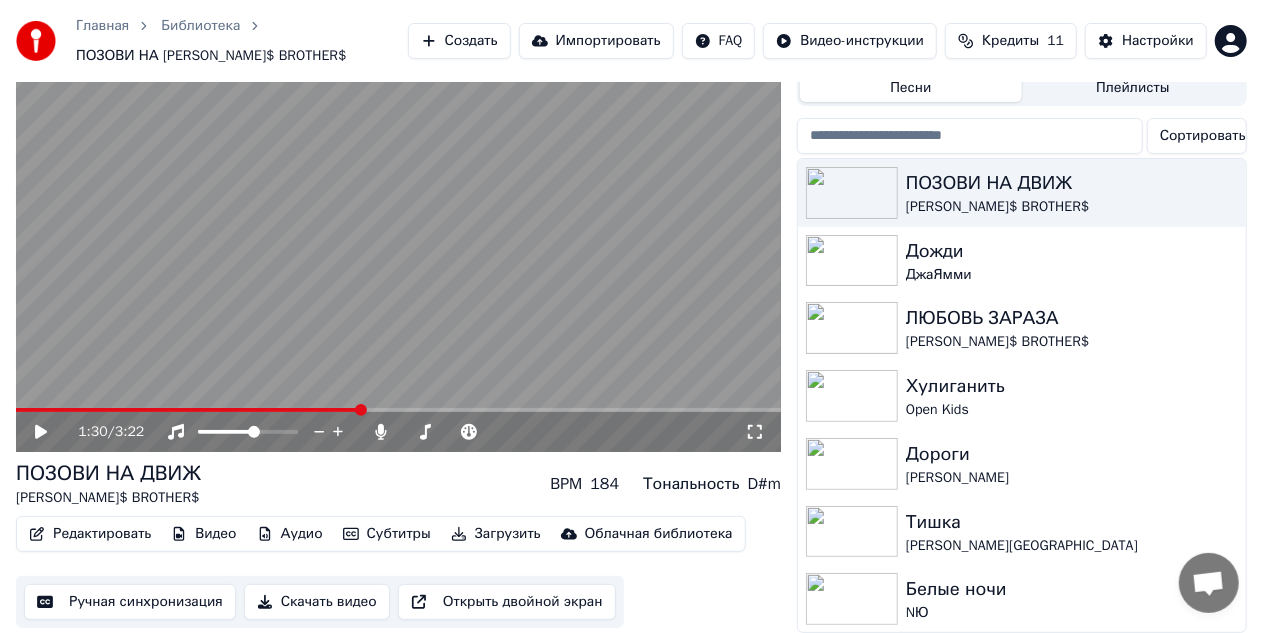 click on "Скачать видео" at bounding box center [317, 602] 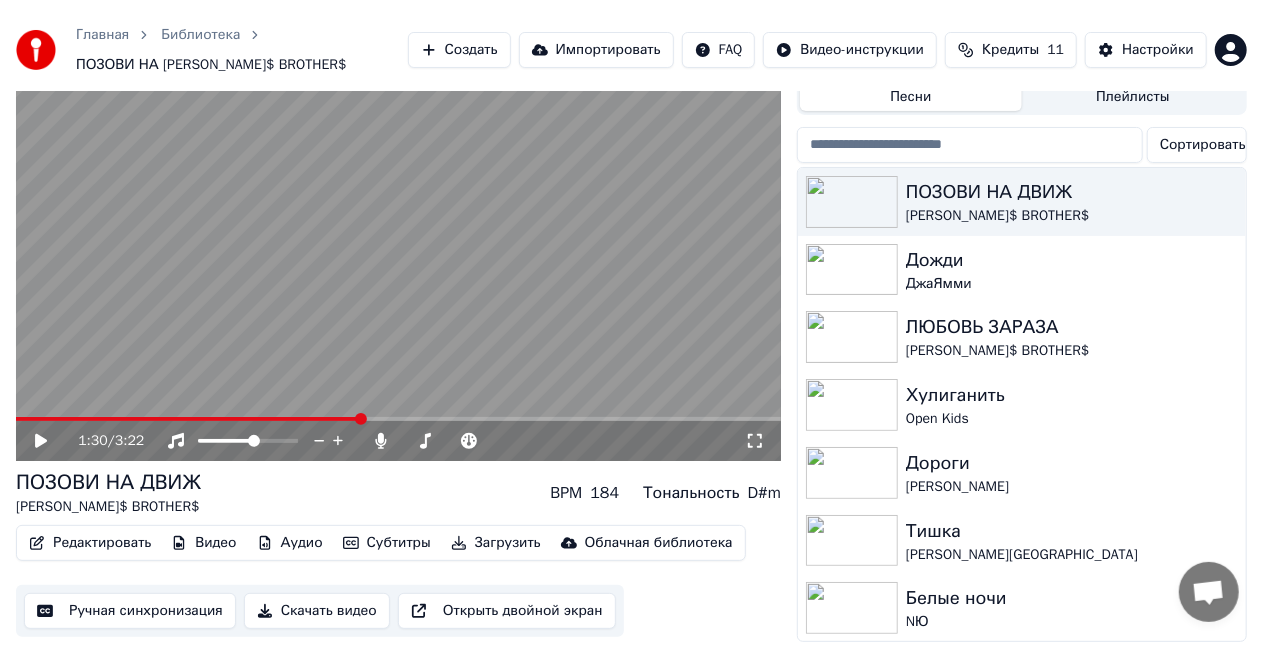 scroll, scrollTop: 38, scrollLeft: 0, axis: vertical 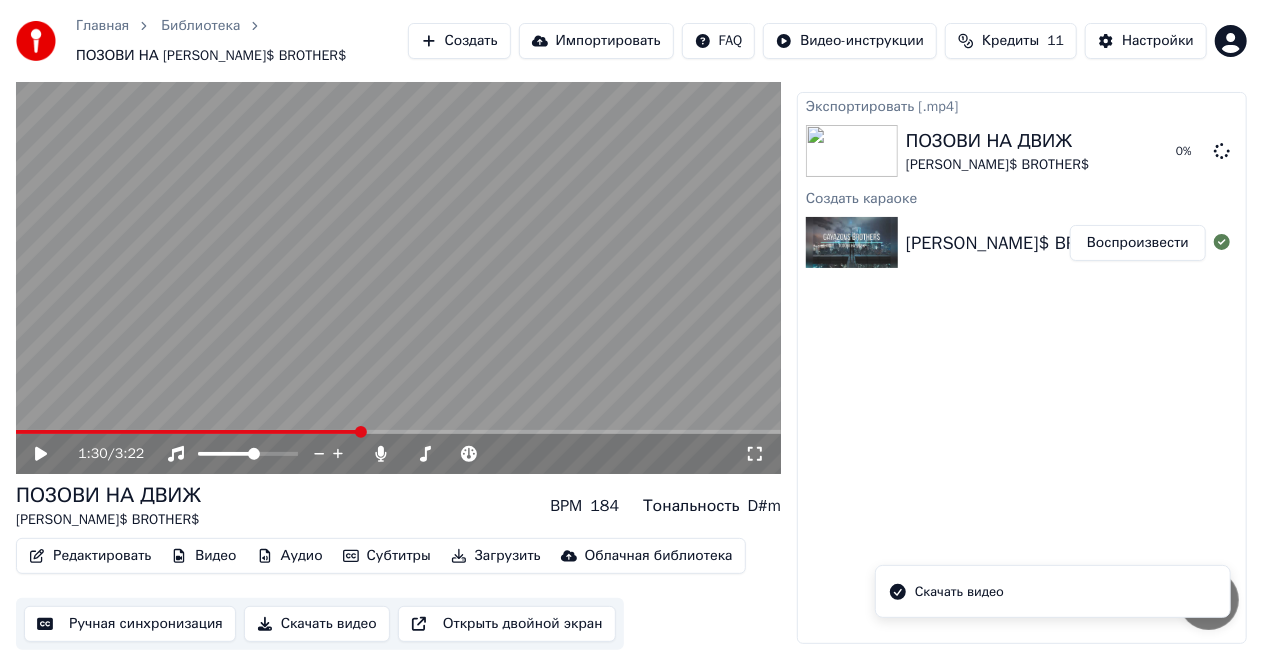 click on "Скачать видео" at bounding box center (959, 592) 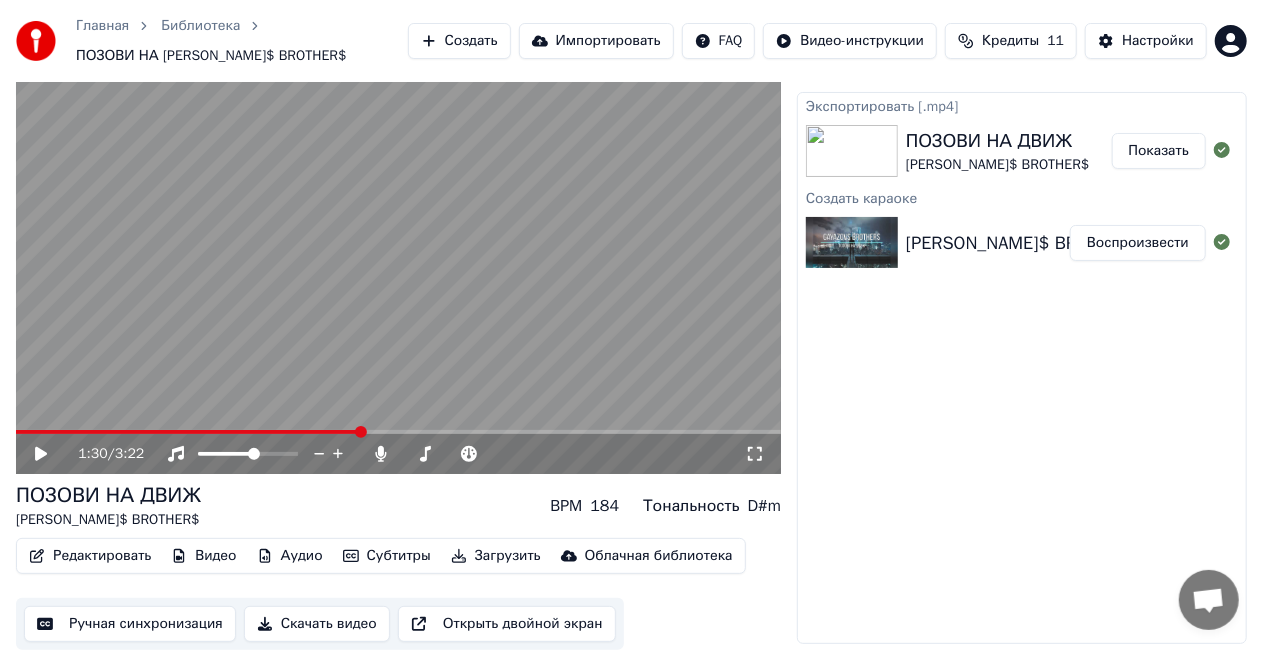 click on "Показать" at bounding box center (1159, 151) 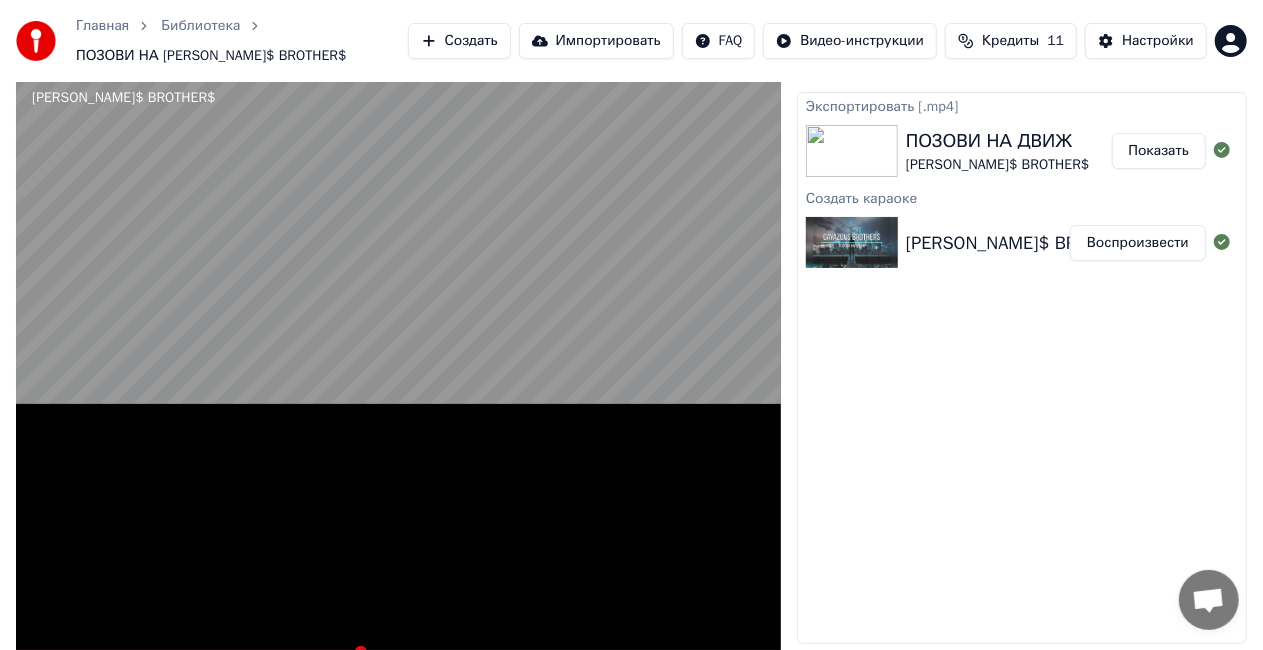 scroll, scrollTop: 22, scrollLeft: 0, axis: vertical 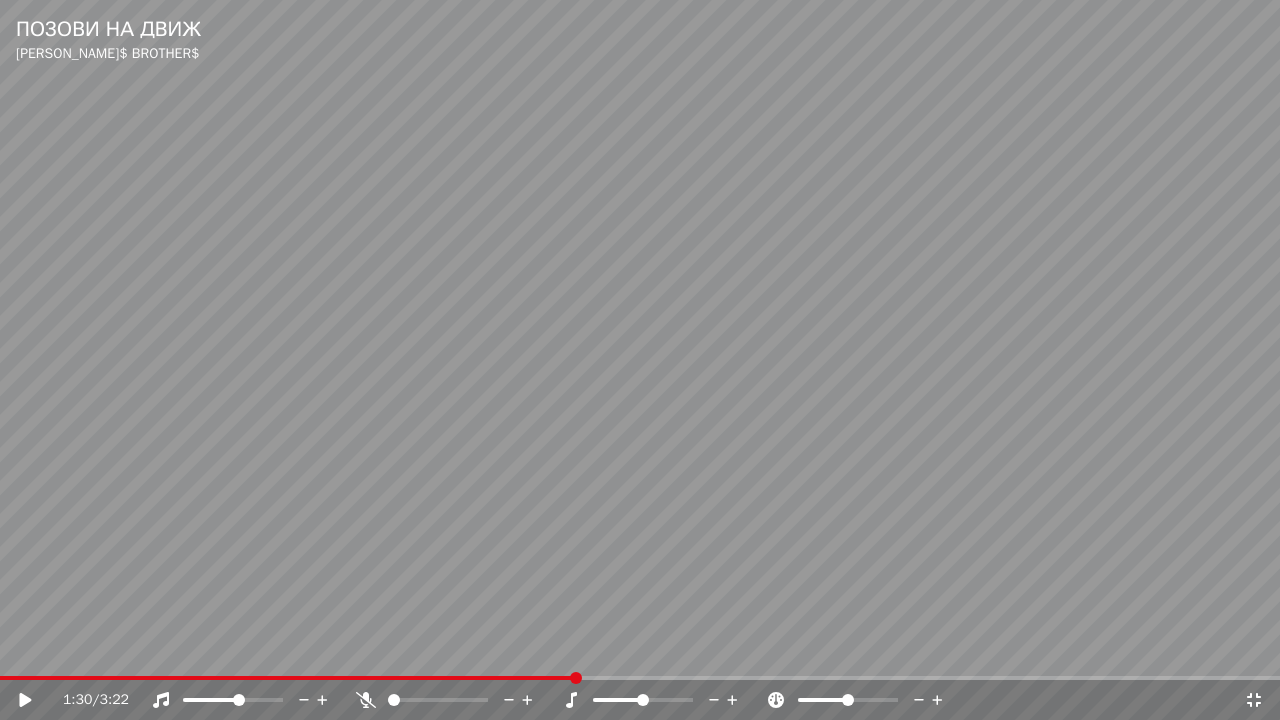 click at bounding box center (394, 700) 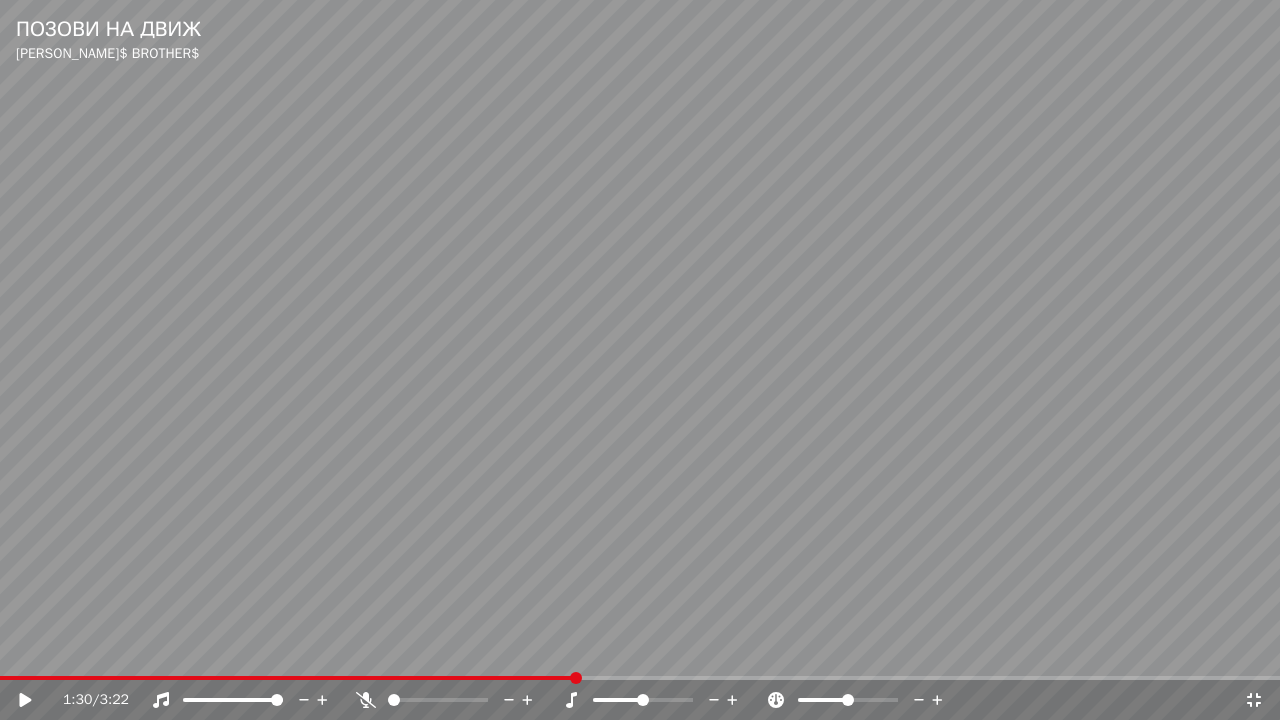 click at bounding box center [277, 700] 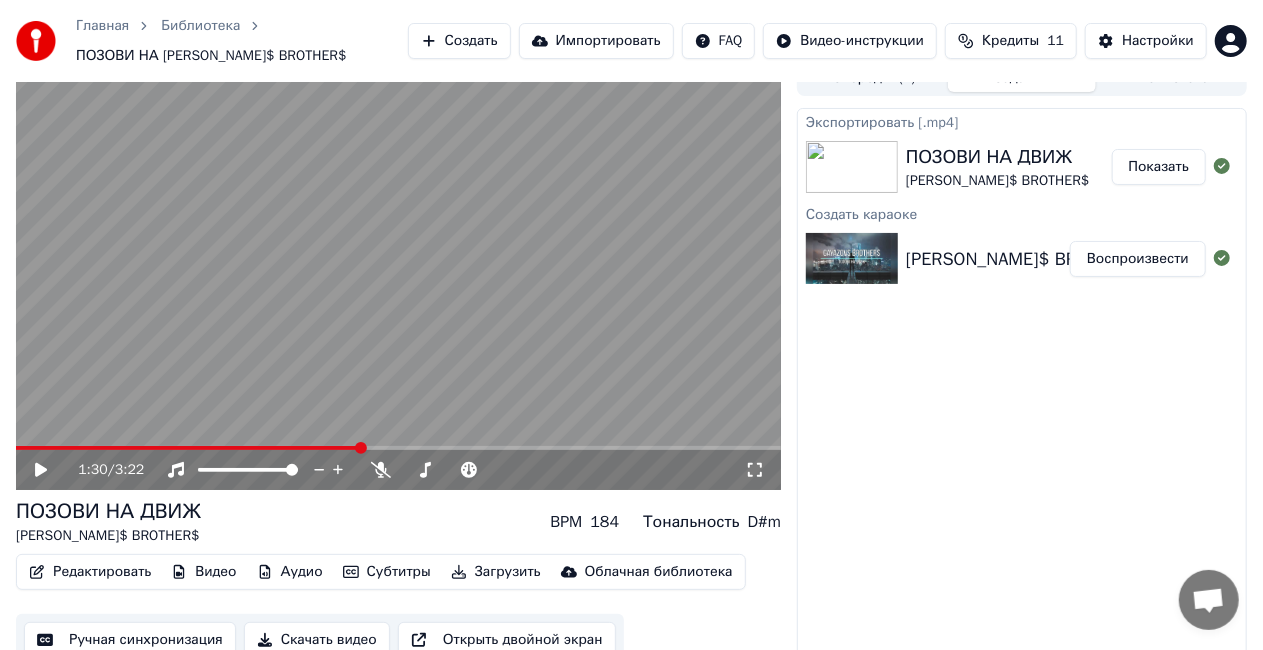 click on "Скачать видео" at bounding box center [317, 640] 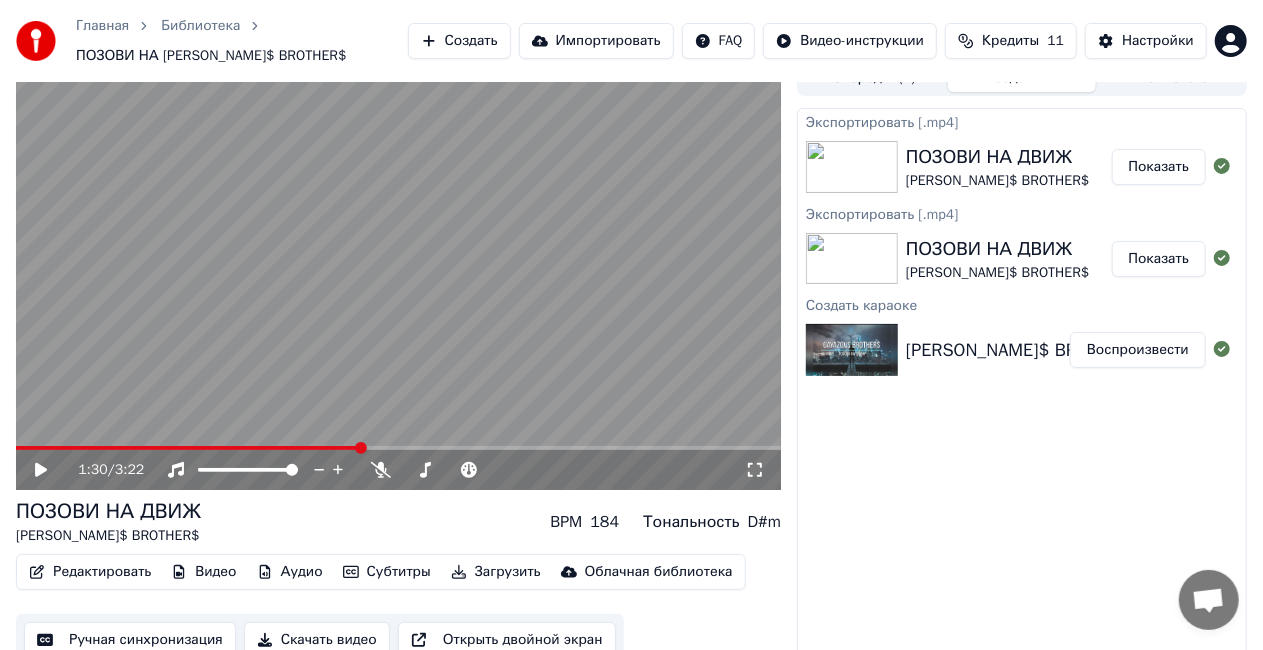 drag, startPoint x: 1153, startPoint y: 181, endPoint x: 1150, endPoint y: 171, distance: 10.440307 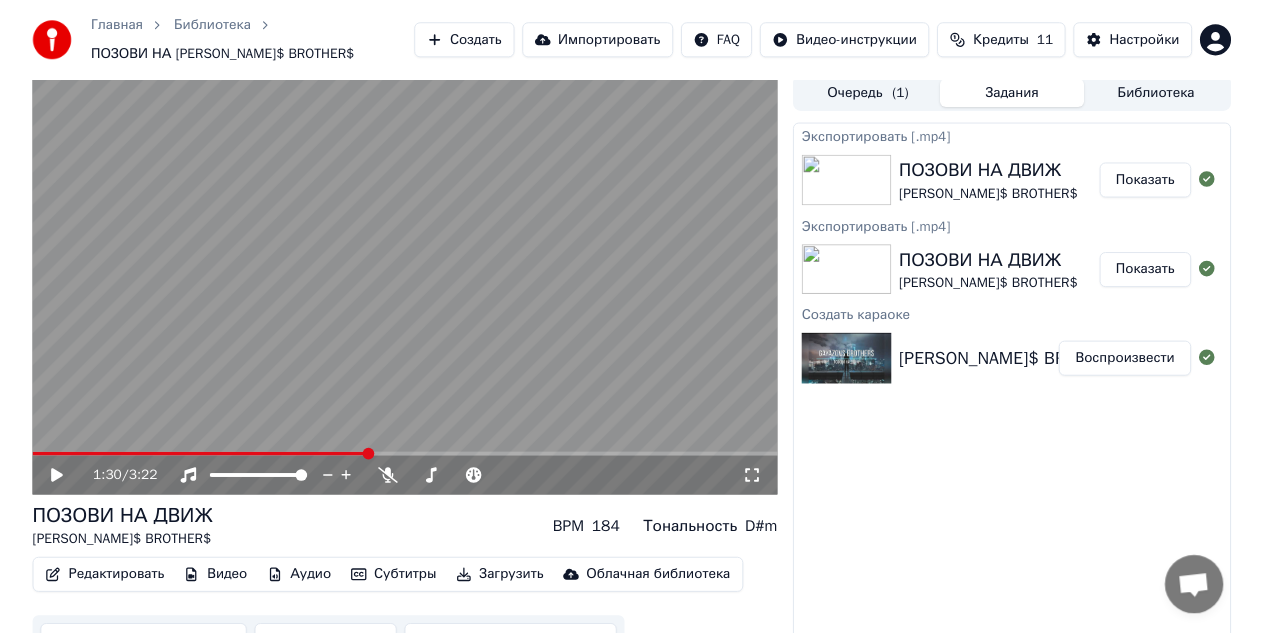 scroll, scrollTop: 0, scrollLeft: 0, axis: both 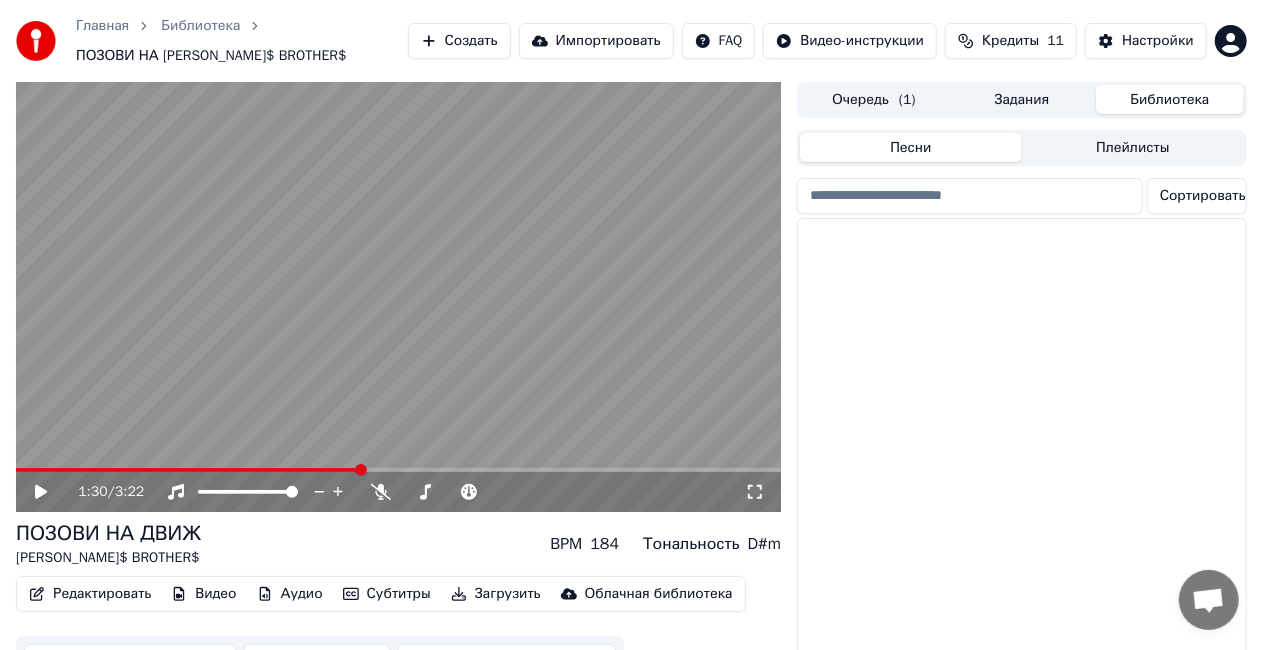 click on "Библиотека" at bounding box center (1170, 99) 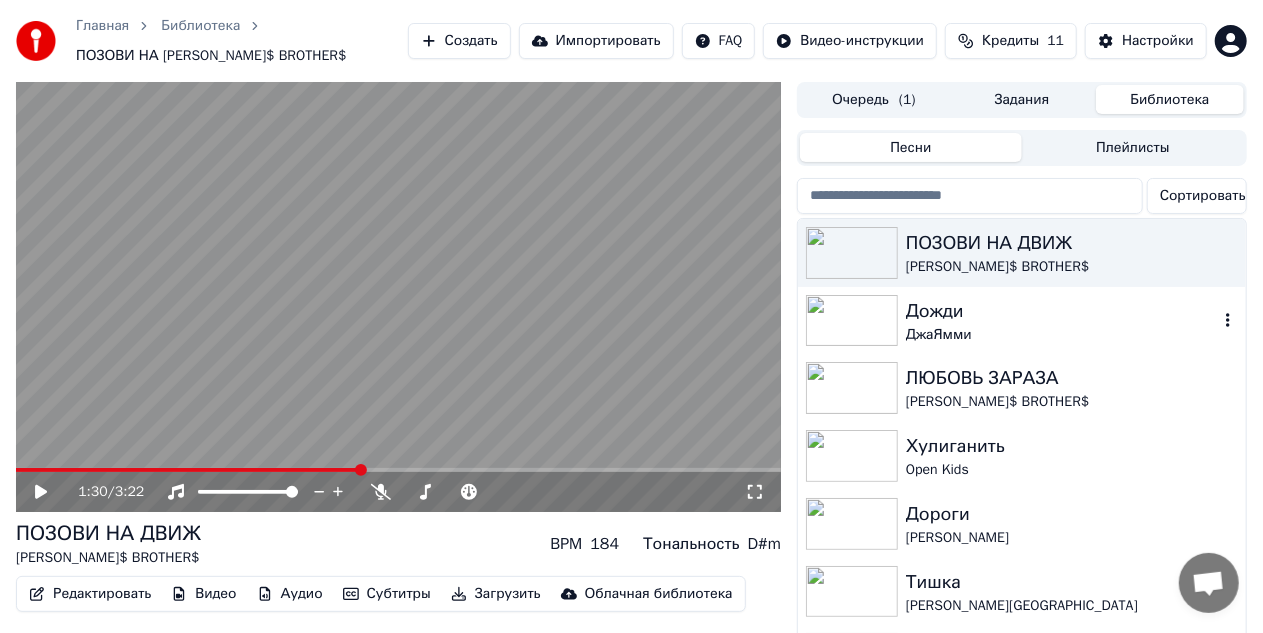 click at bounding box center [852, 321] 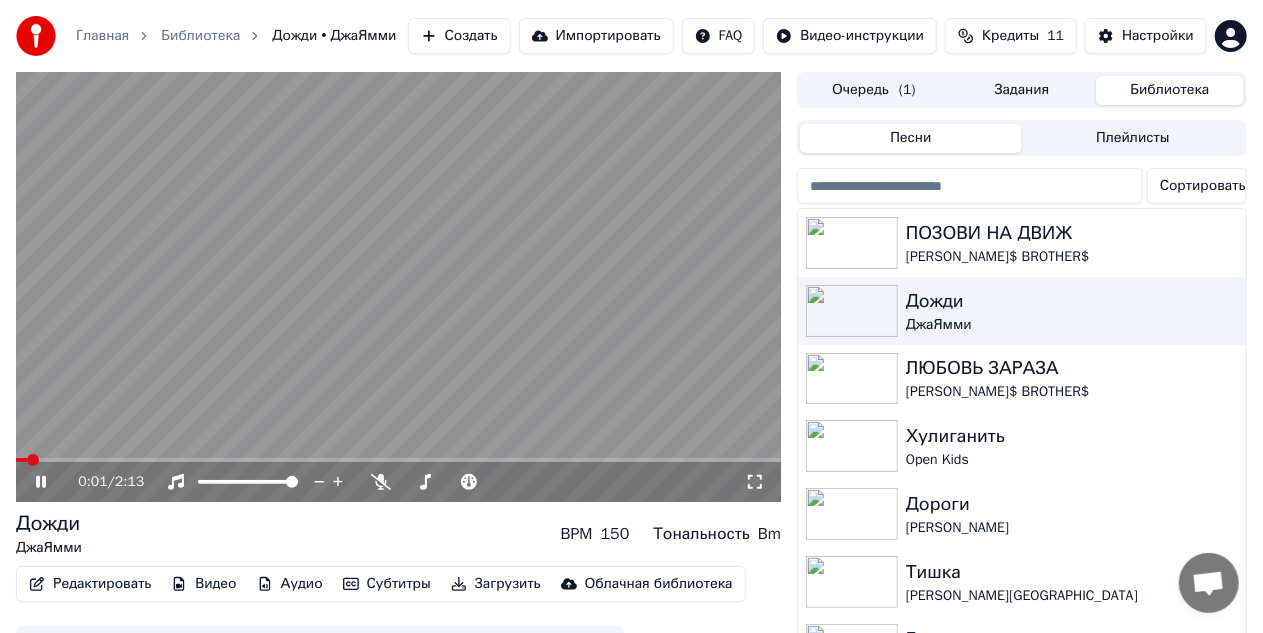 click 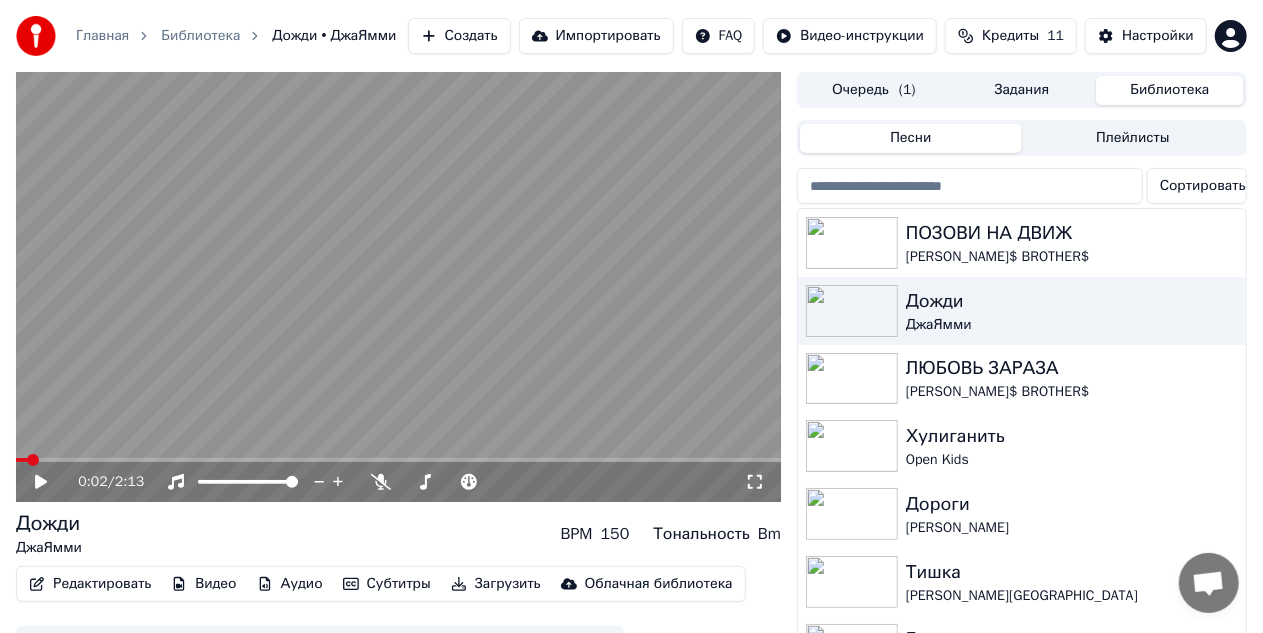 click 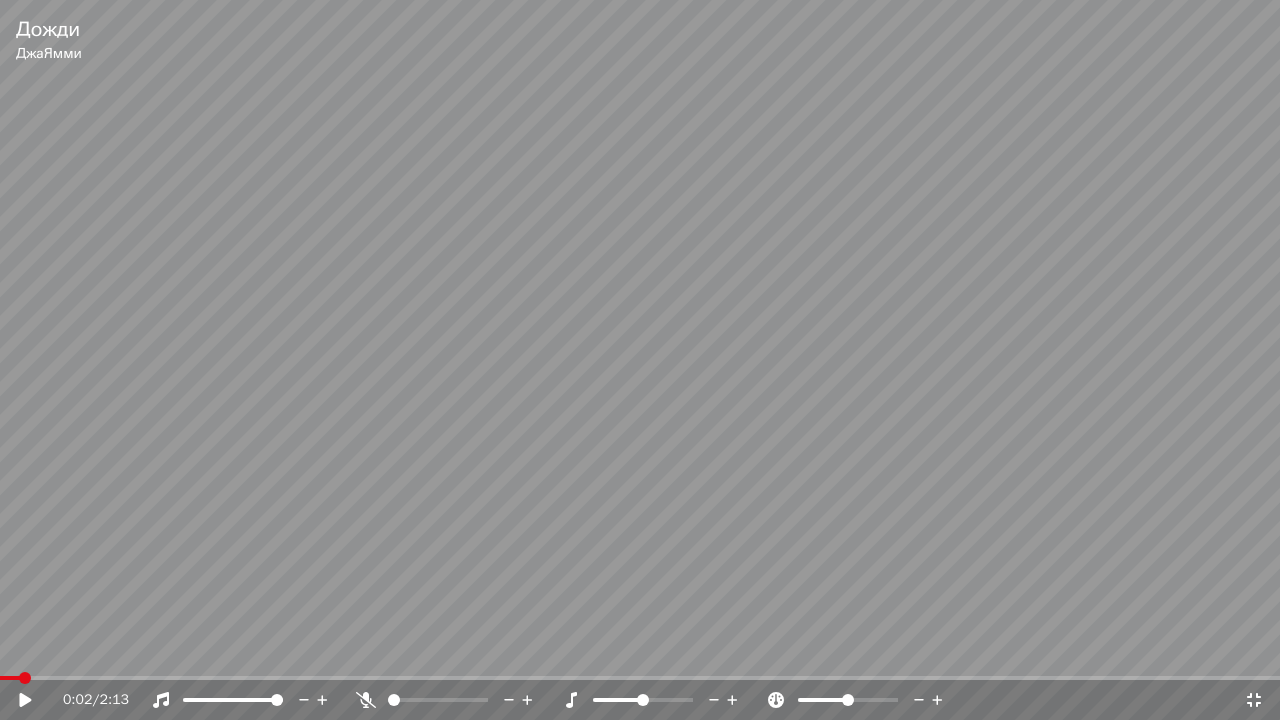 click on "0:02  /  2:13" at bounding box center [640, 700] 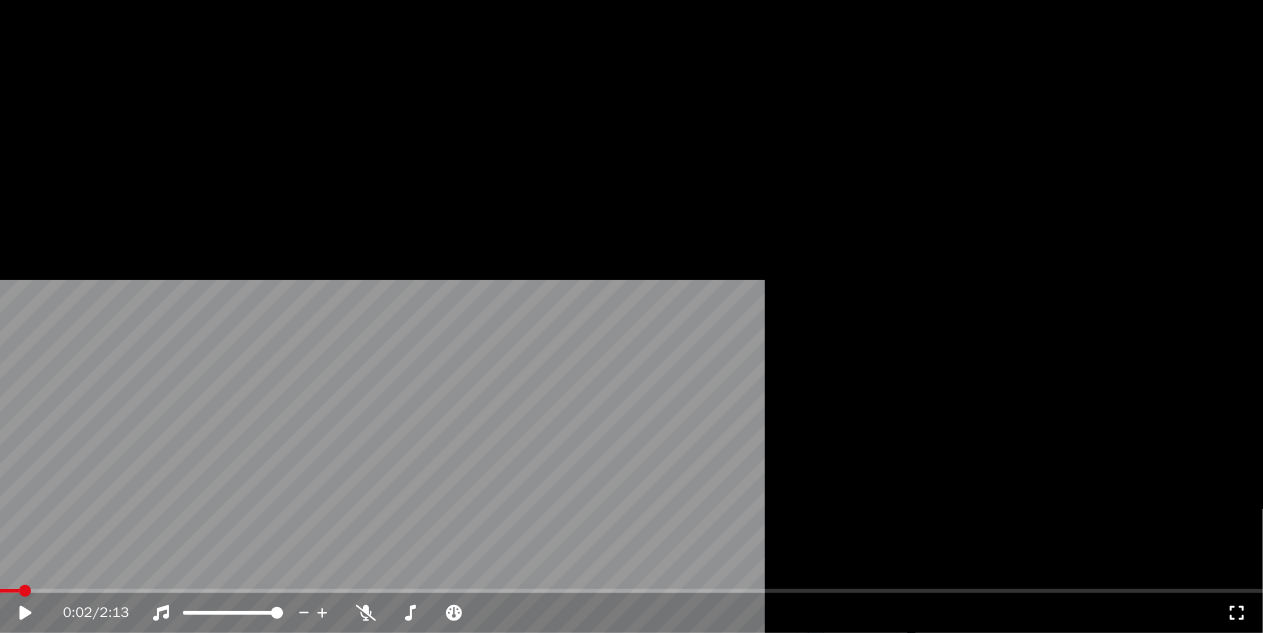 scroll, scrollTop: 62, scrollLeft: 0, axis: vertical 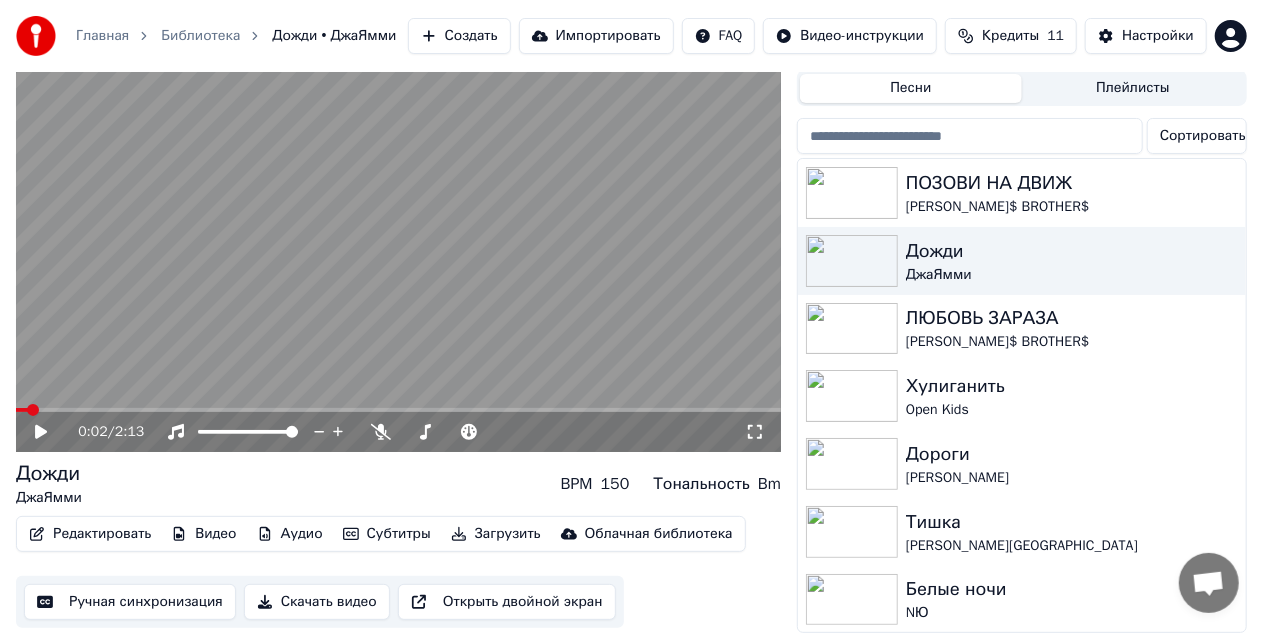 click on "Скачать видео" at bounding box center [317, 602] 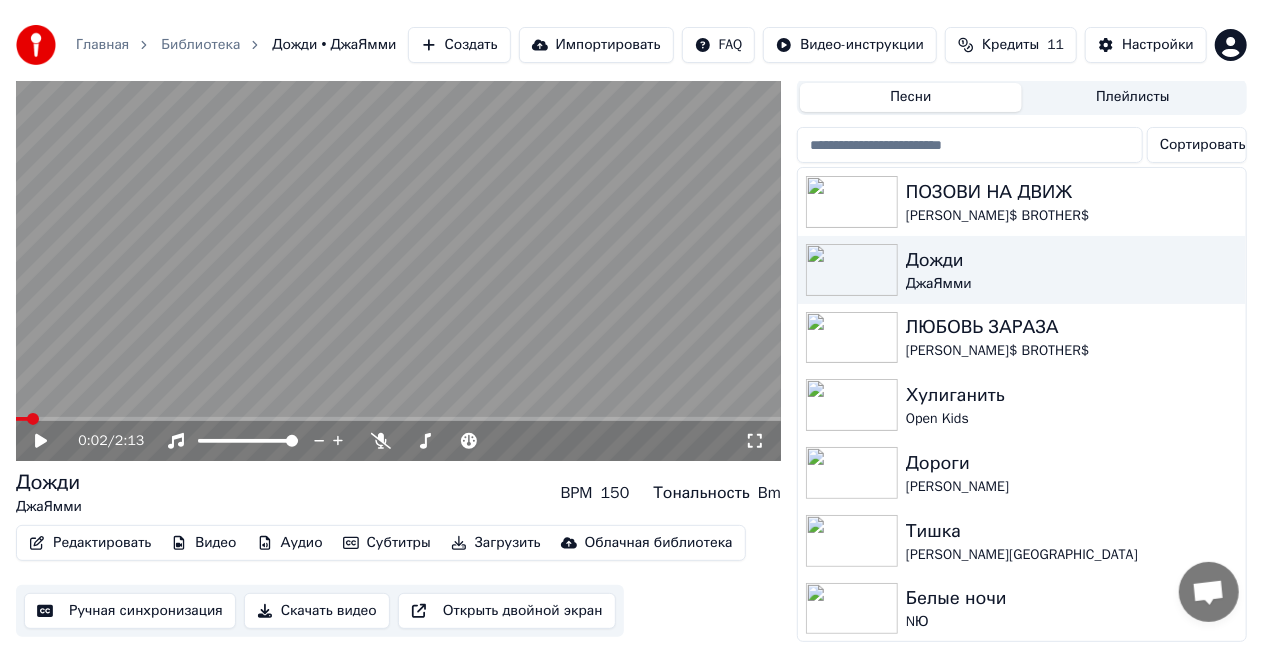 scroll, scrollTop: 28, scrollLeft: 0, axis: vertical 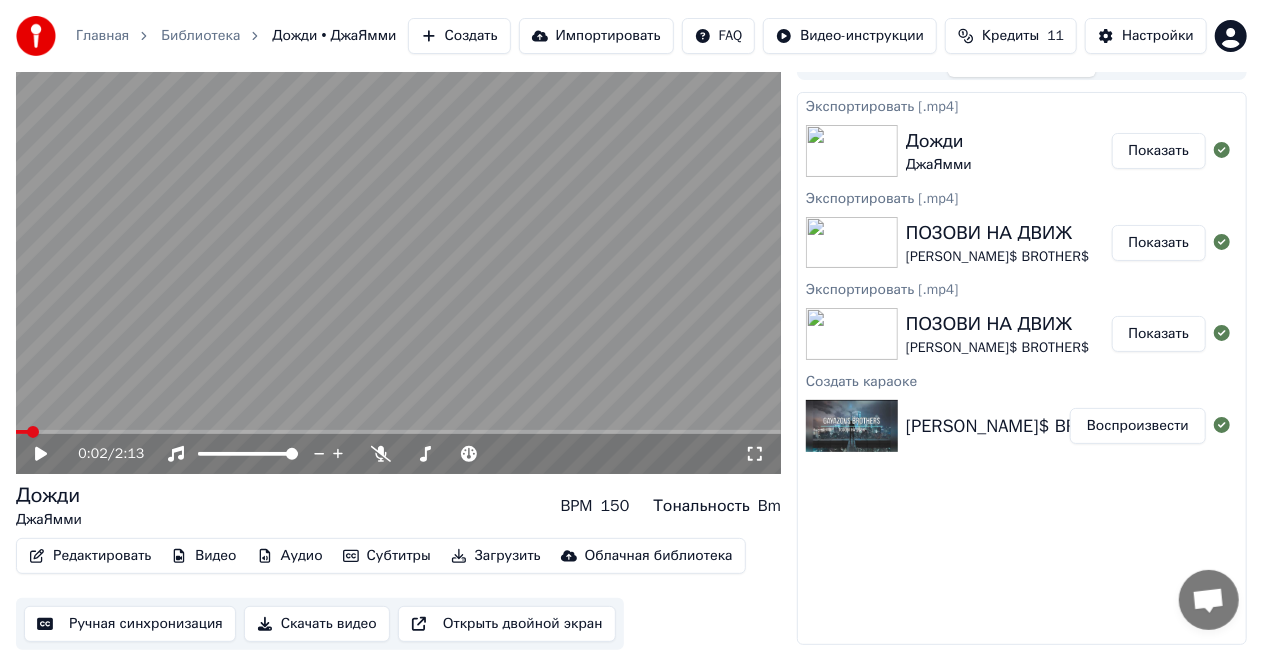 click on "Показать" at bounding box center (1159, 151) 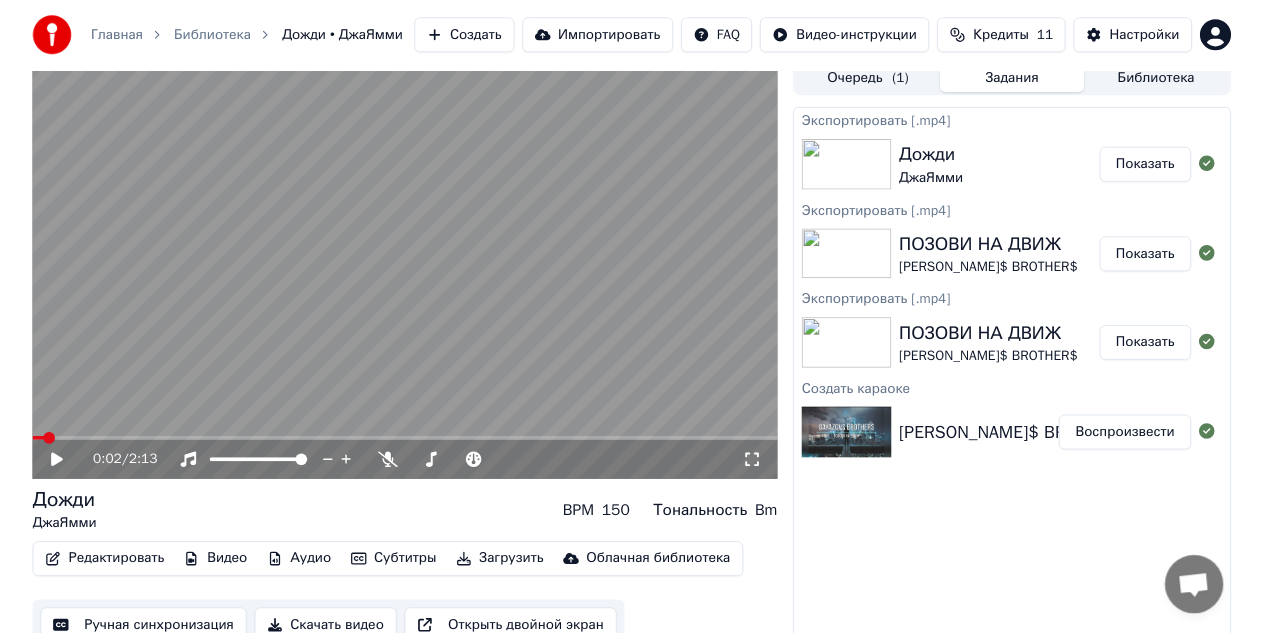 scroll, scrollTop: 0, scrollLeft: 0, axis: both 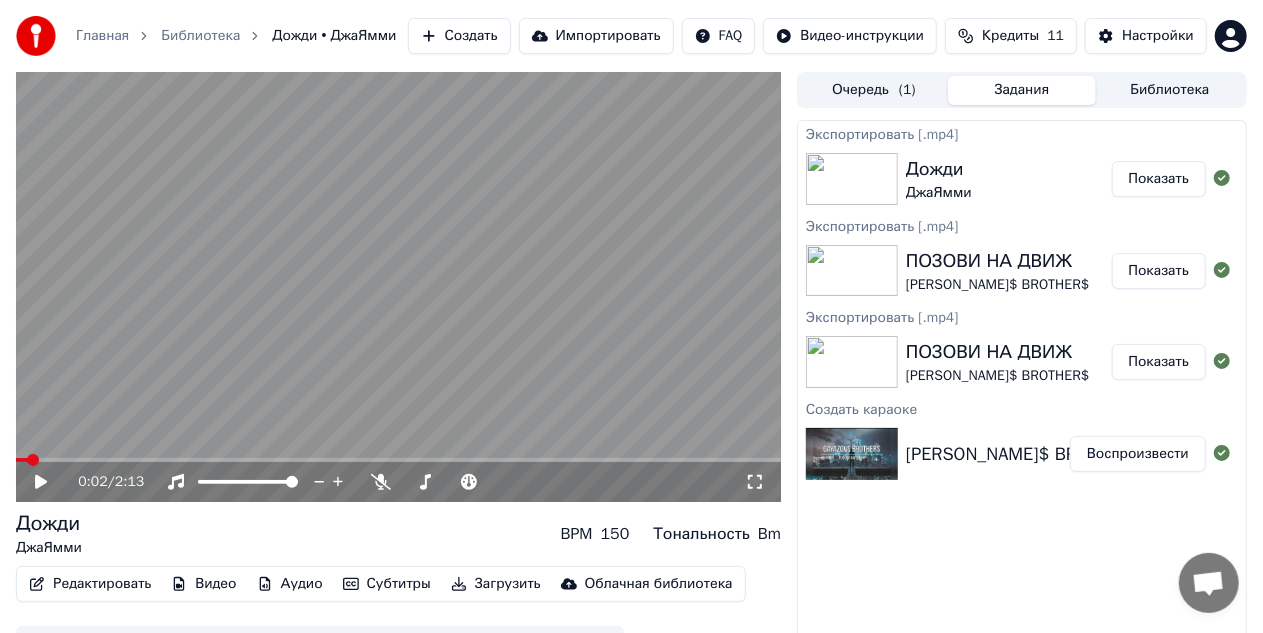 click on "Библиотека" at bounding box center (1170, 90) 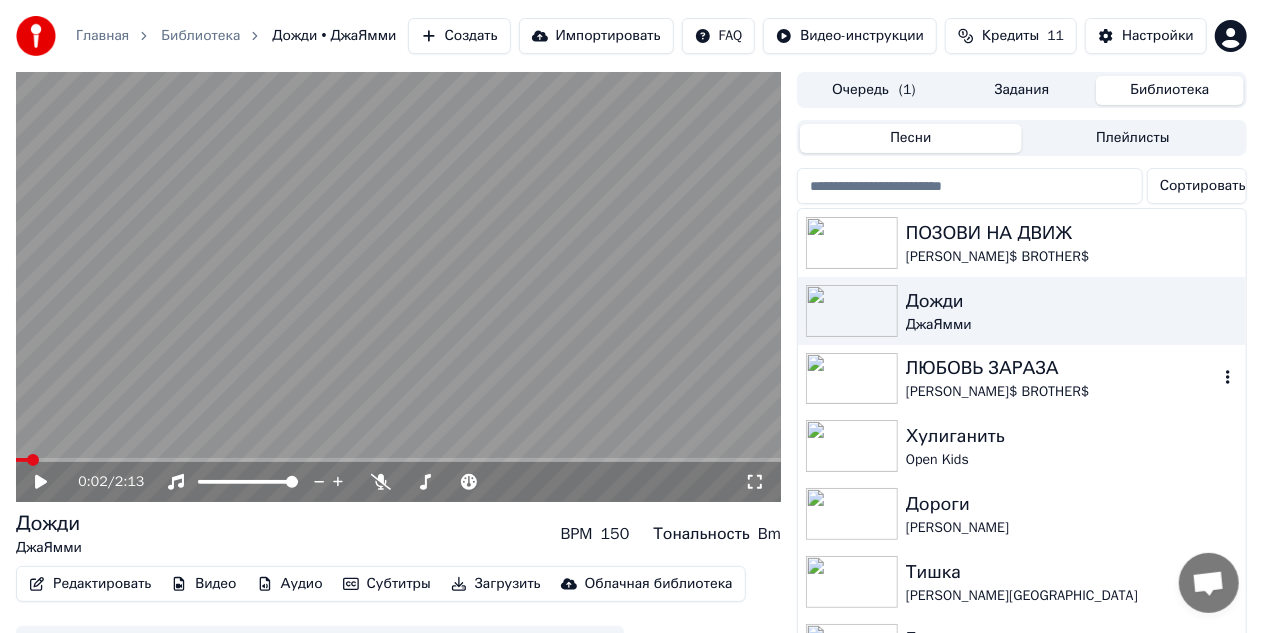 click on "[PERSON_NAME]$ BROTHER$" at bounding box center (1062, 392) 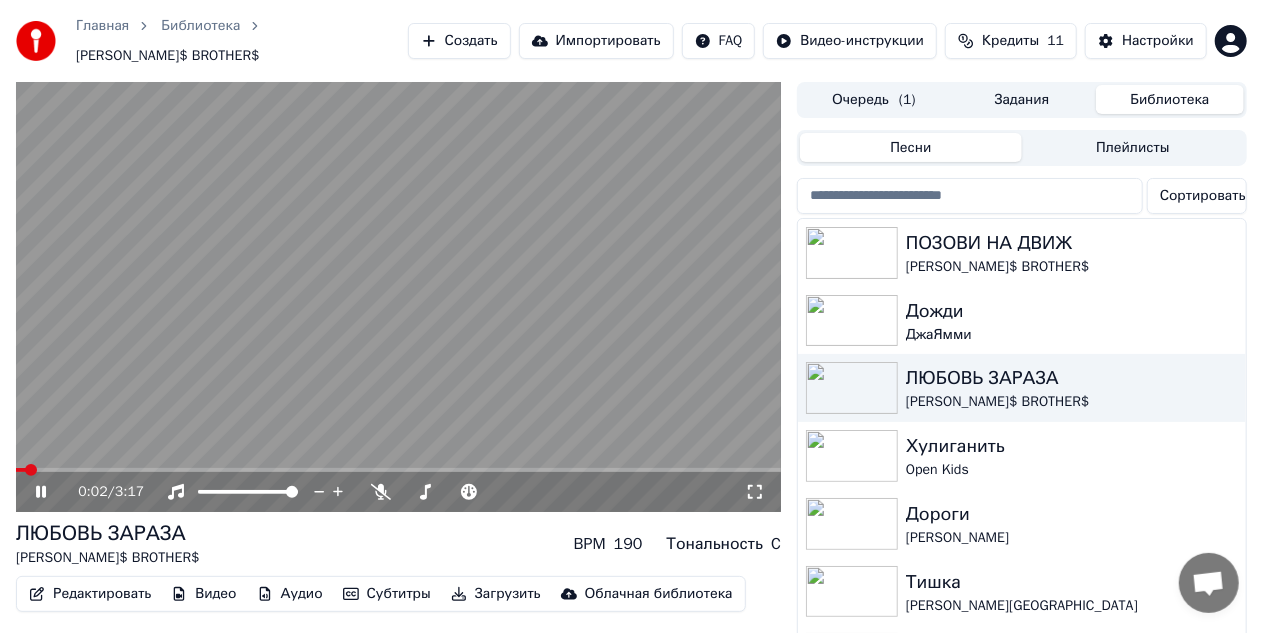 click 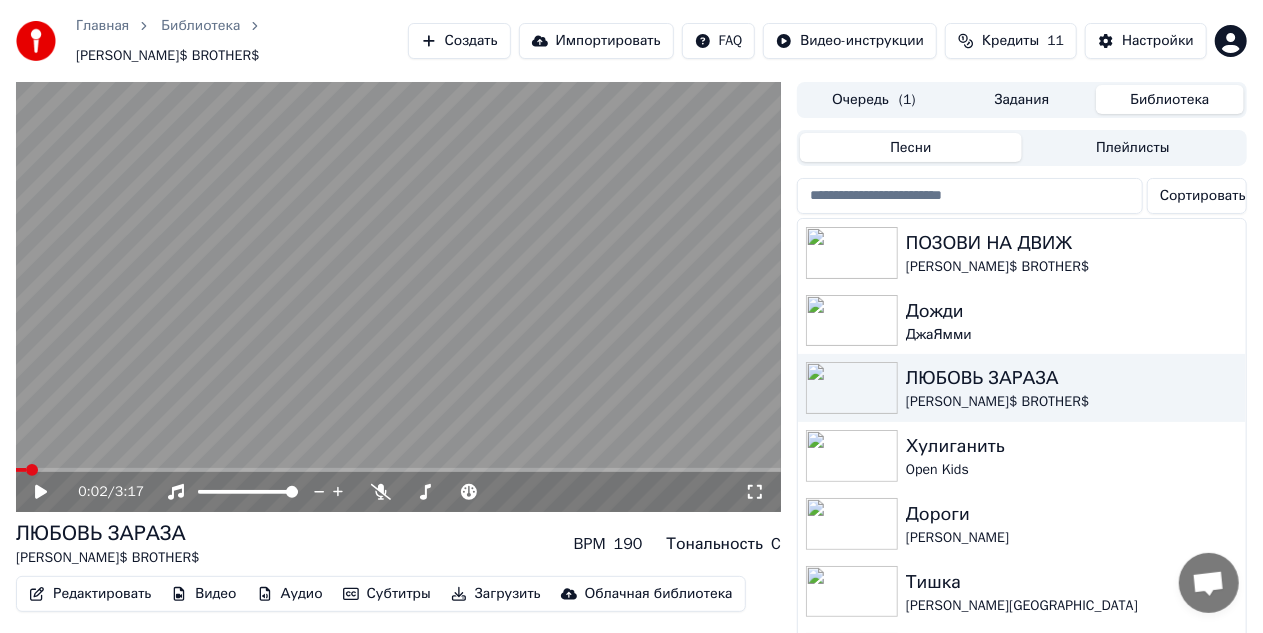 scroll, scrollTop: 72, scrollLeft: 0, axis: vertical 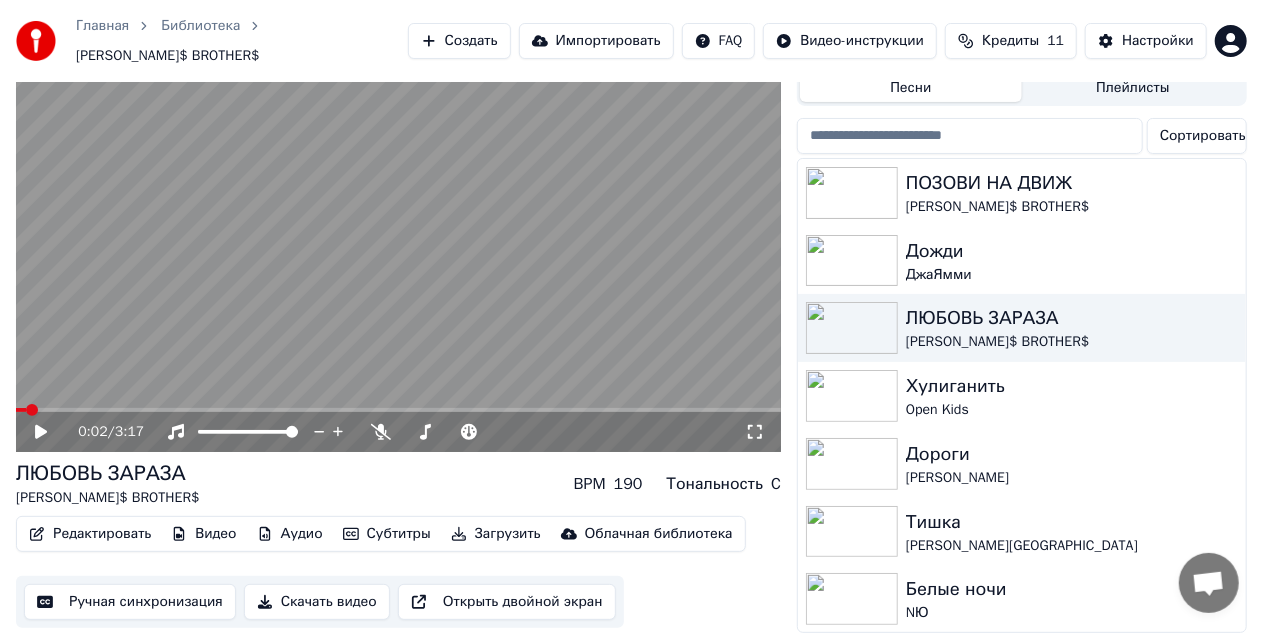 click on "Скачать видео" at bounding box center (317, 602) 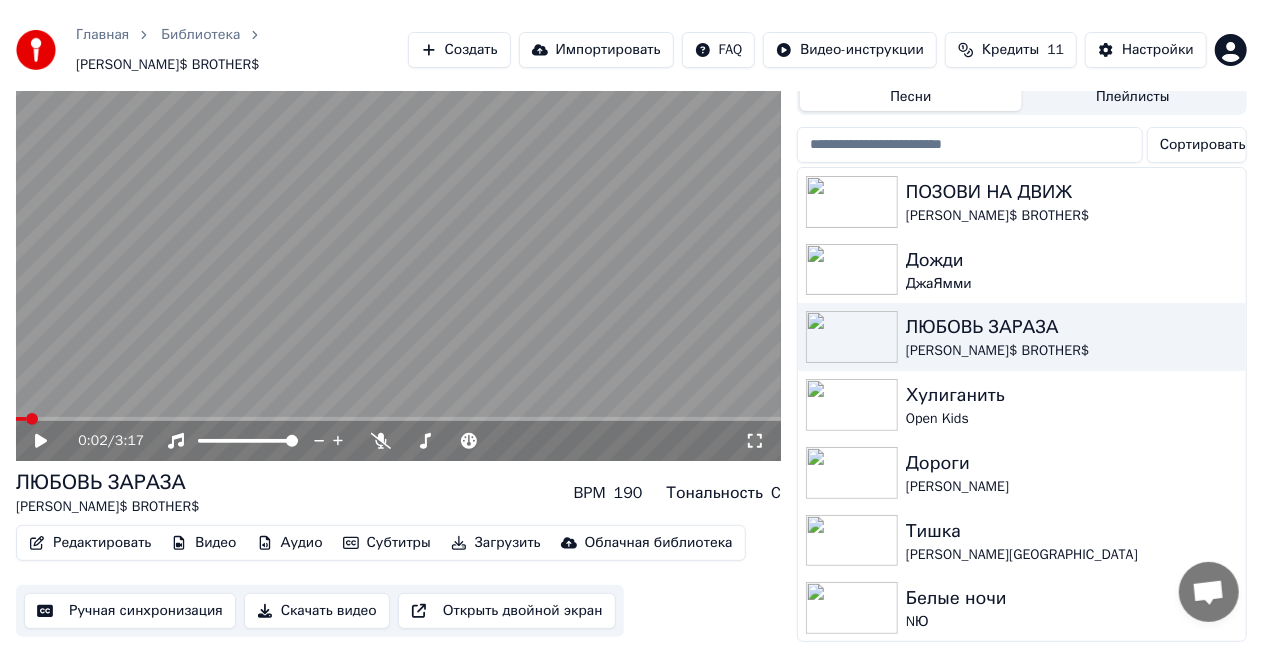scroll, scrollTop: 38, scrollLeft: 0, axis: vertical 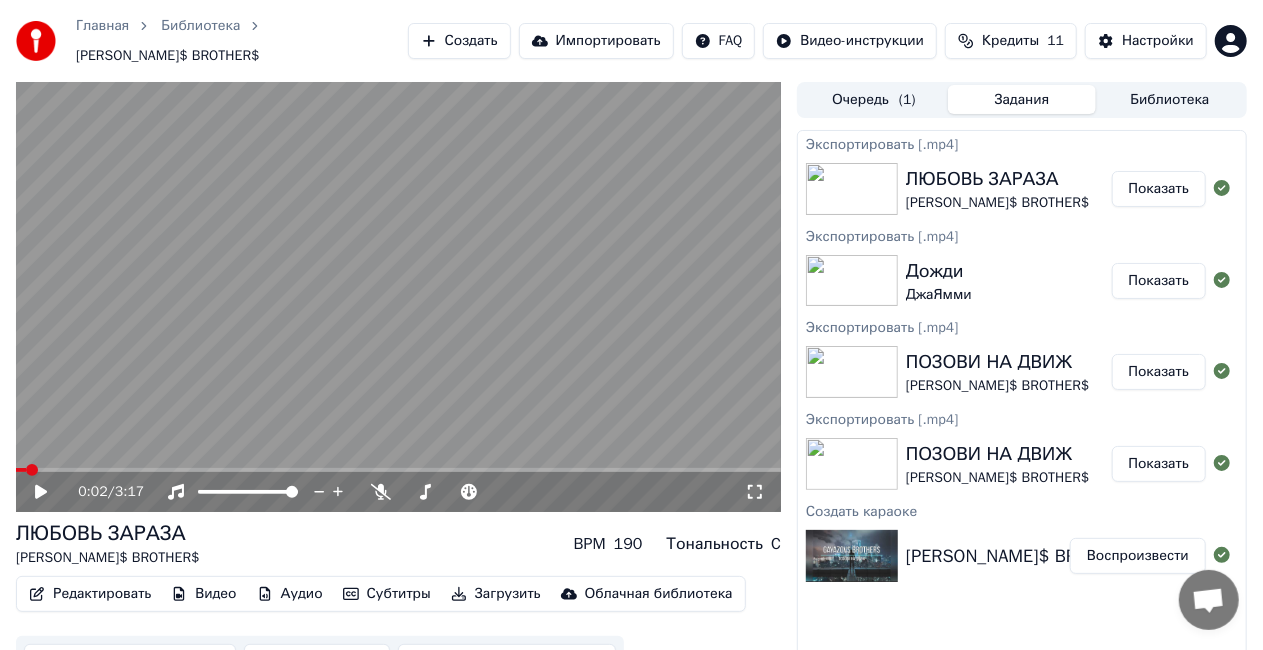 click on "Библиотека" at bounding box center [1170, 99] 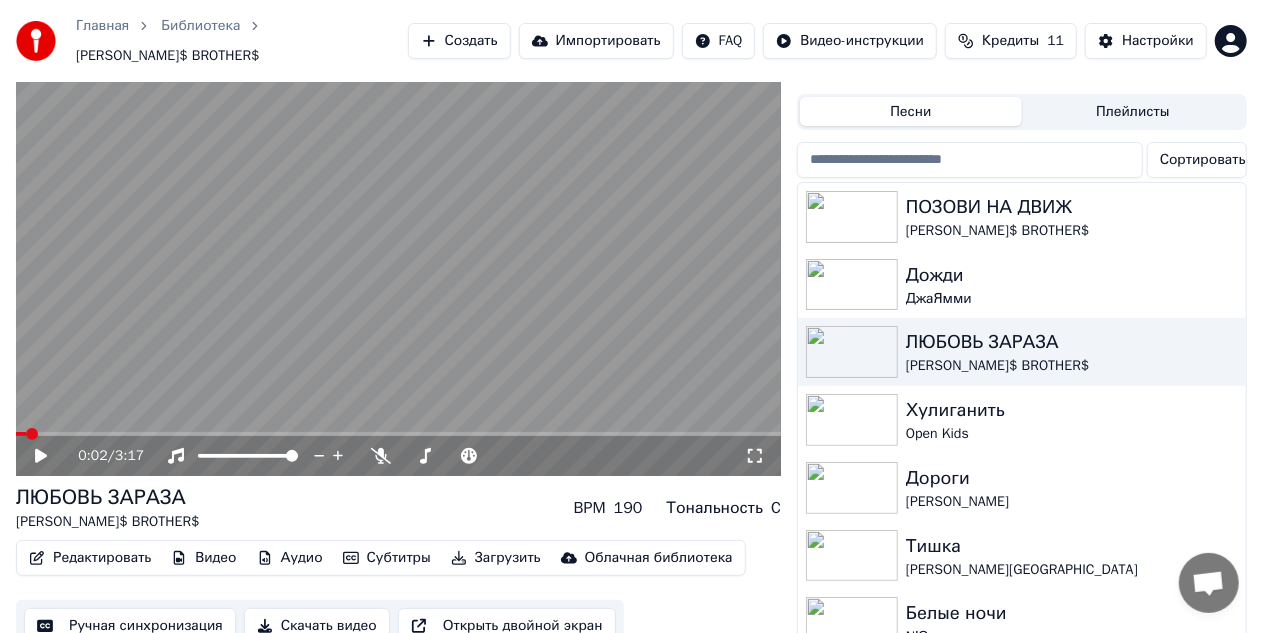 scroll, scrollTop: 72, scrollLeft: 0, axis: vertical 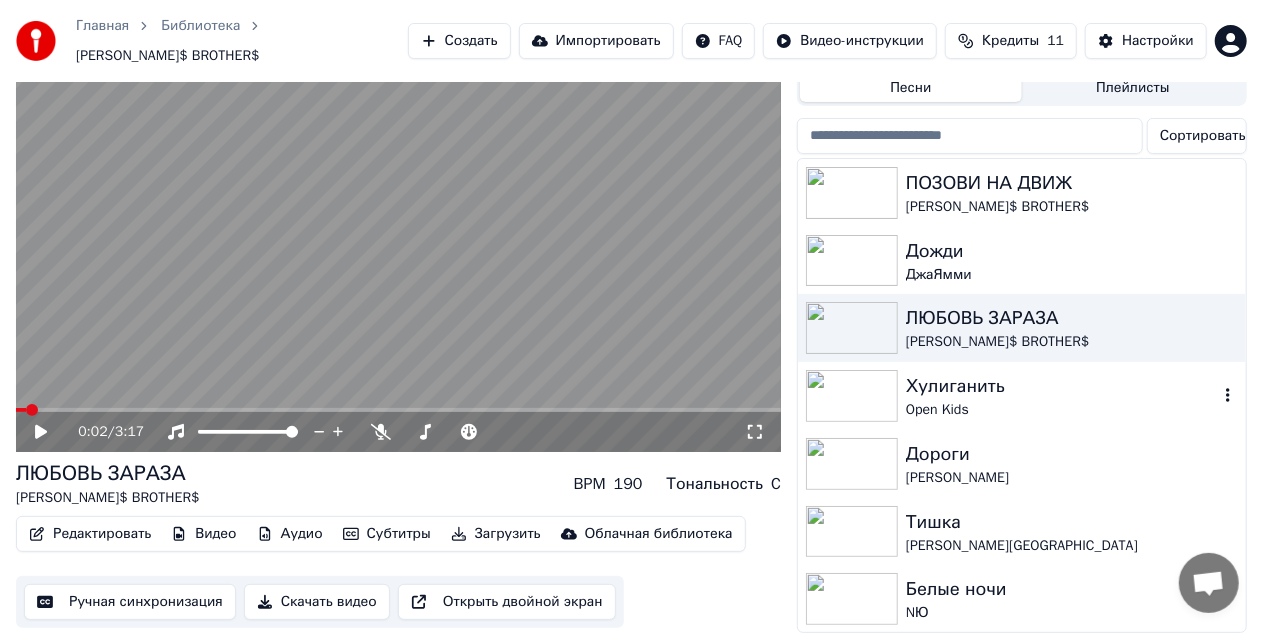 click on "Хулиганить" at bounding box center [1062, 386] 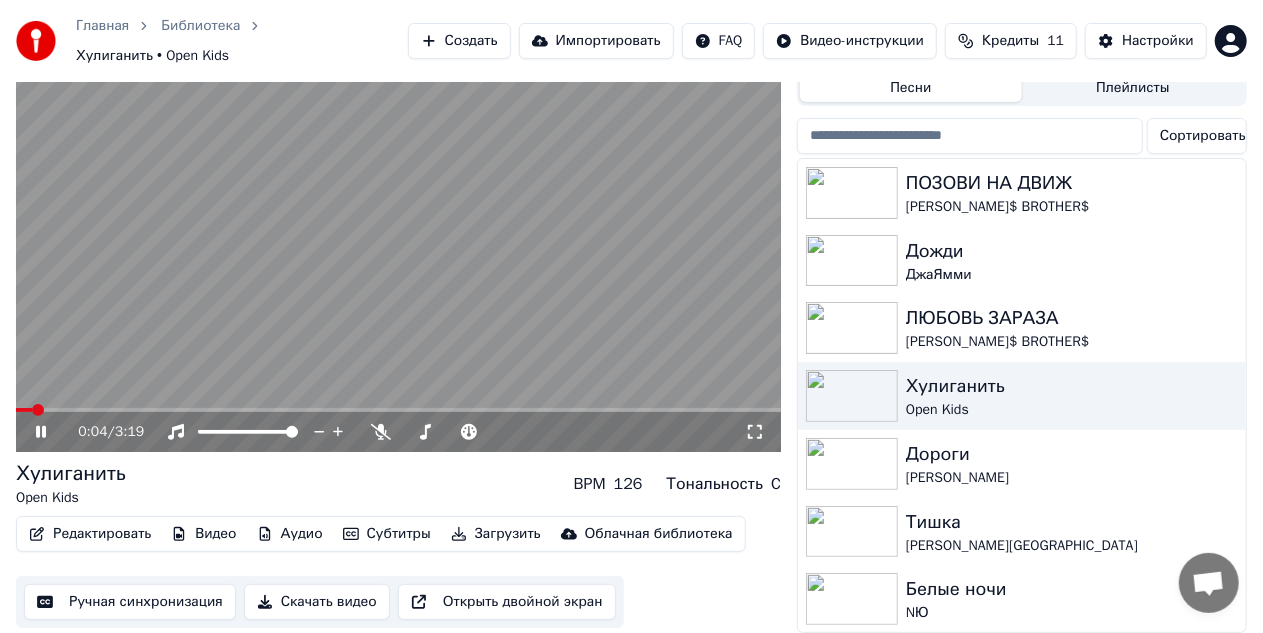 click on "Скачать видео" at bounding box center [317, 602] 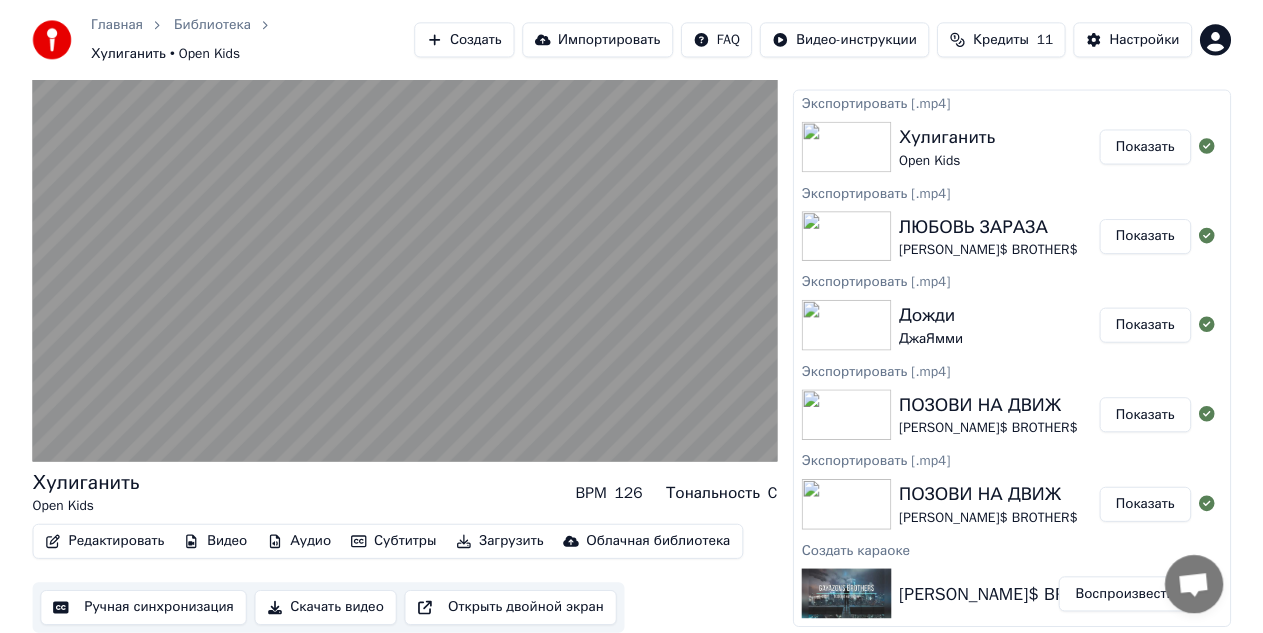scroll, scrollTop: 0, scrollLeft: 0, axis: both 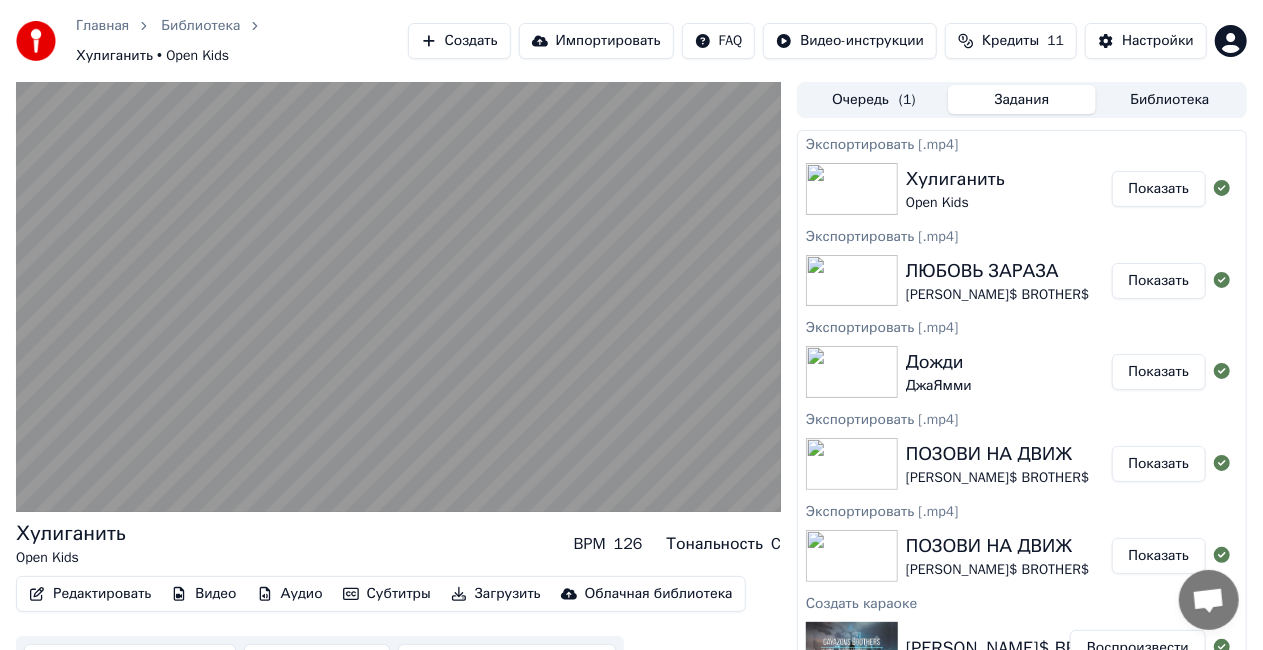 click on "Библиотека" at bounding box center (1170, 99) 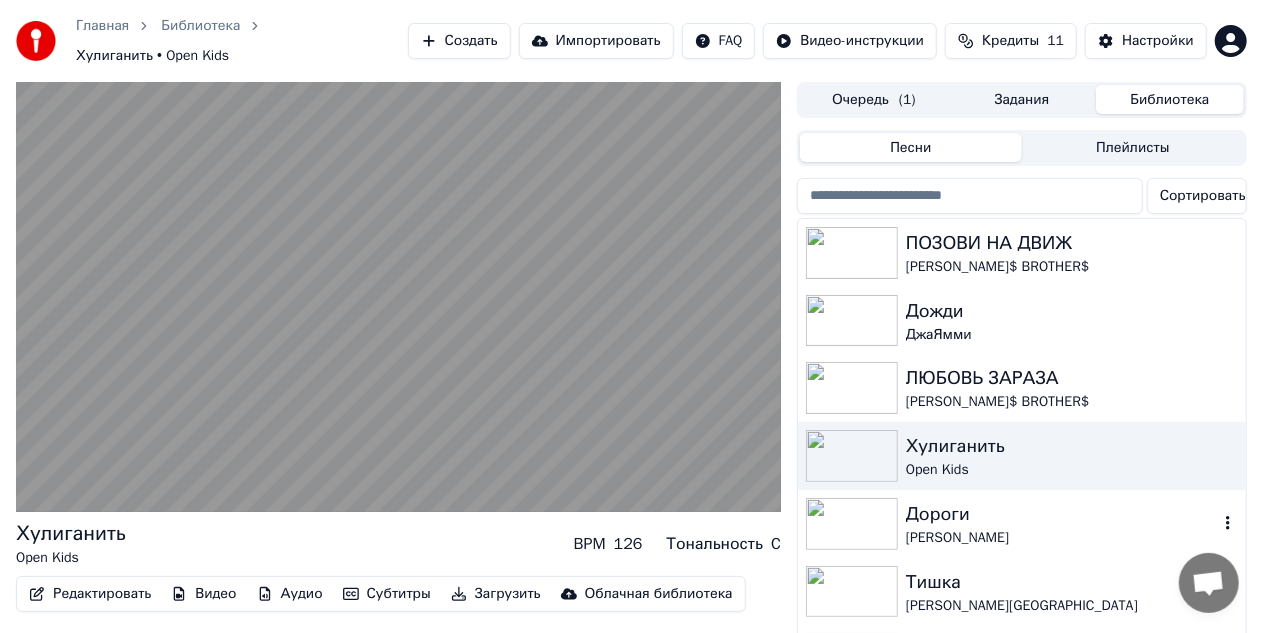 click on "[PERSON_NAME]" at bounding box center (1062, 538) 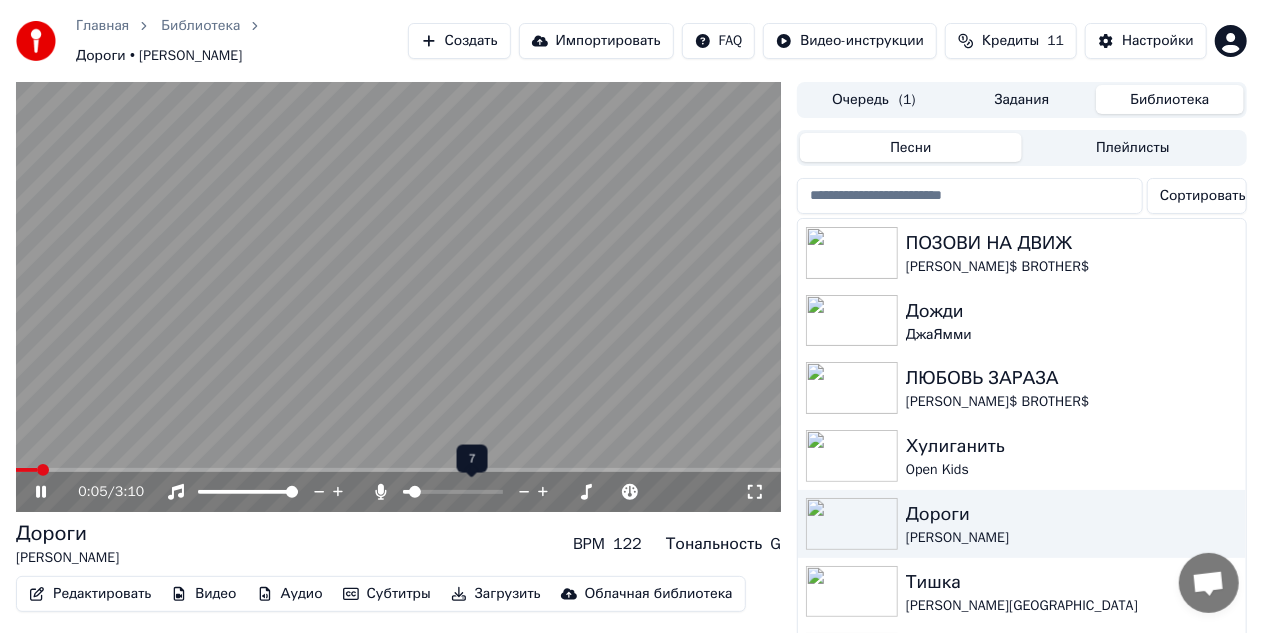 click at bounding box center [415, 492] 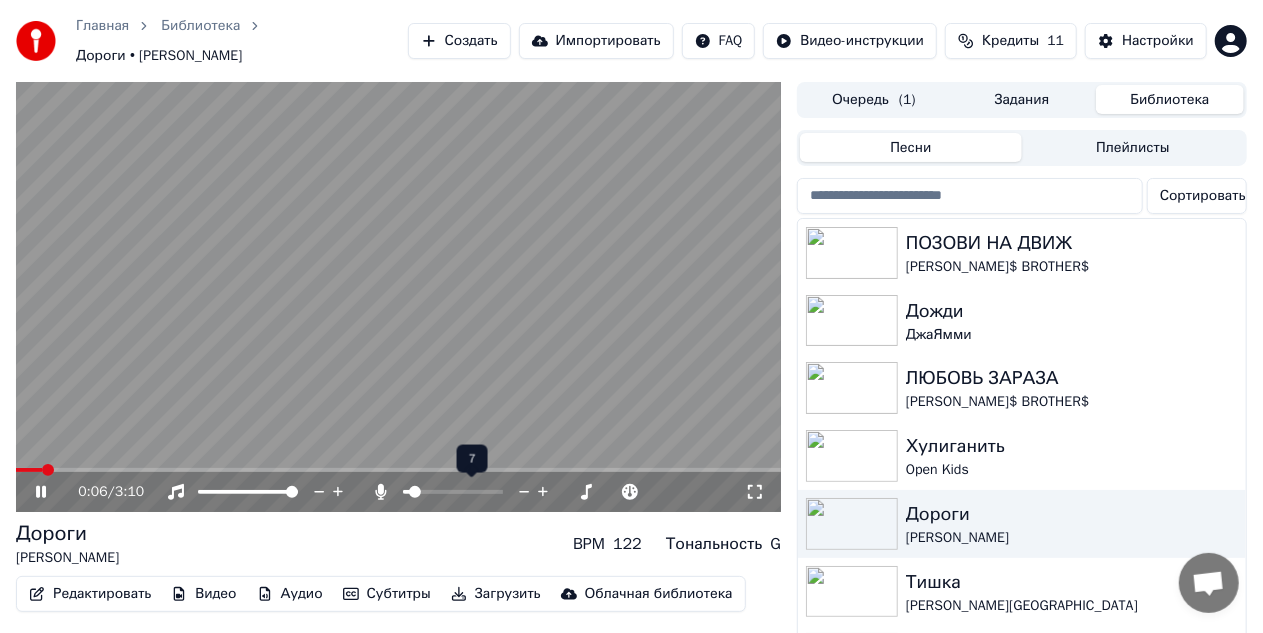 click at bounding box center (471, 492) 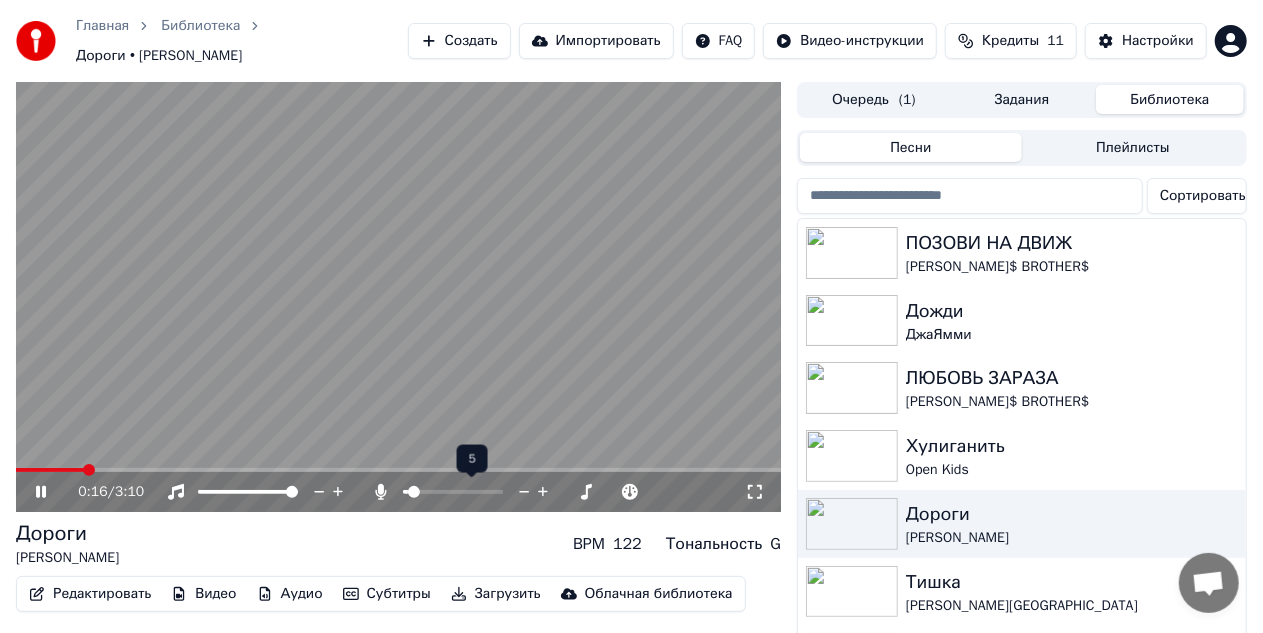 click at bounding box center [414, 492] 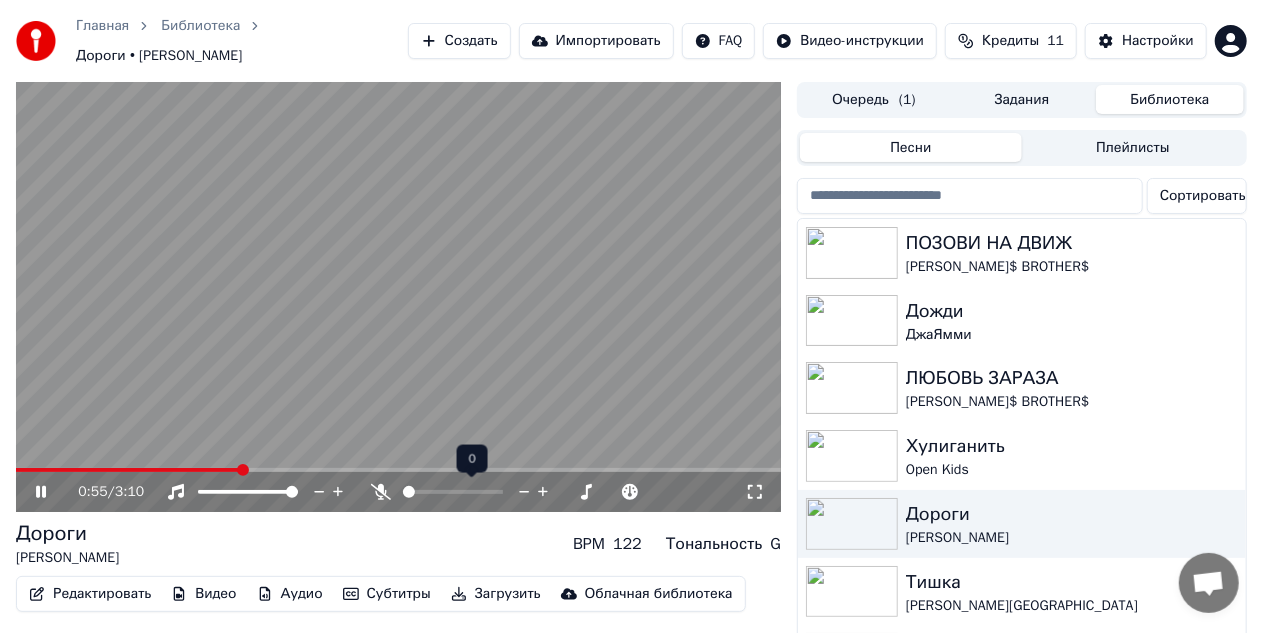 click at bounding box center (409, 492) 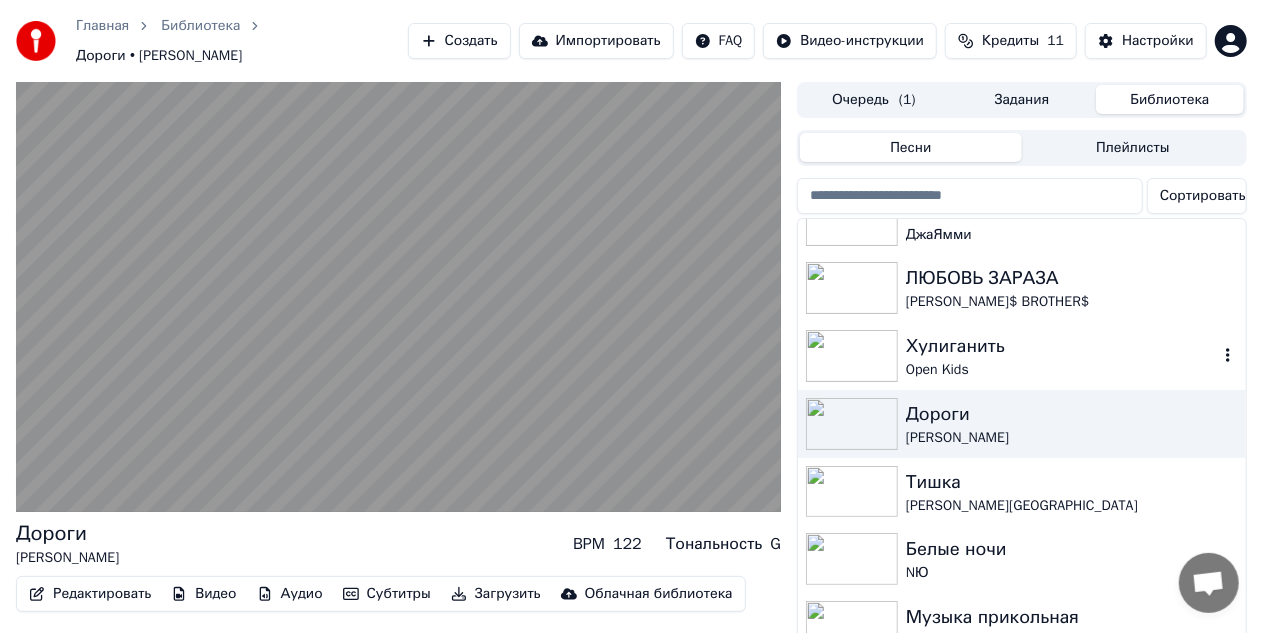 scroll, scrollTop: 0, scrollLeft: 0, axis: both 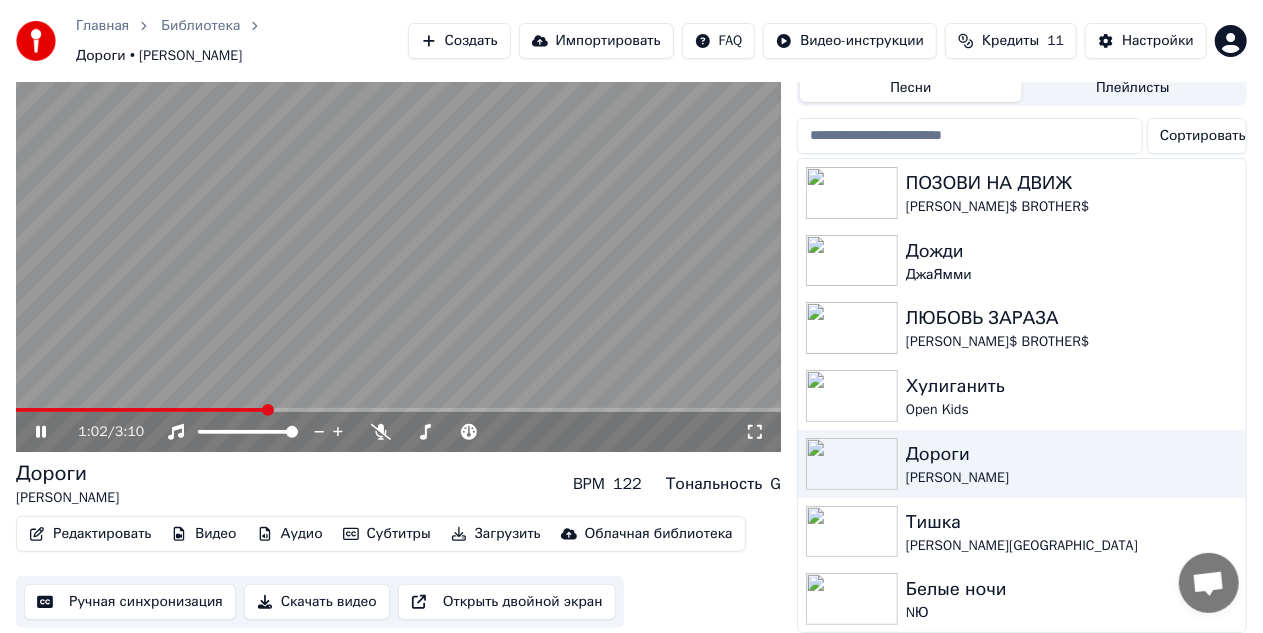 click on "Скачать видео" at bounding box center [317, 602] 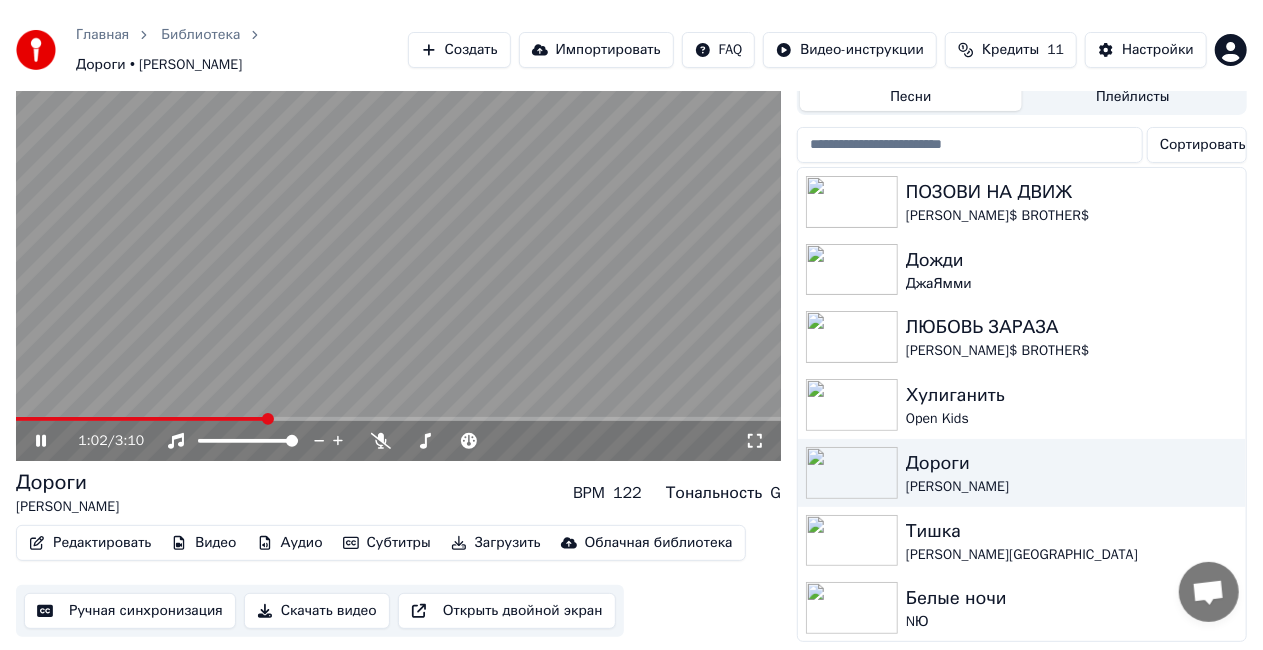 scroll, scrollTop: 38, scrollLeft: 0, axis: vertical 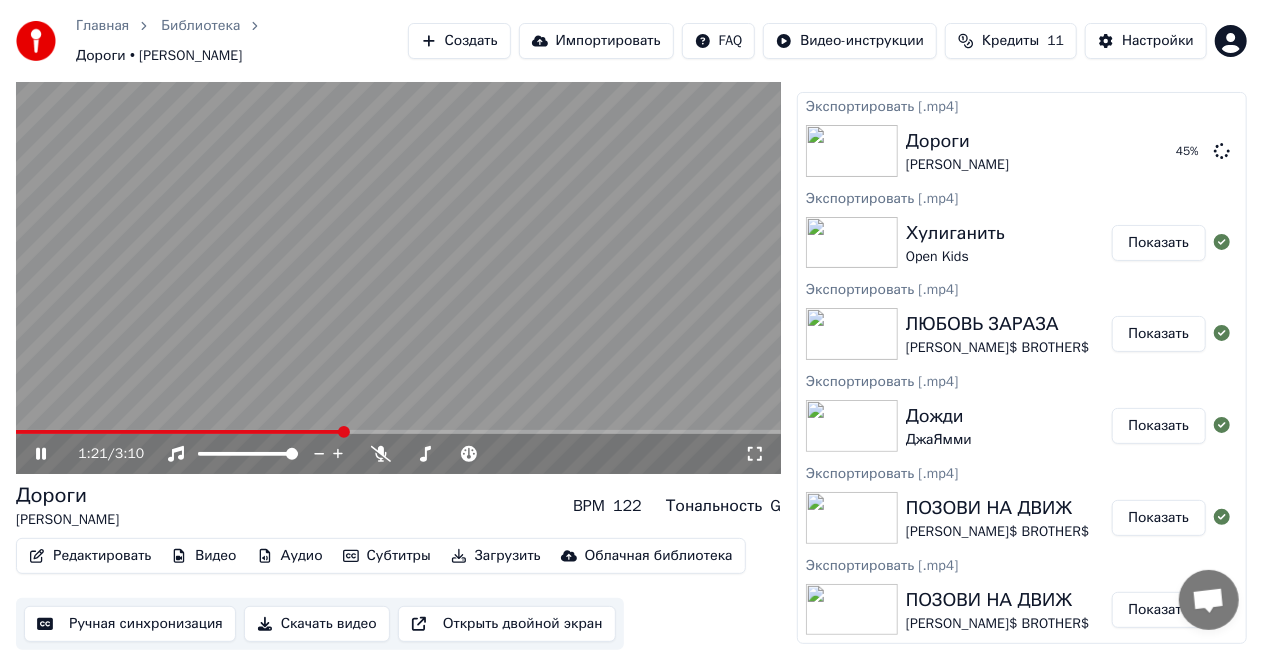 click on "Редактировать Видео Аудио Субтитры Загрузить Облачная библиотека Ручная синхронизация Скачать видео Открыть двойной экран" at bounding box center [398, 594] 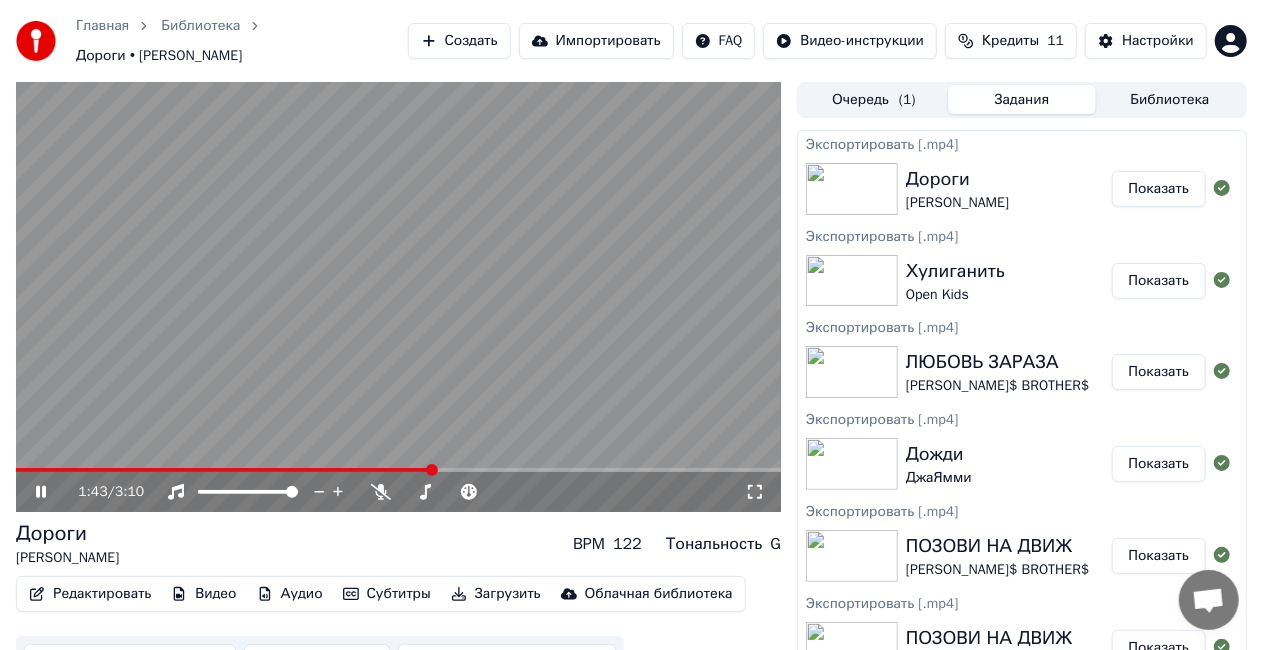 scroll, scrollTop: 38, scrollLeft: 0, axis: vertical 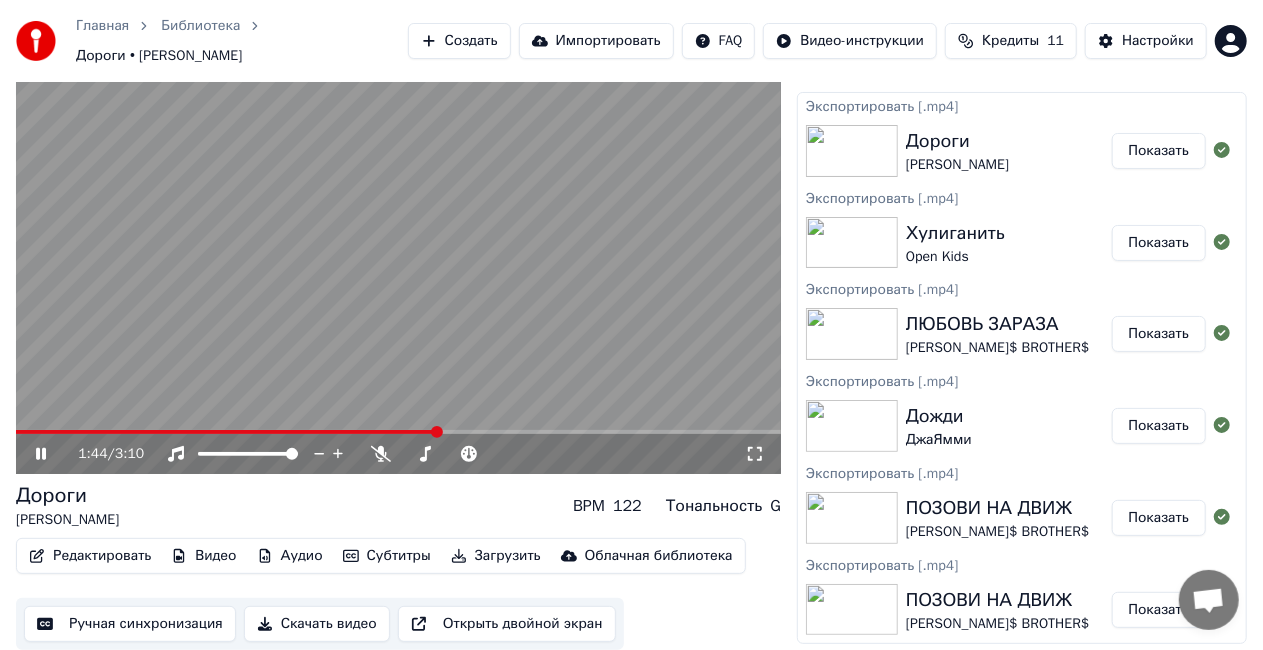 click on "Скачать видео" at bounding box center (317, 624) 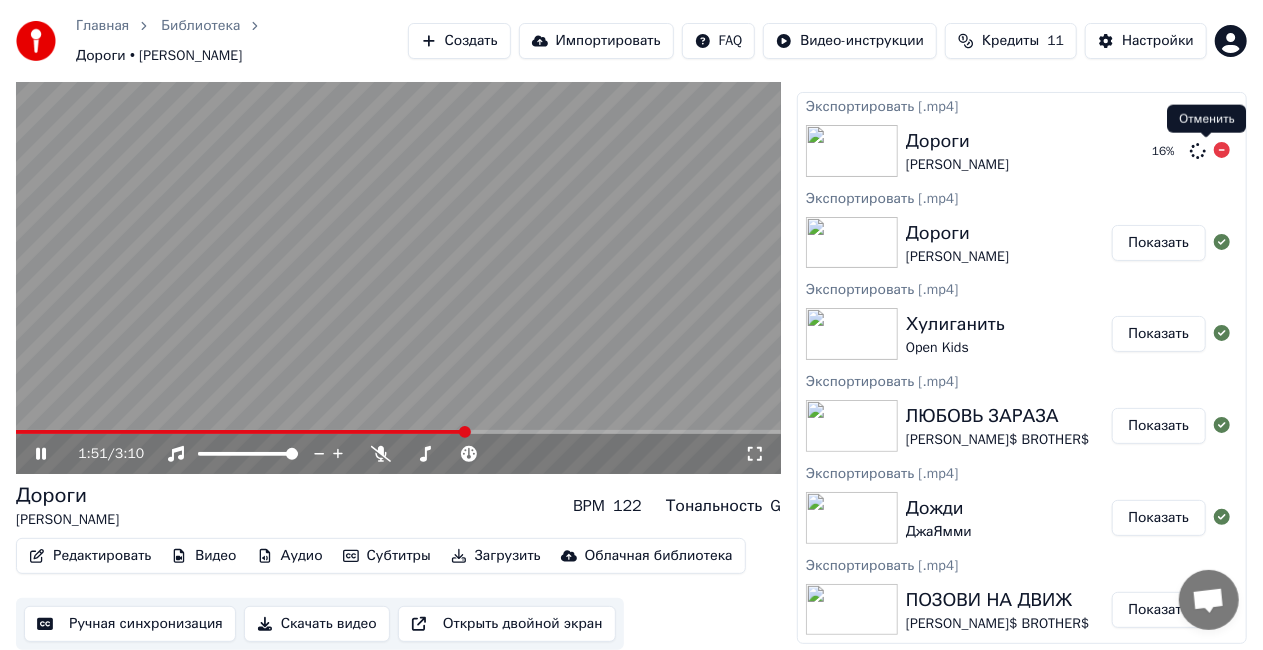 click 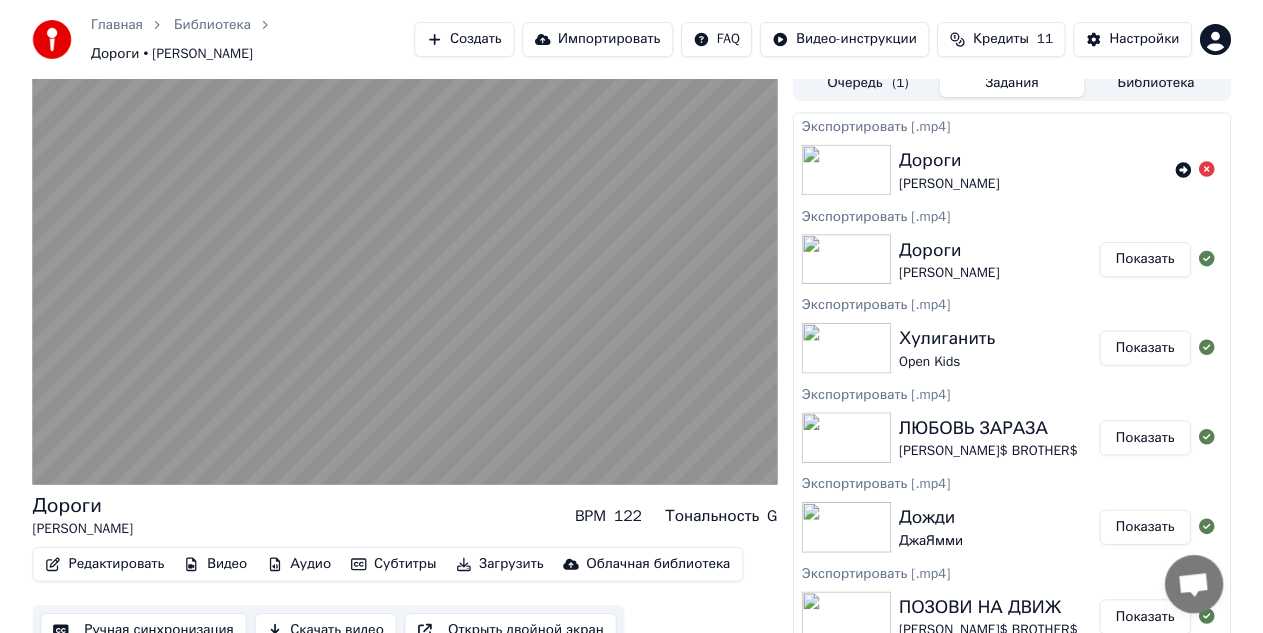 scroll, scrollTop: 0, scrollLeft: 0, axis: both 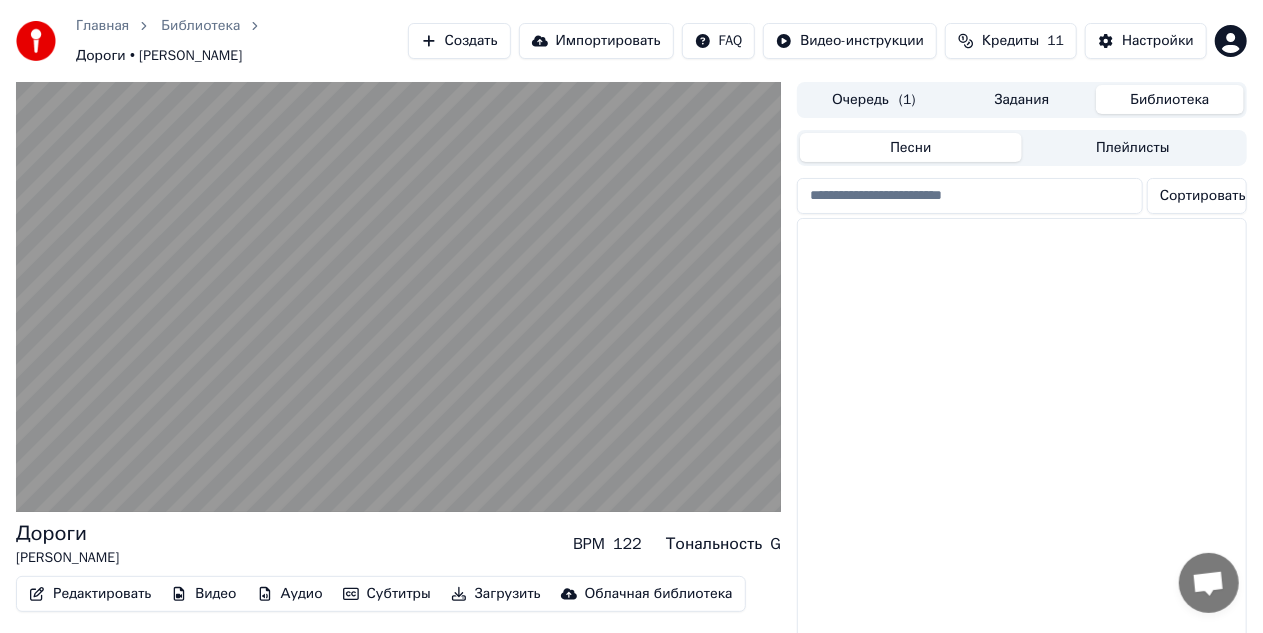 click on "Библиотека" at bounding box center [1170, 99] 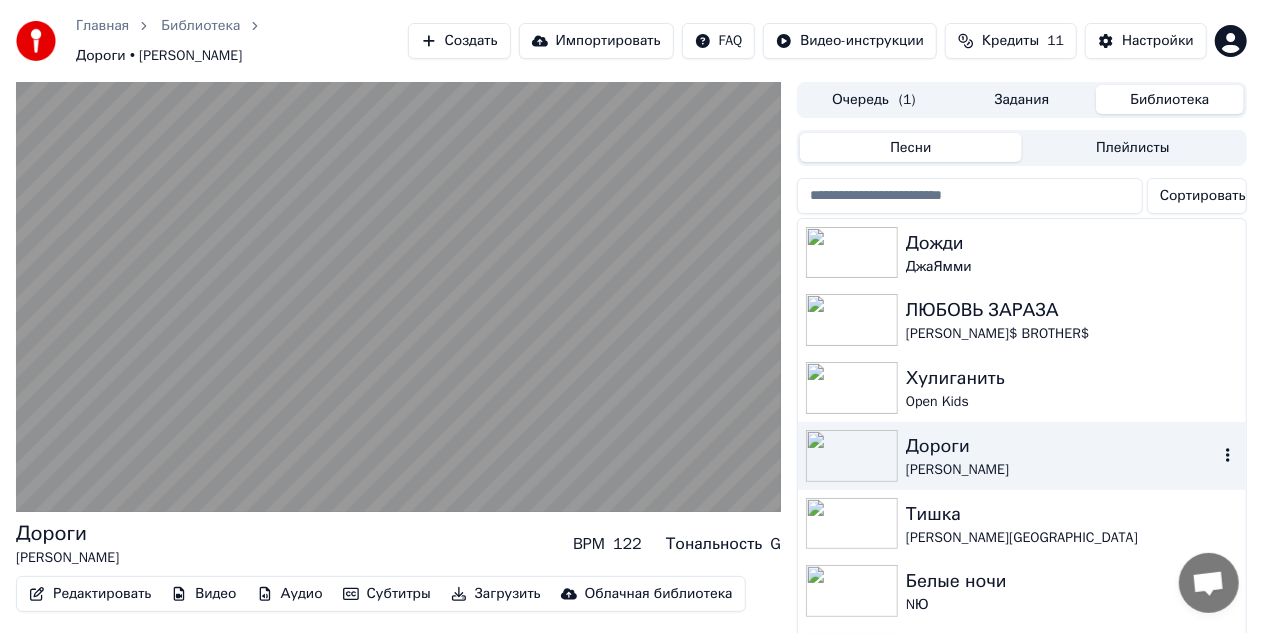 scroll, scrollTop: 100, scrollLeft: 0, axis: vertical 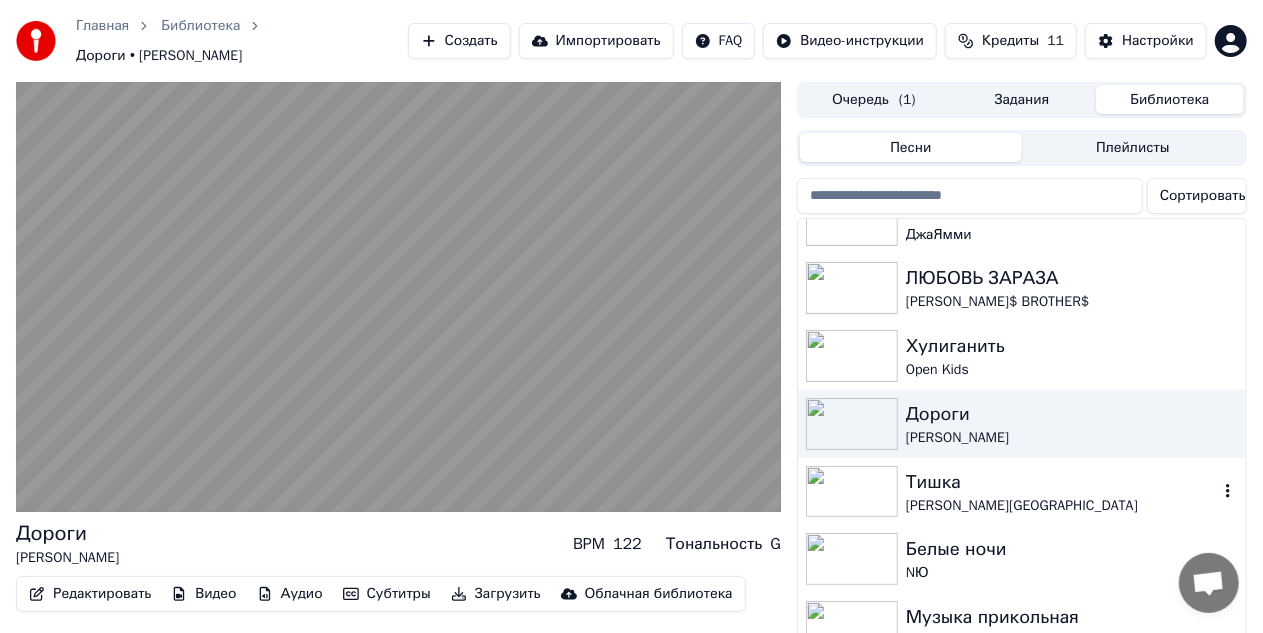 click on "Тишка" at bounding box center (1062, 482) 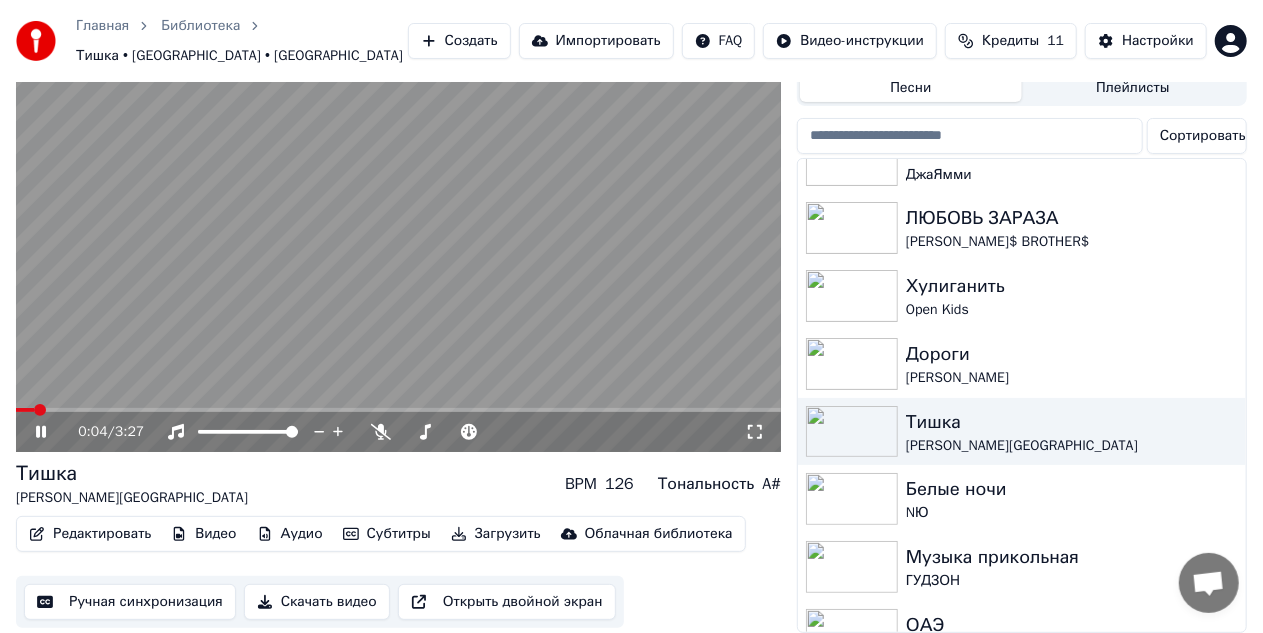 click on "Скачать видео" at bounding box center (317, 602) 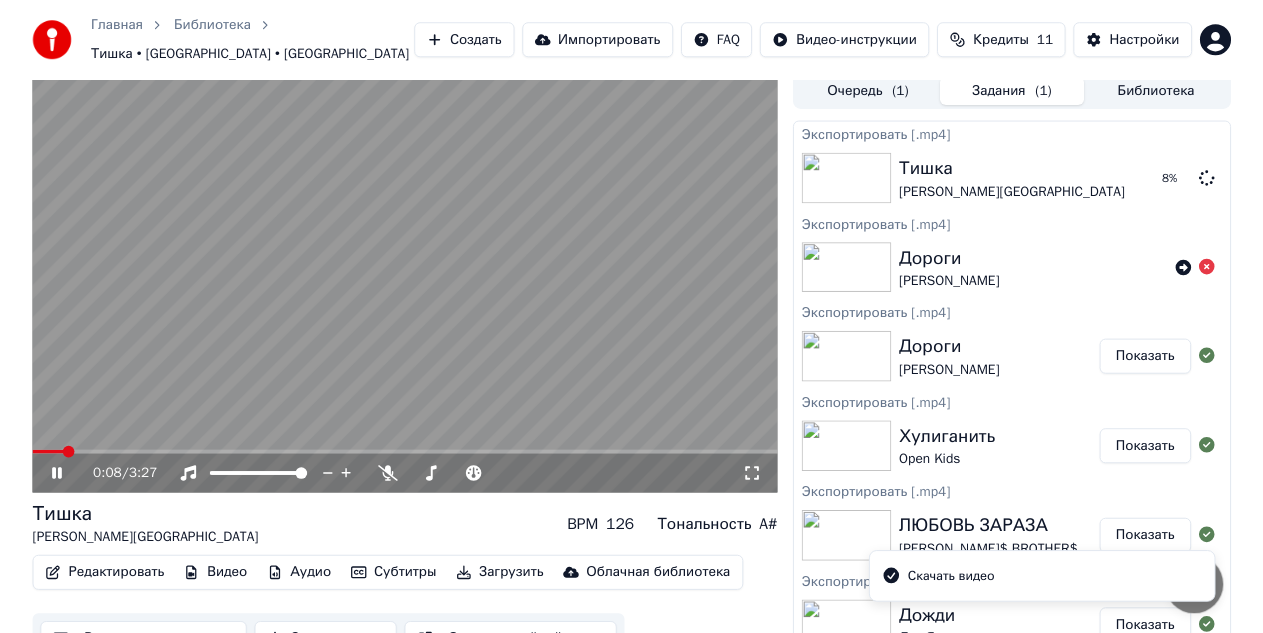 scroll, scrollTop: 0, scrollLeft: 0, axis: both 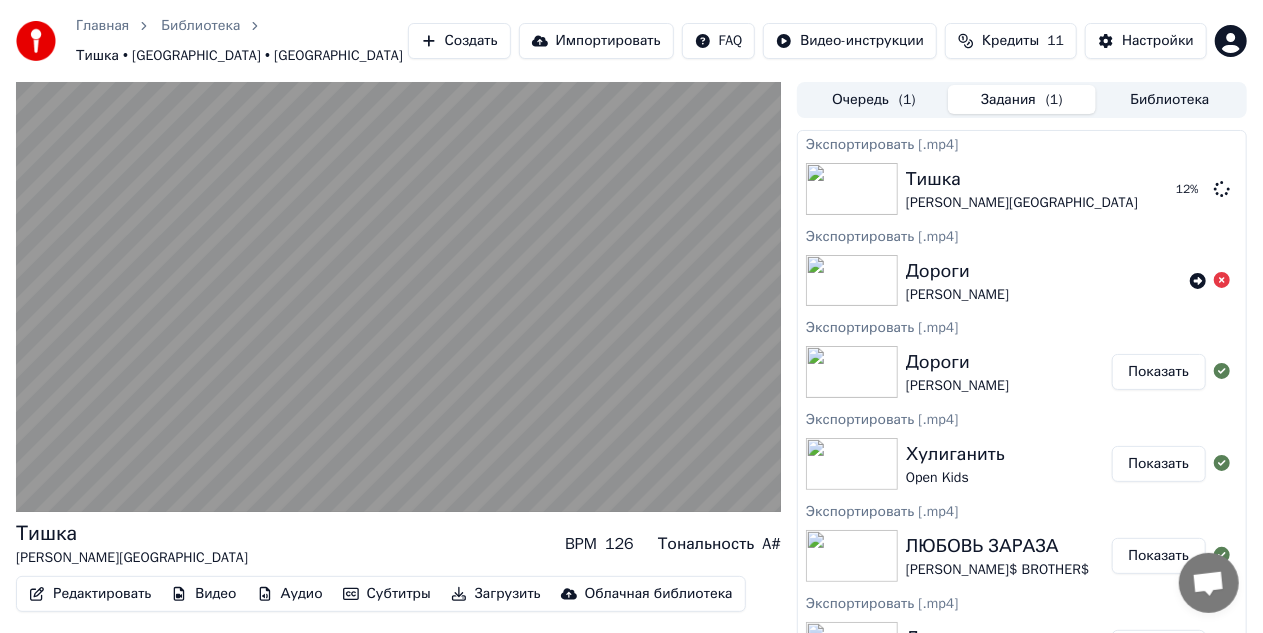 click on "Библиотека" at bounding box center [1170, 99] 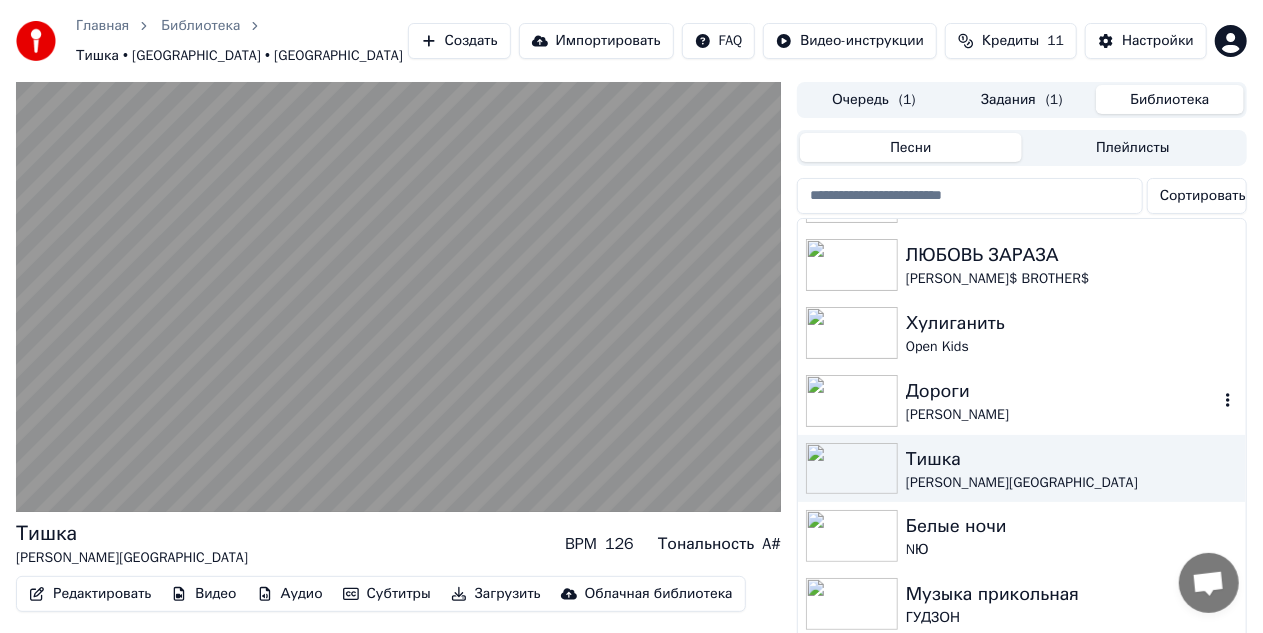 scroll, scrollTop: 124, scrollLeft: 0, axis: vertical 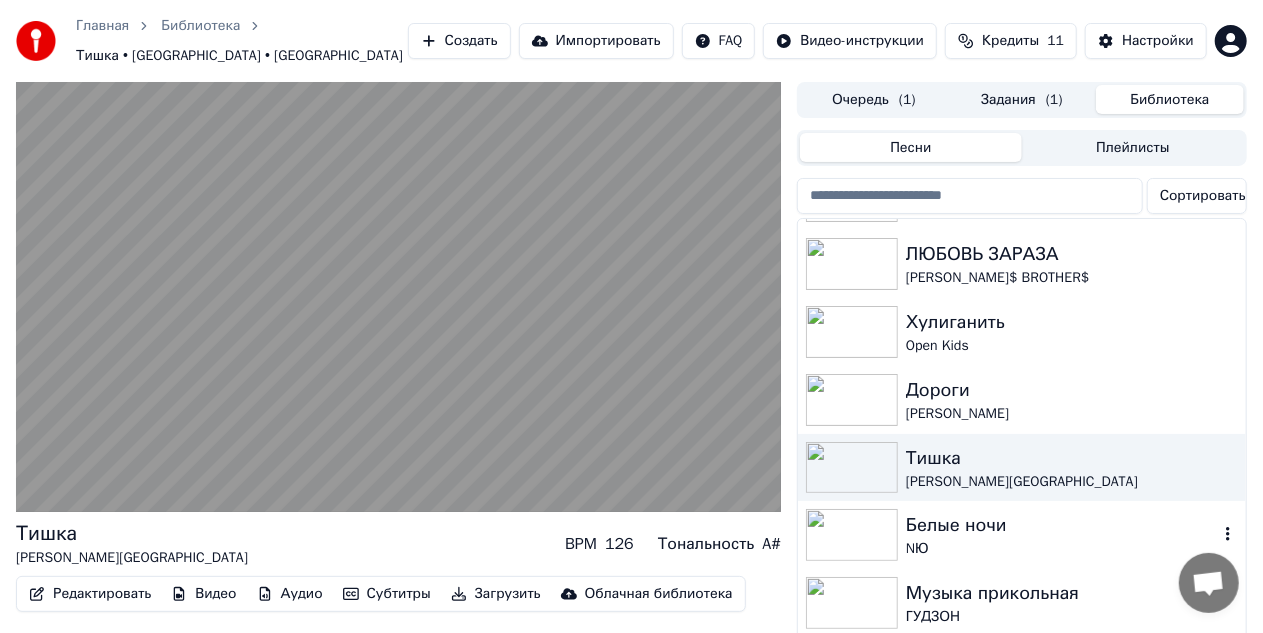 click on "NЮ" at bounding box center [1062, 549] 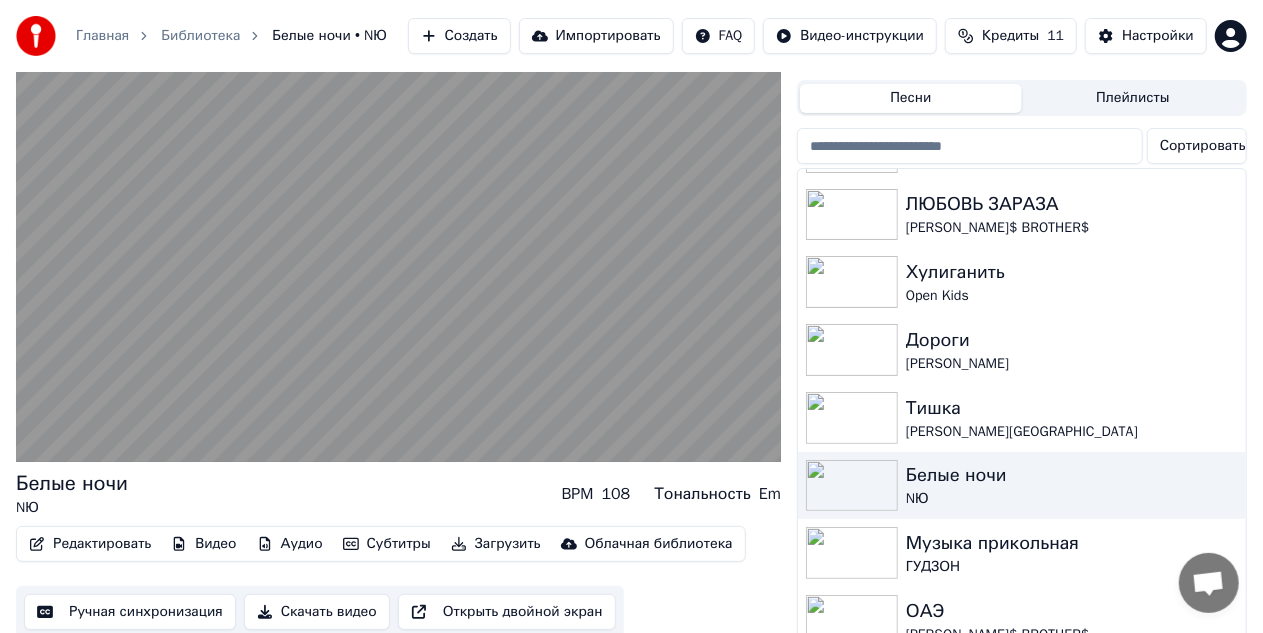 scroll, scrollTop: 62, scrollLeft: 0, axis: vertical 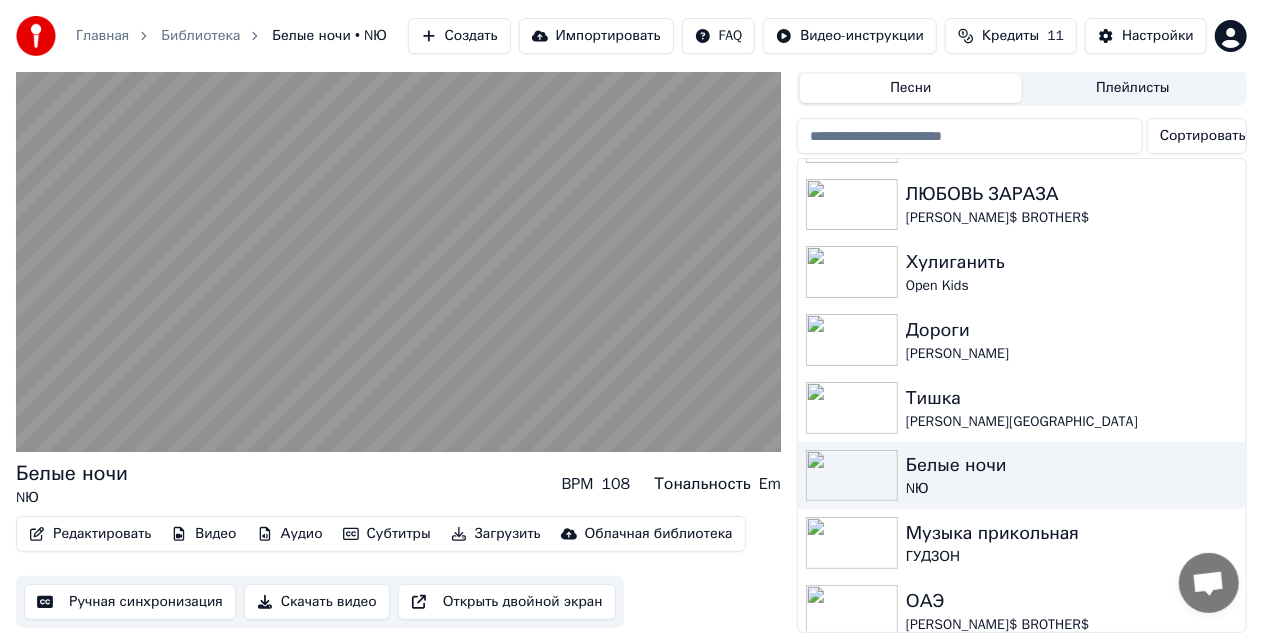 click on "Скачать видео" at bounding box center [317, 602] 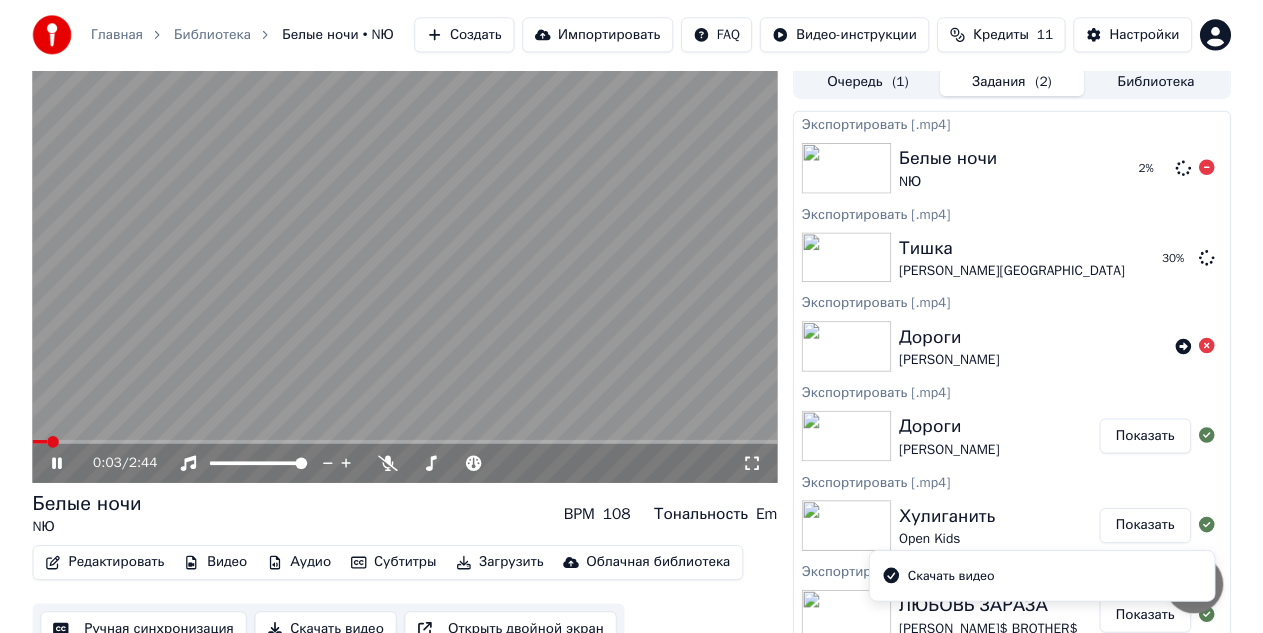 scroll, scrollTop: 0, scrollLeft: 0, axis: both 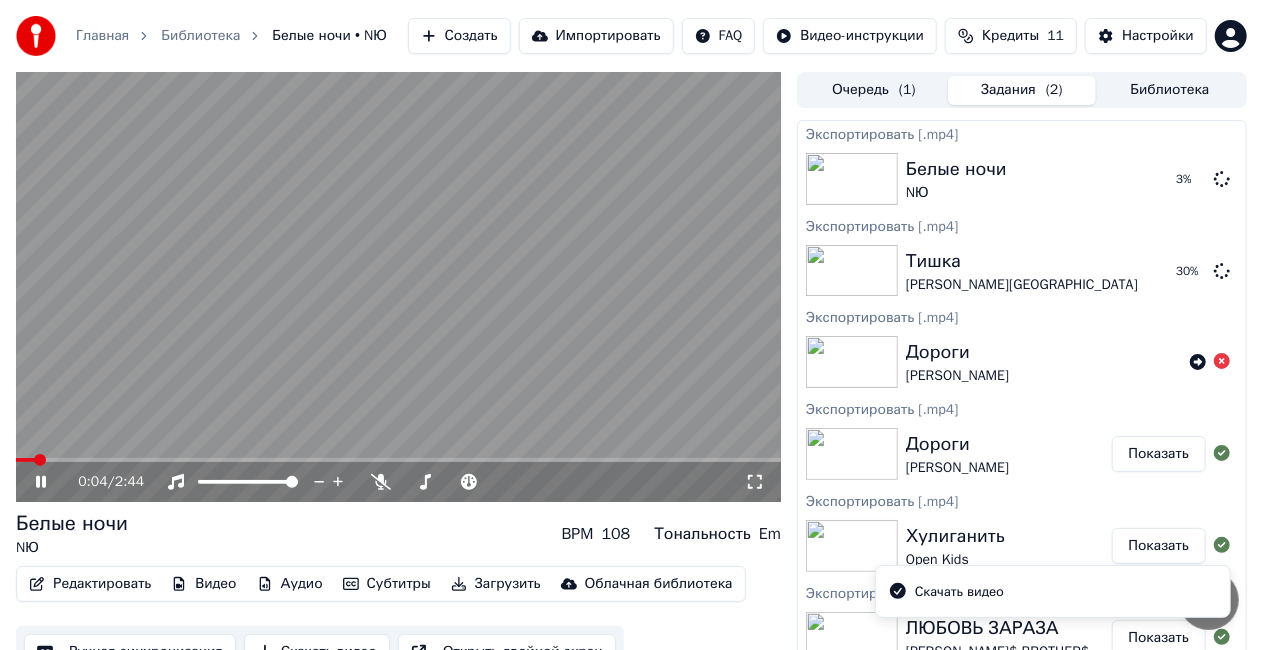 click on "Библиотека" at bounding box center (1170, 90) 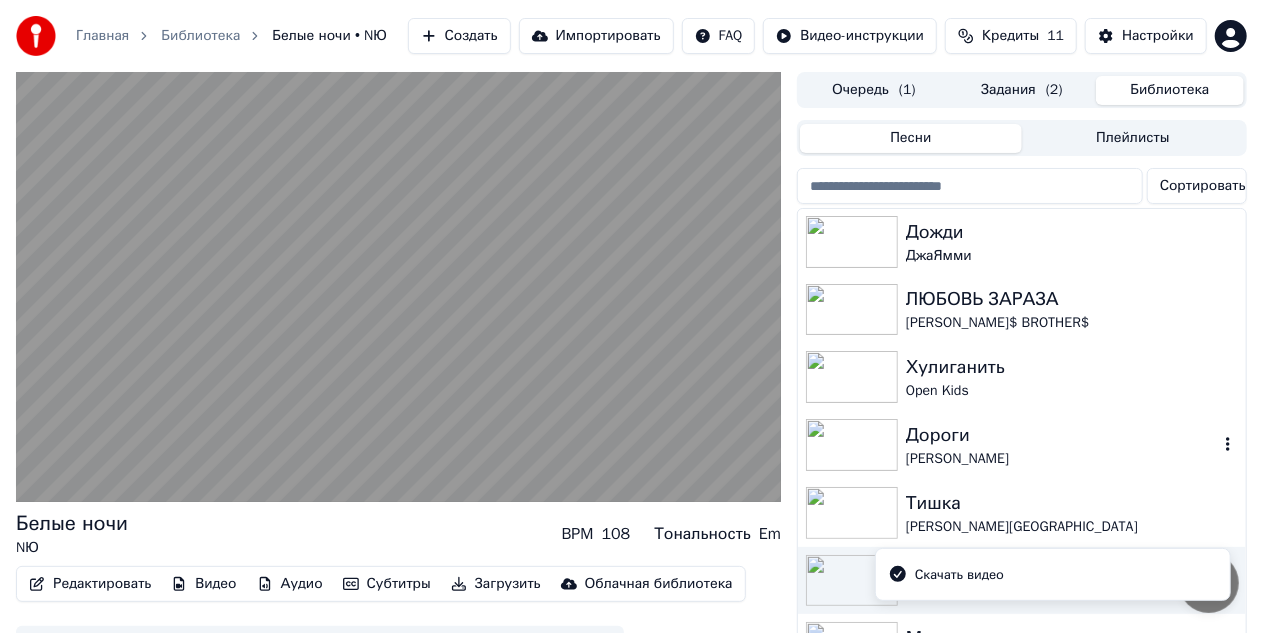 scroll, scrollTop: 124, scrollLeft: 0, axis: vertical 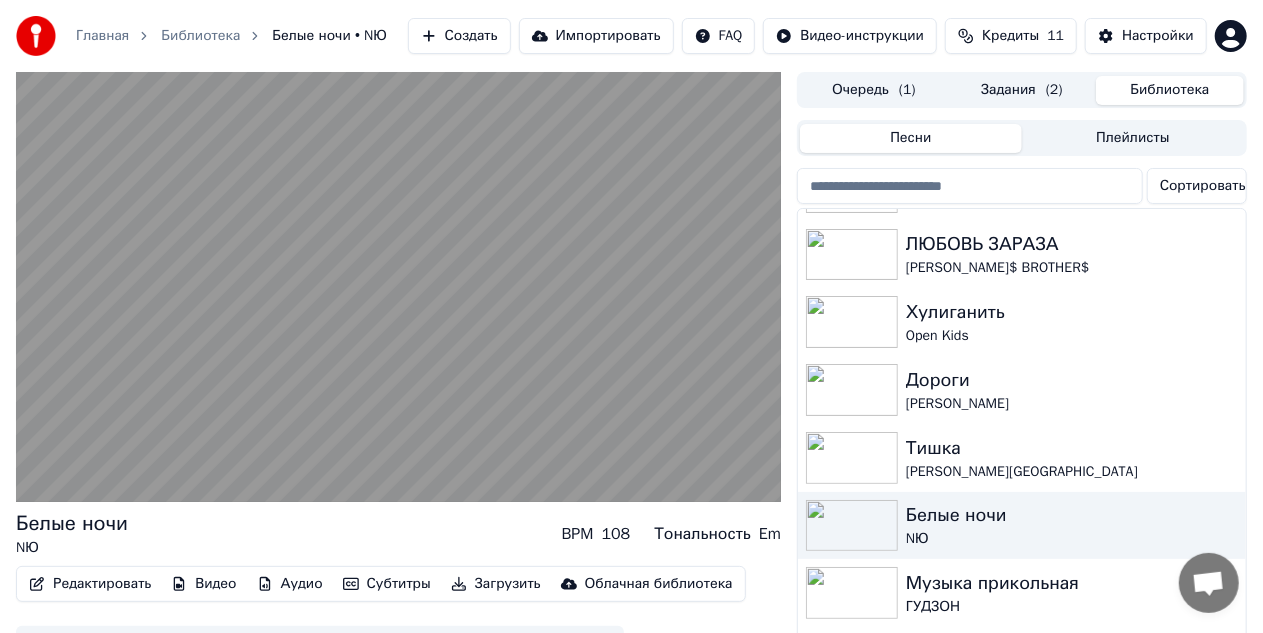 click on "Музыка прикольная" at bounding box center [1062, 583] 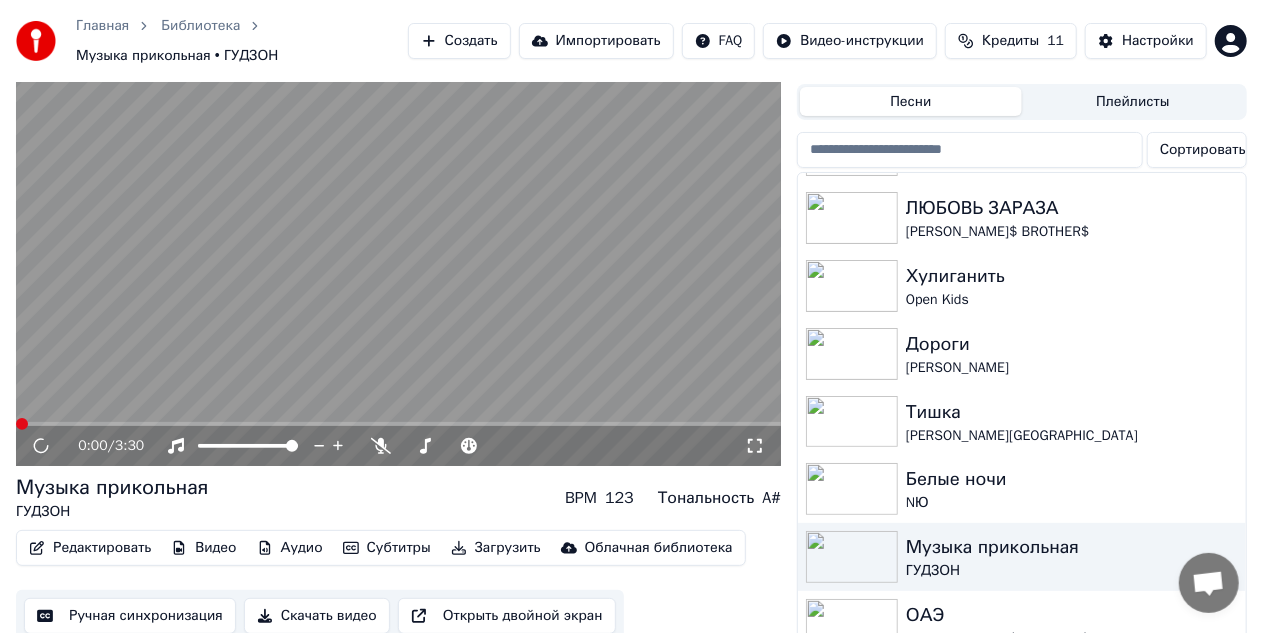 scroll, scrollTop: 72, scrollLeft: 0, axis: vertical 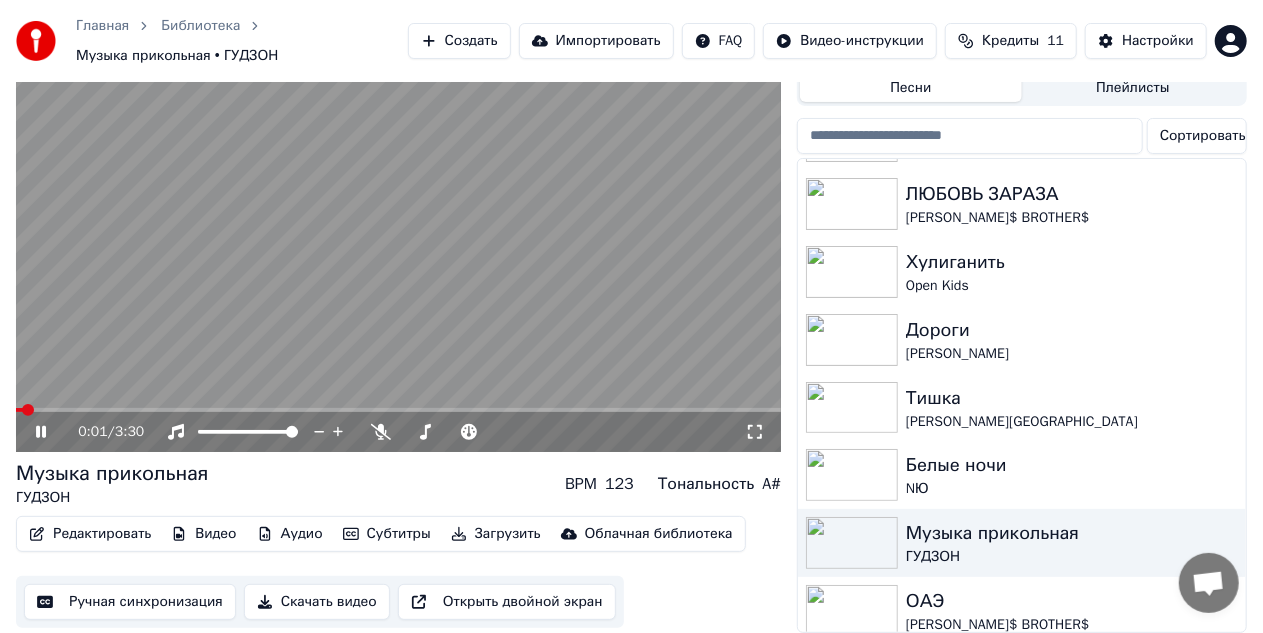 click on "Скачать видео" at bounding box center [317, 602] 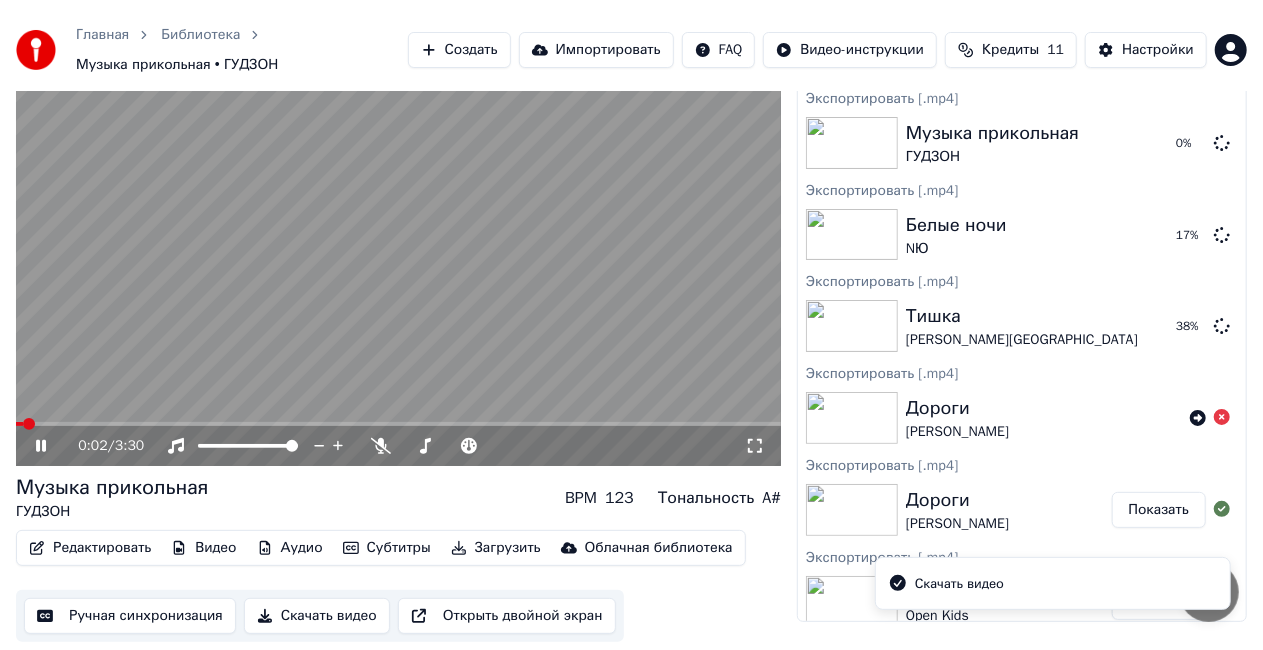 scroll, scrollTop: 38, scrollLeft: 0, axis: vertical 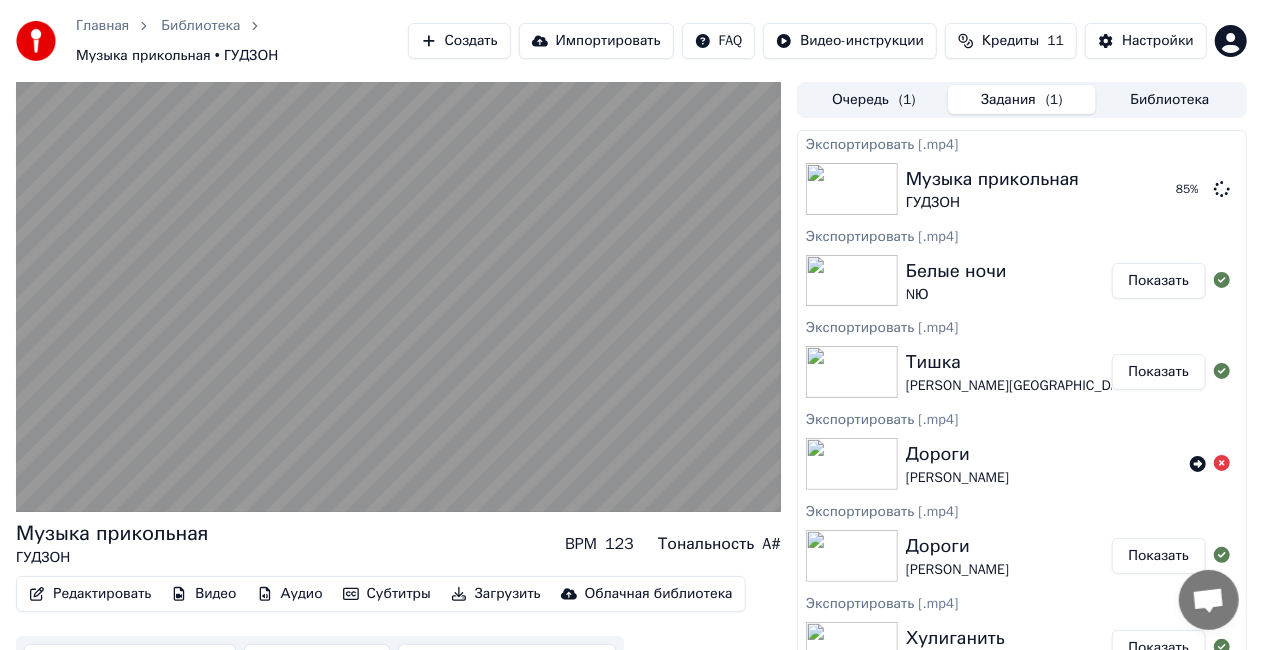 click on "Библиотека" at bounding box center (1170, 99) 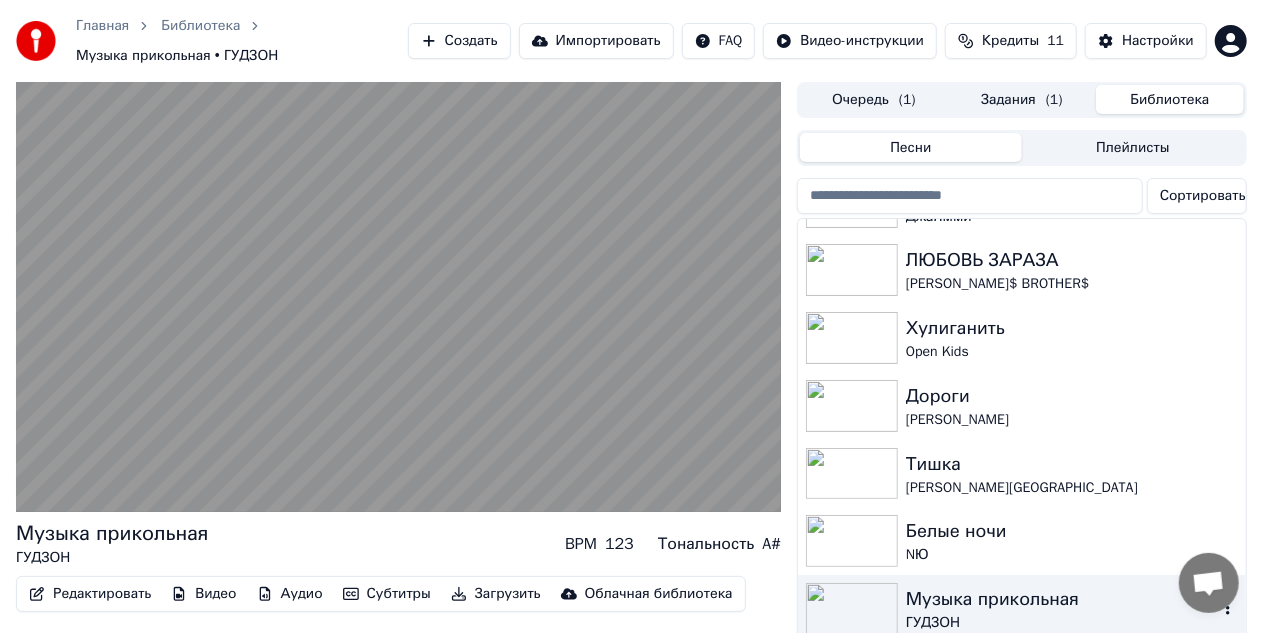 scroll, scrollTop: 124, scrollLeft: 0, axis: vertical 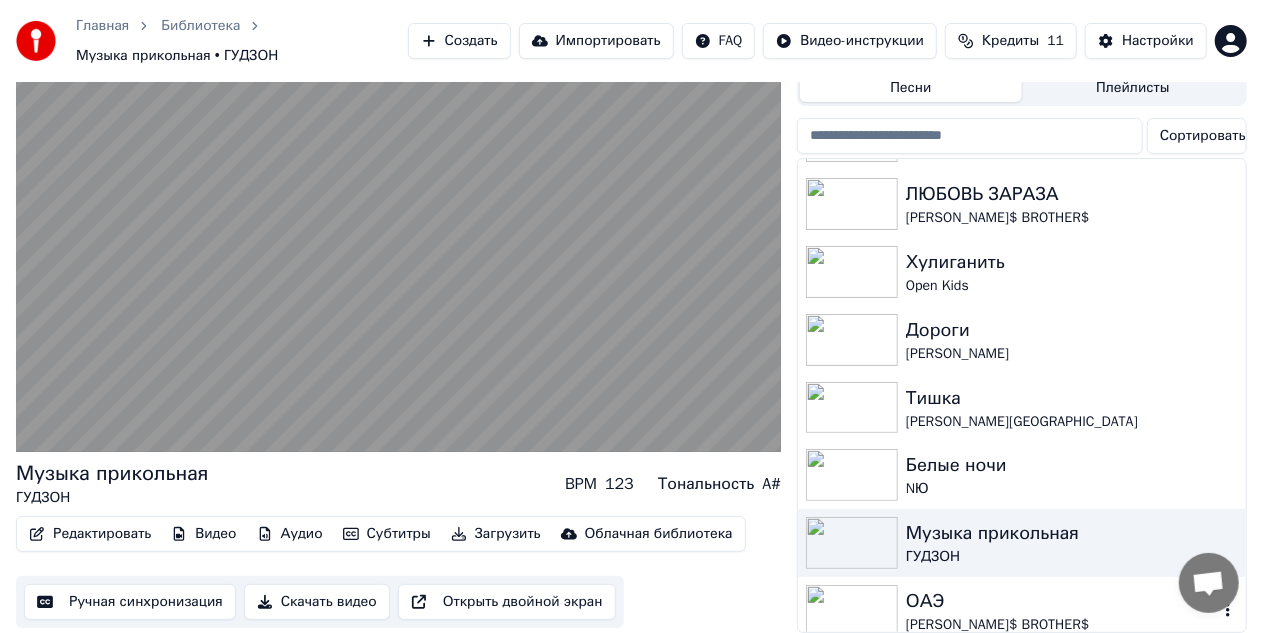 click on "ОАЭ" at bounding box center (1062, 601) 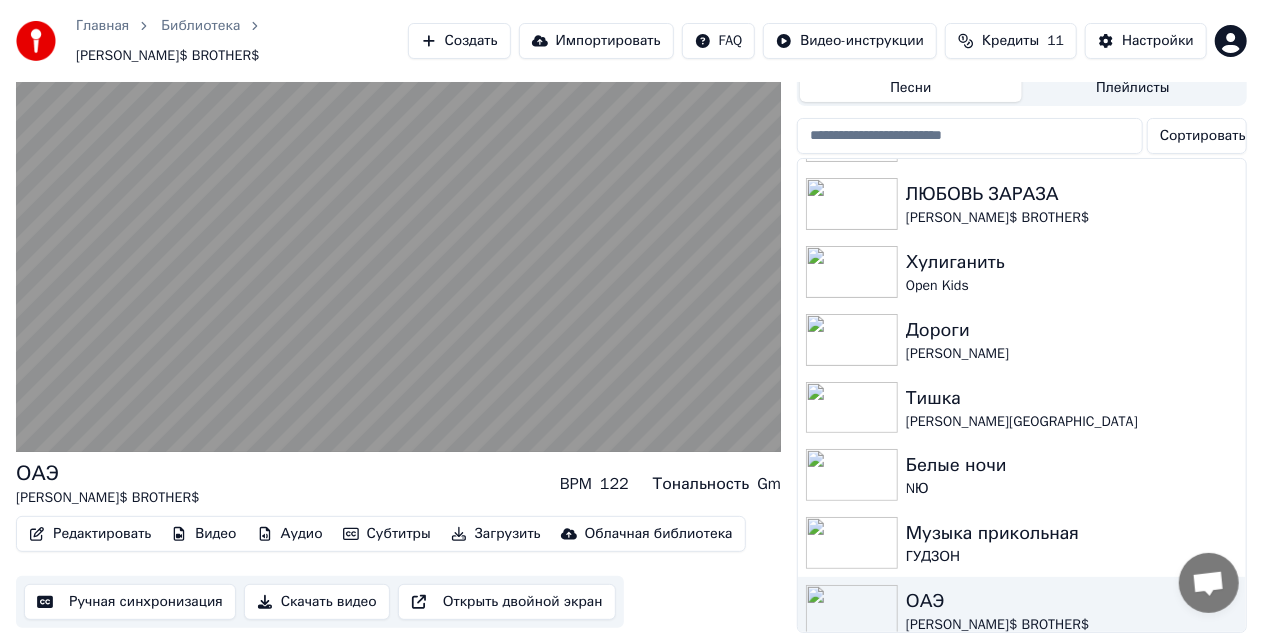 click on "Скачать видео" at bounding box center (317, 602) 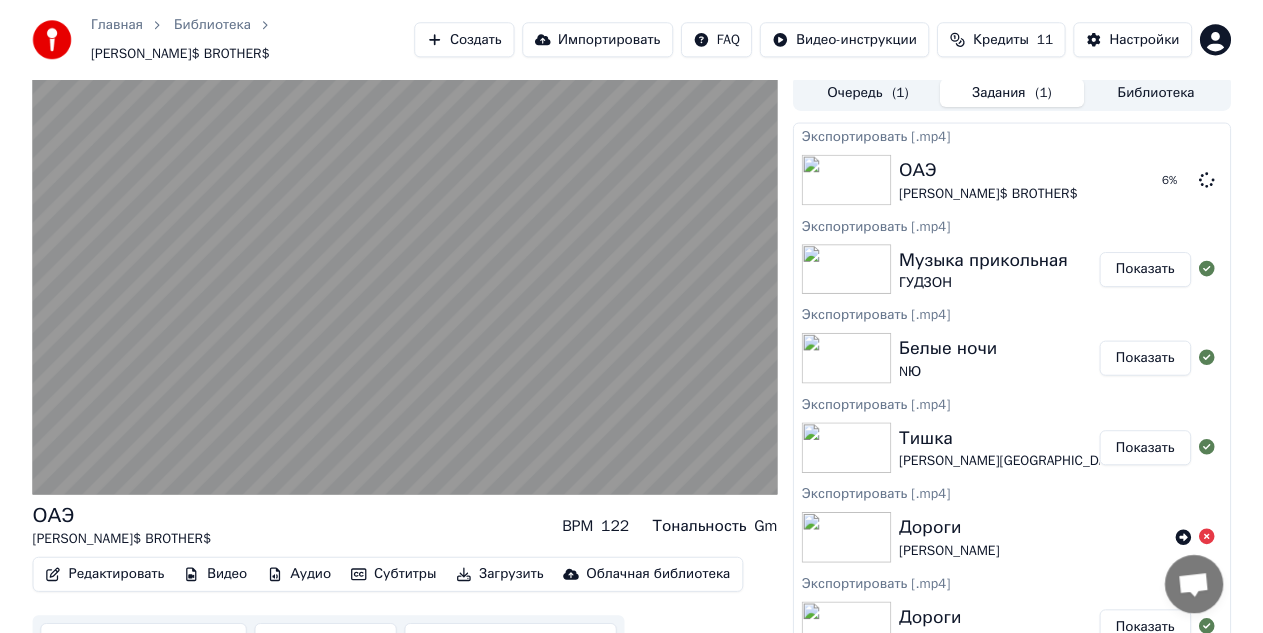 scroll, scrollTop: 0, scrollLeft: 0, axis: both 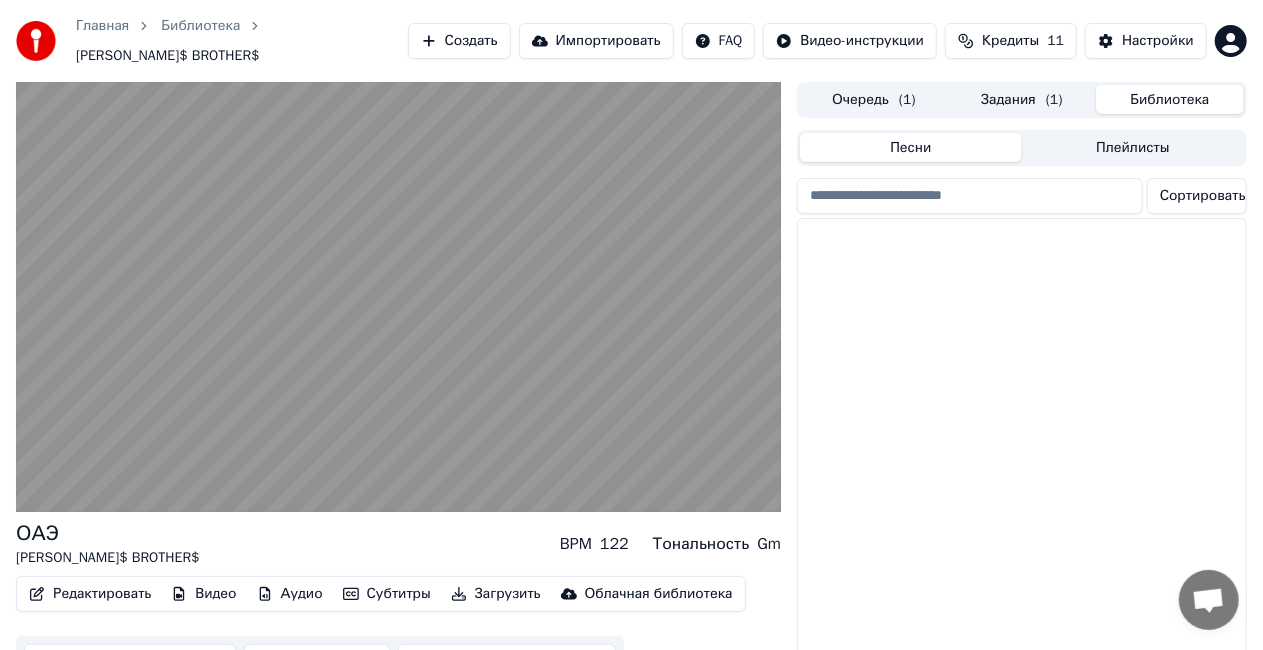 click on "Библиотека" at bounding box center (1170, 99) 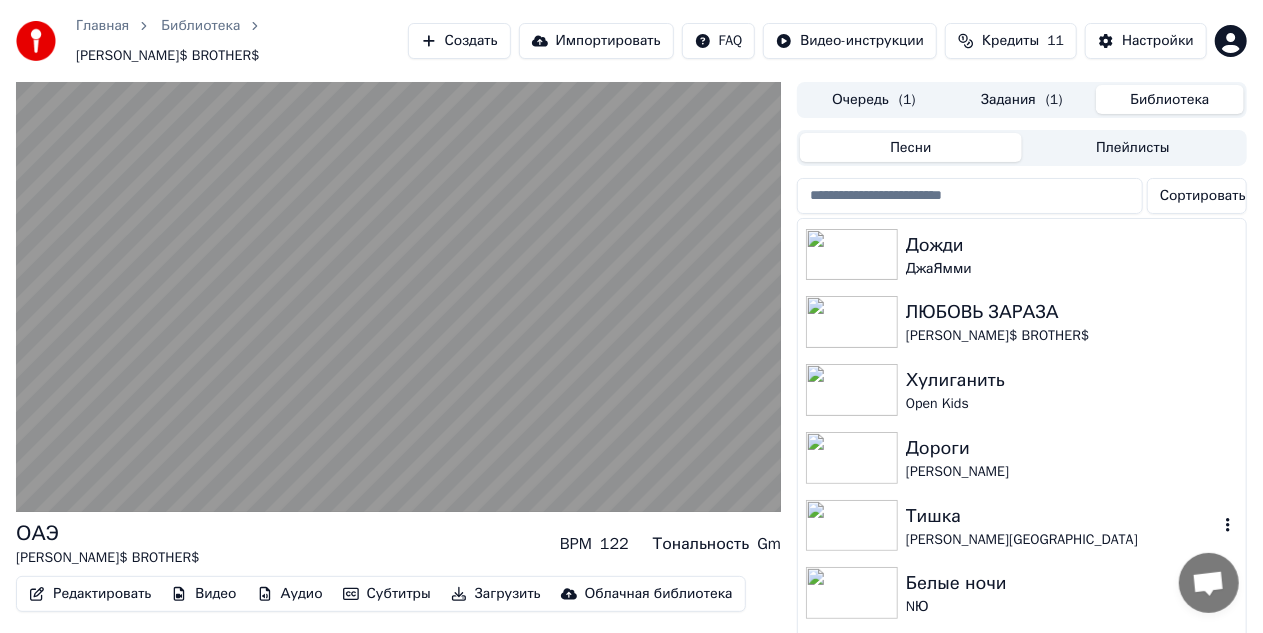 scroll, scrollTop: 124, scrollLeft: 0, axis: vertical 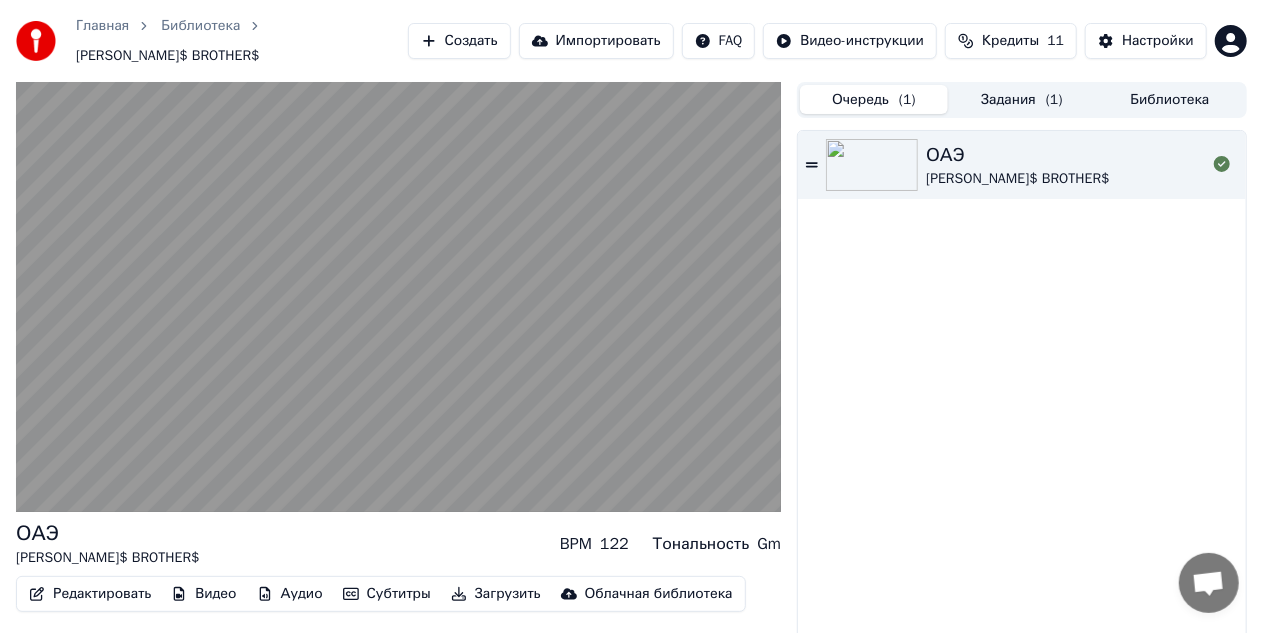 click on "Очередь ( 1 )" at bounding box center [874, 99] 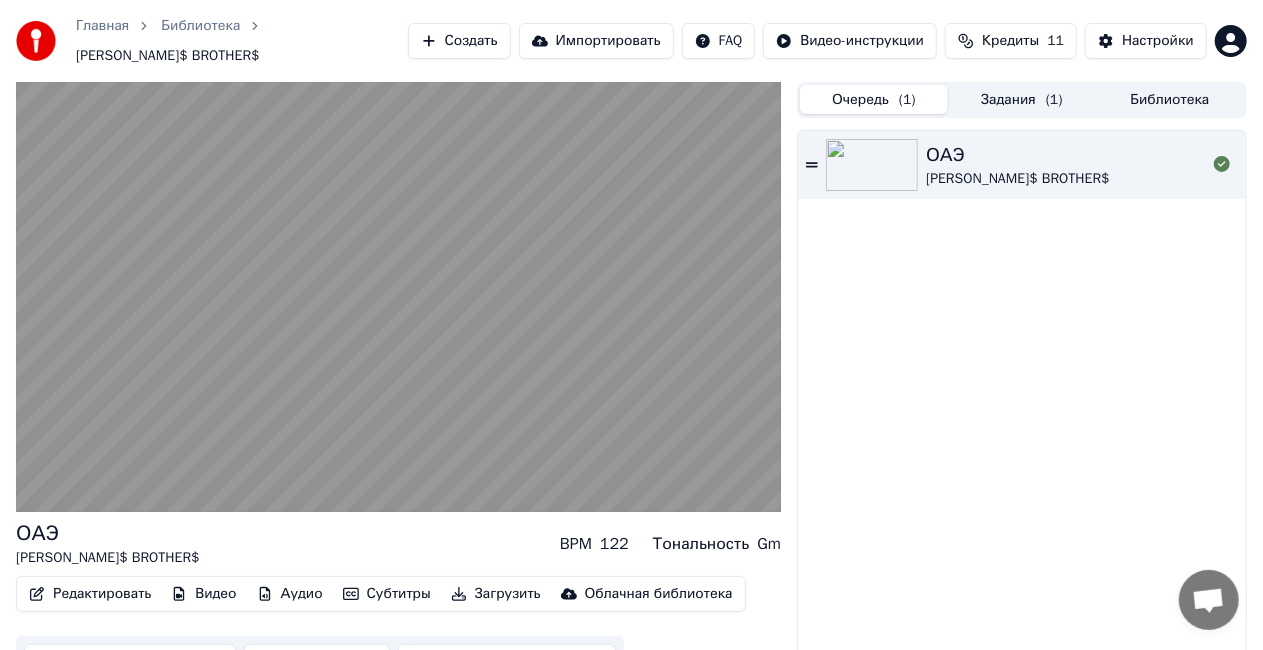 click on "Задания ( 1 )" at bounding box center (1022, 99) 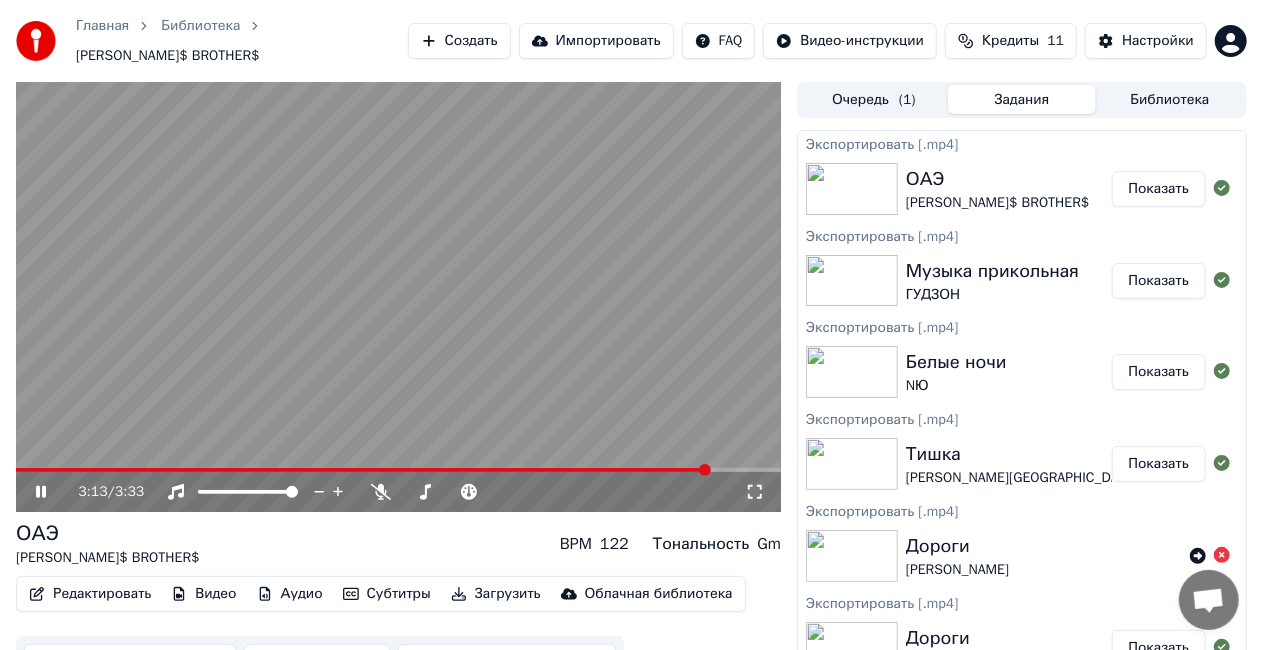click 